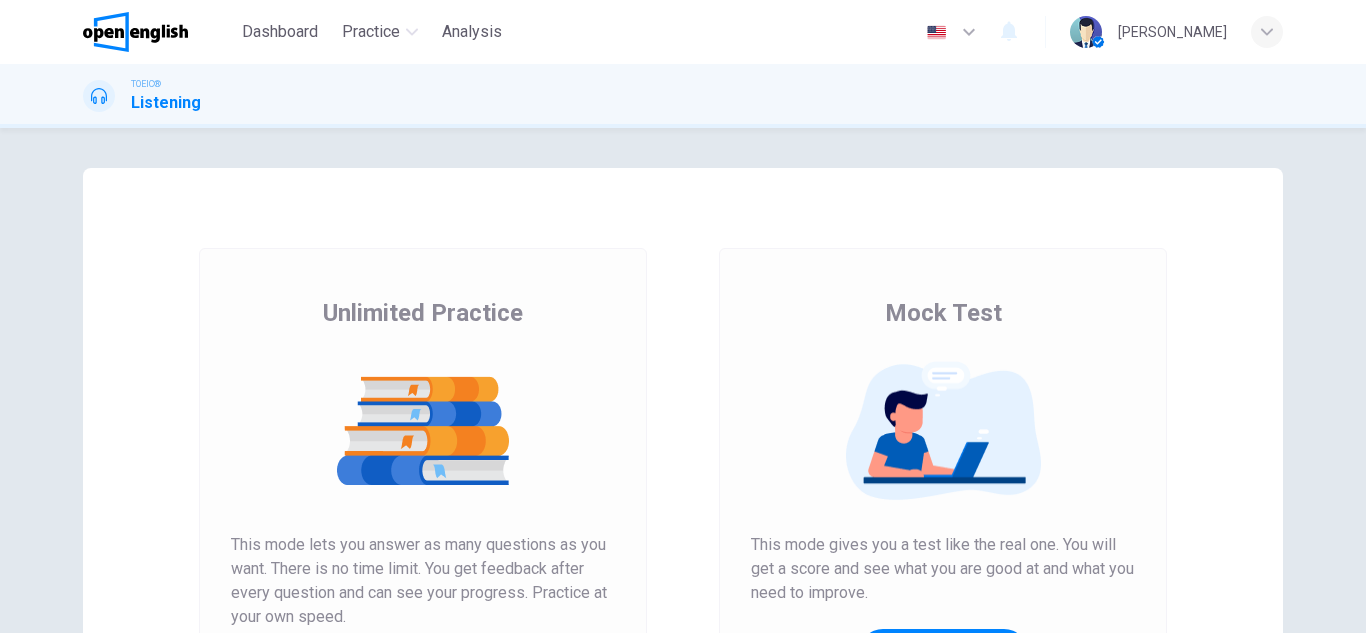 scroll, scrollTop: 0, scrollLeft: 0, axis: both 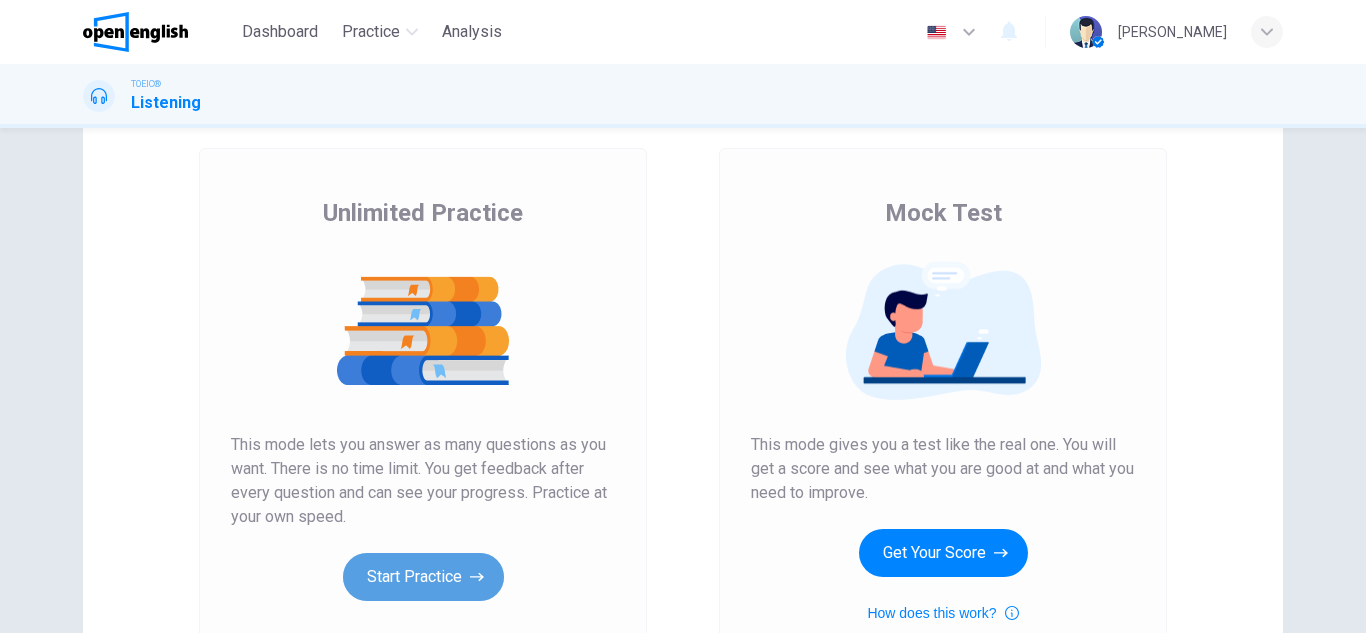 click on "Start Practice" at bounding box center [423, 577] 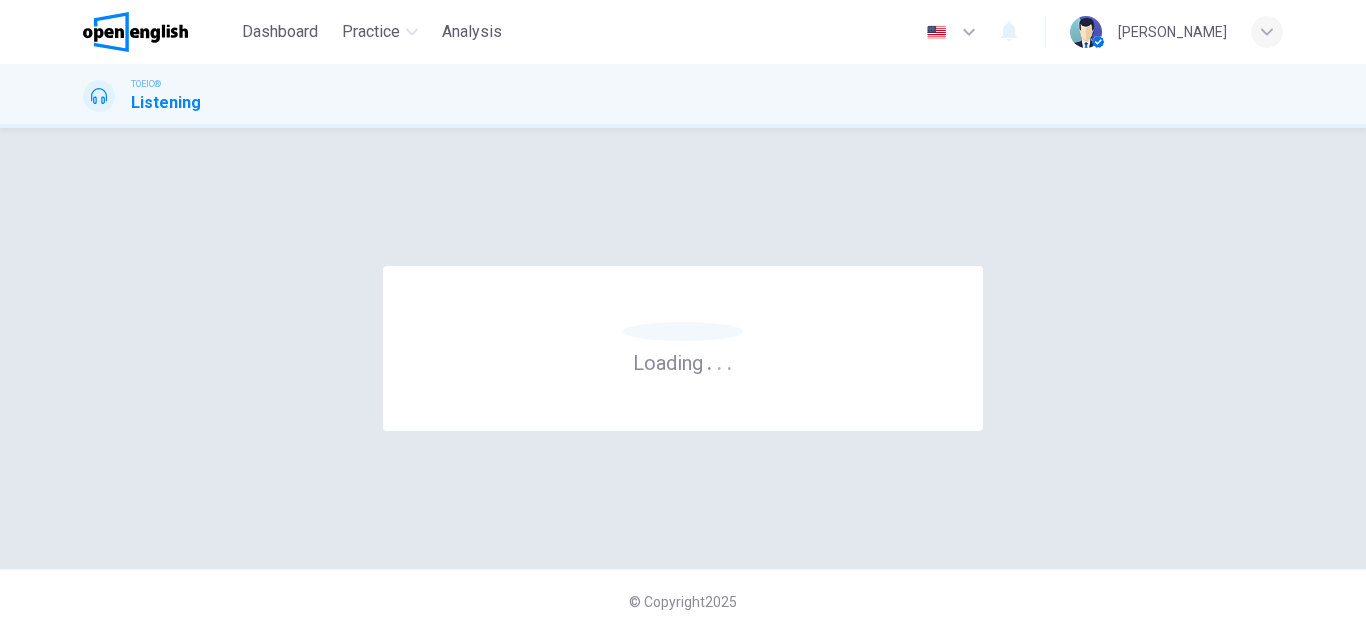 scroll, scrollTop: 0, scrollLeft: 0, axis: both 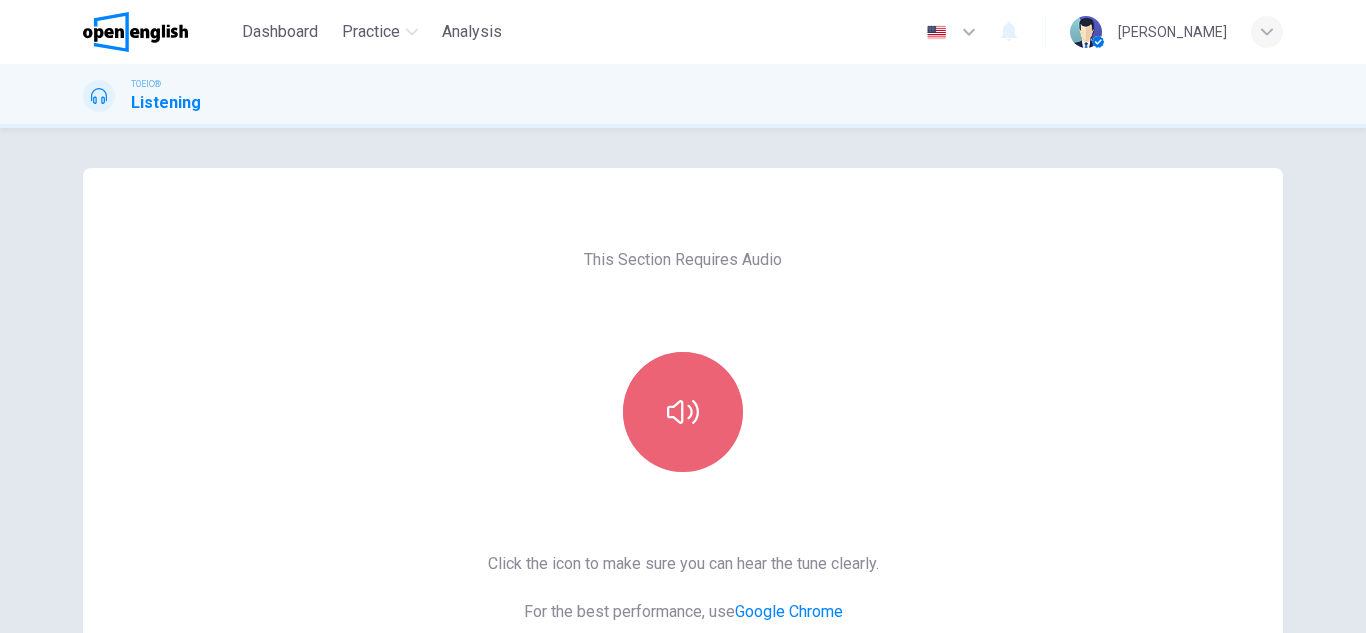 click at bounding box center [683, 412] 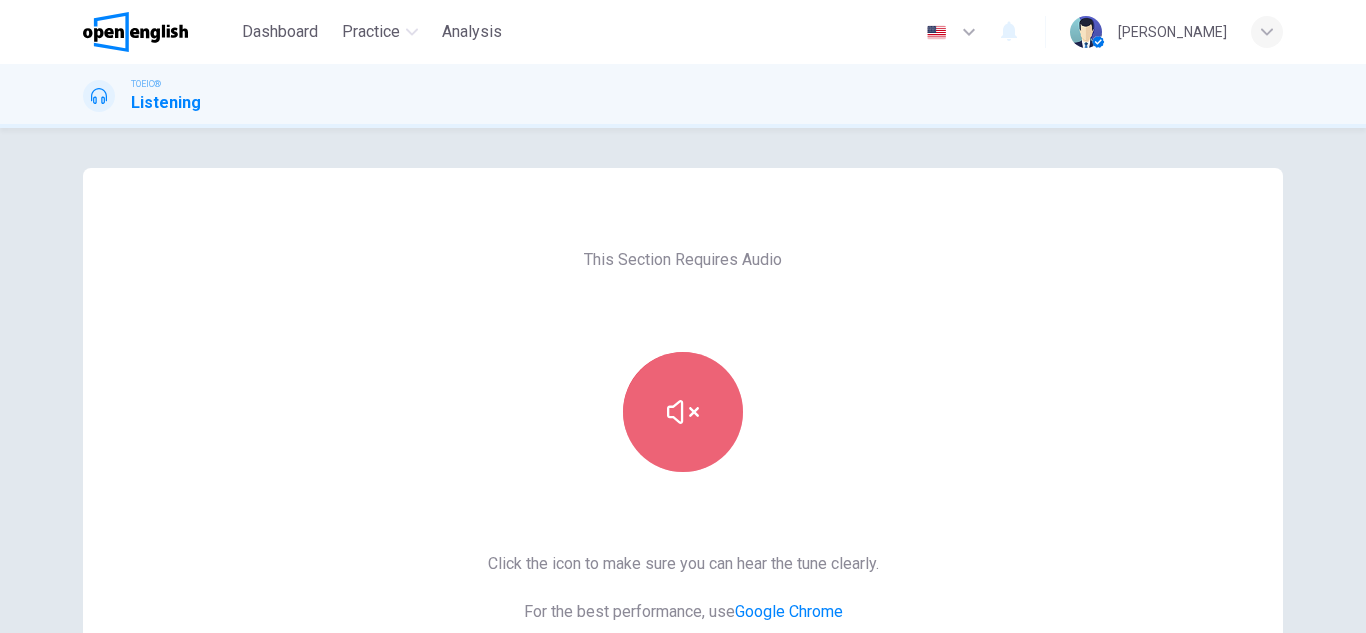 click at bounding box center [683, 412] 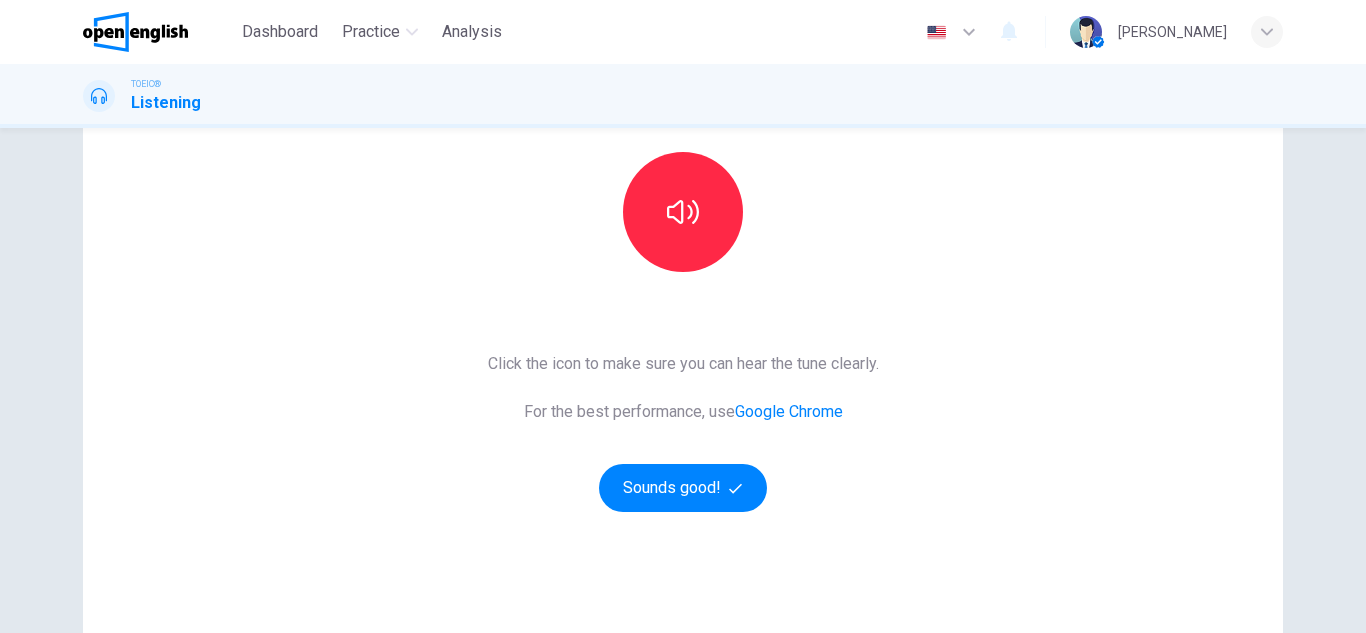 scroll, scrollTop: 100, scrollLeft: 0, axis: vertical 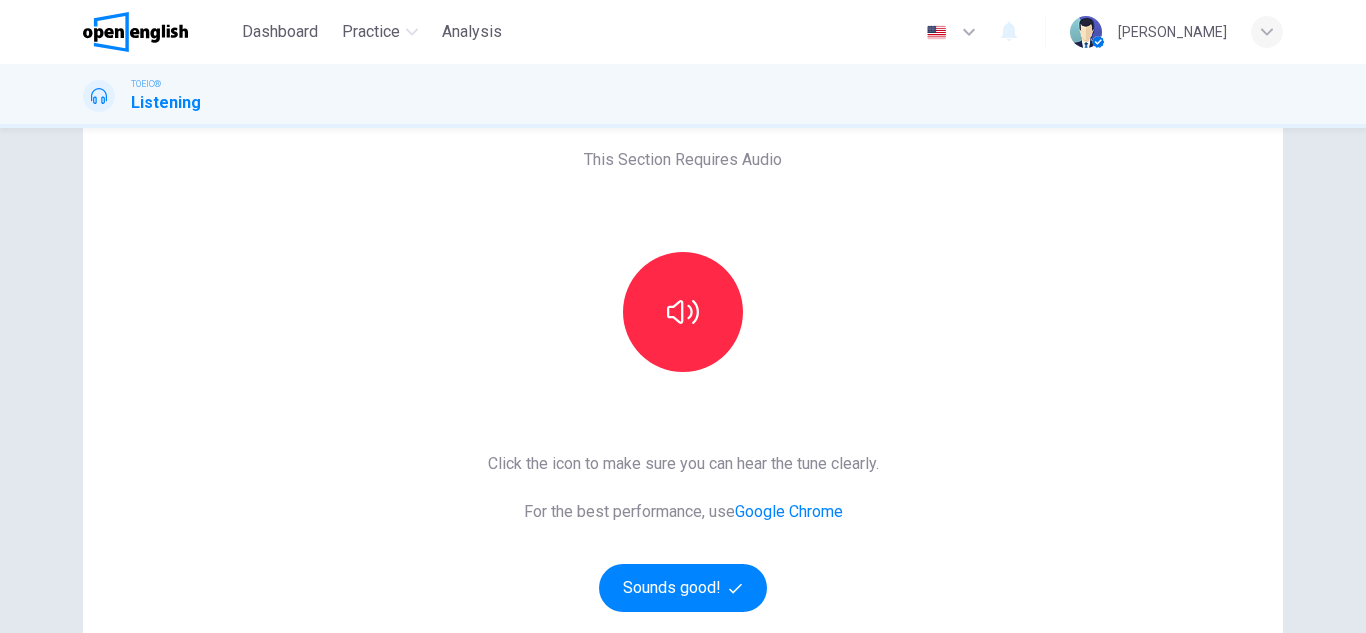 drag, startPoint x: 148, startPoint y: 464, endPoint x: 487, endPoint y: 420, distance: 341.84354 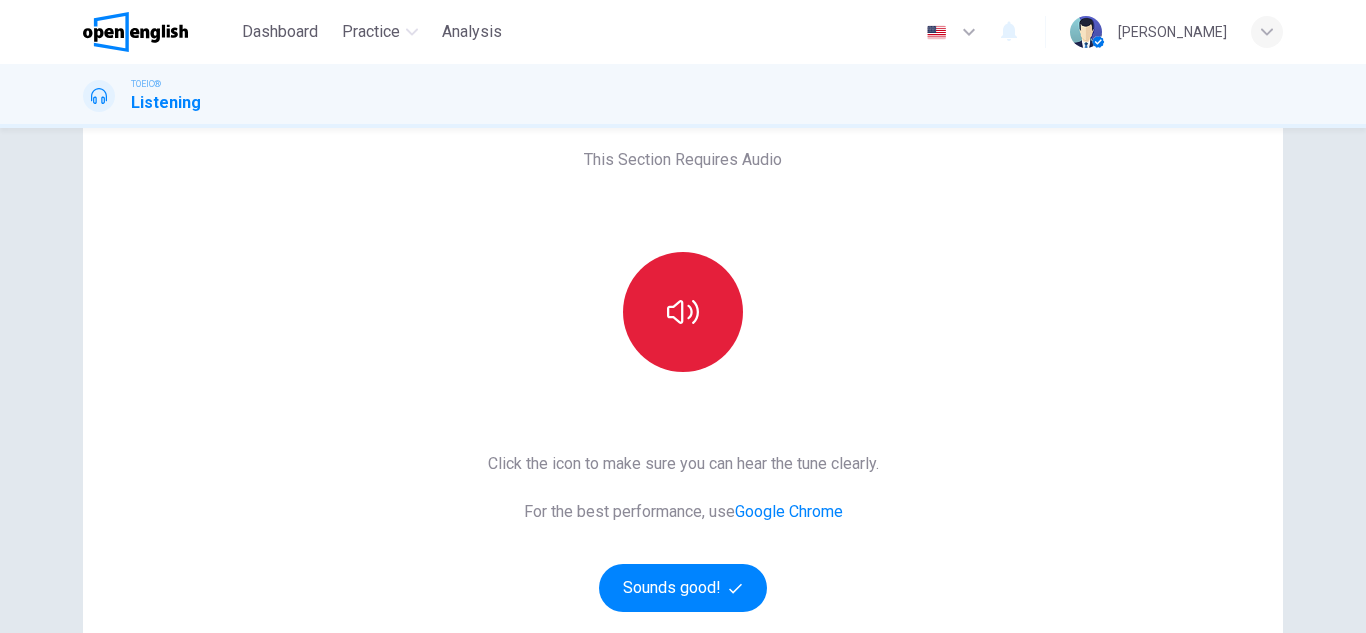 click at bounding box center [683, 312] 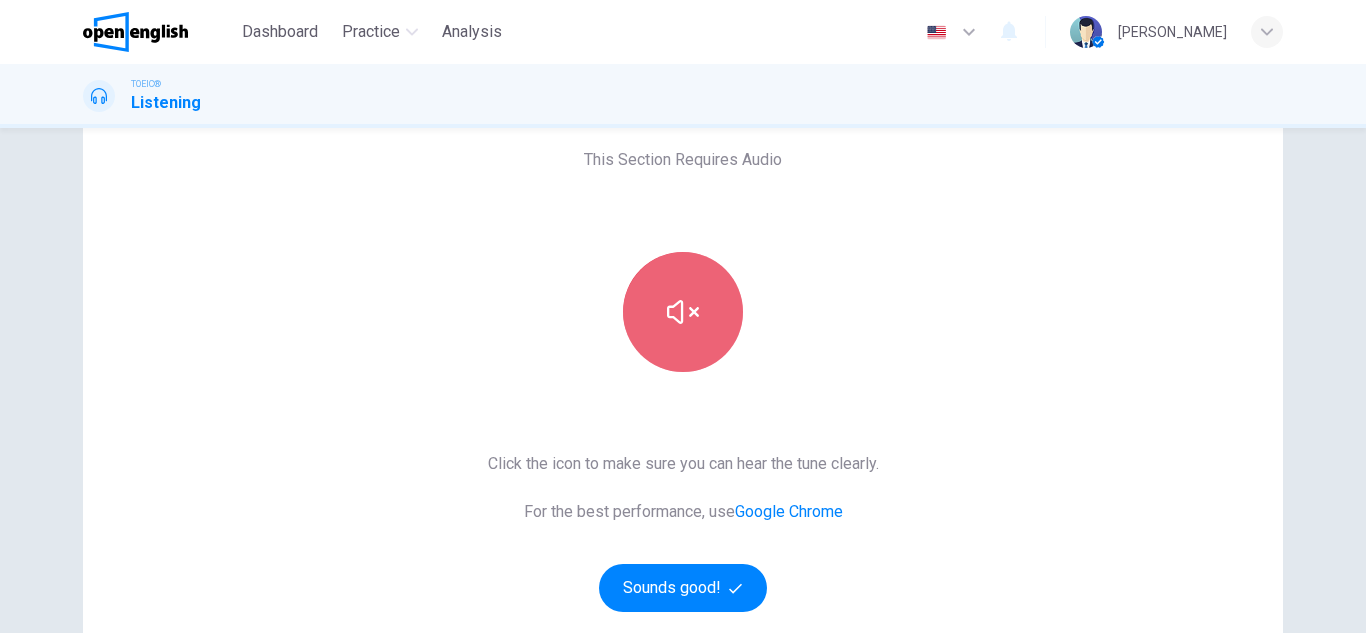 click at bounding box center (683, 312) 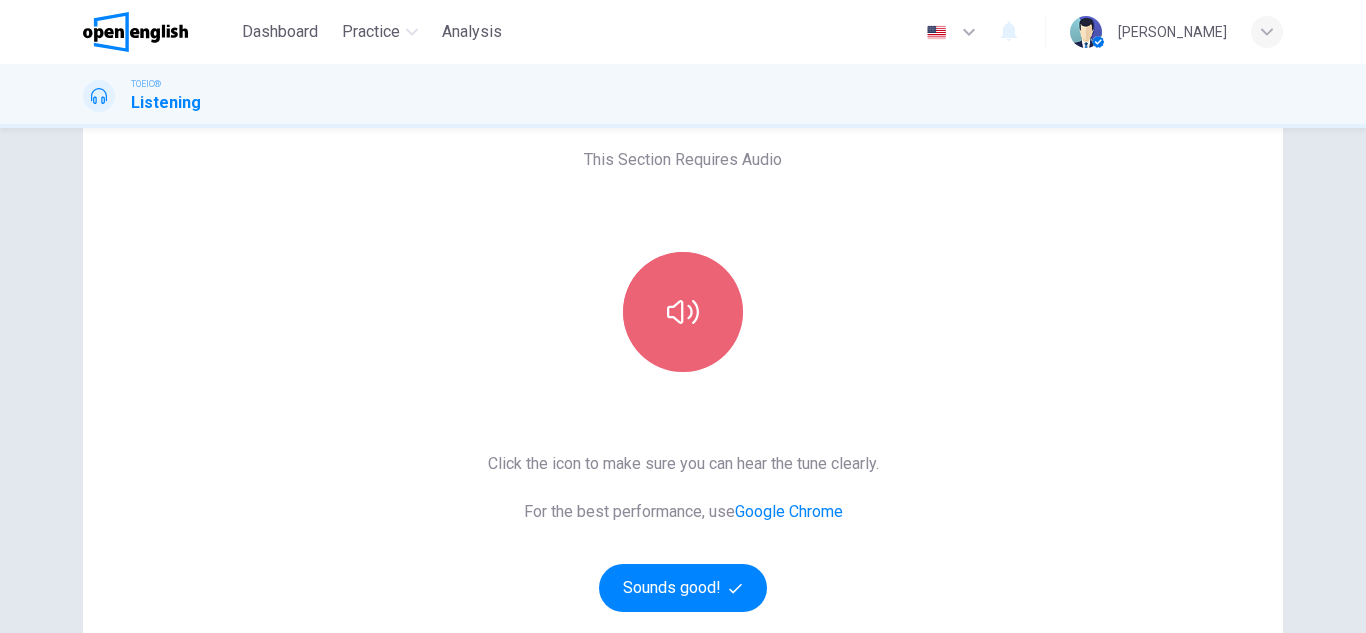 click at bounding box center [683, 312] 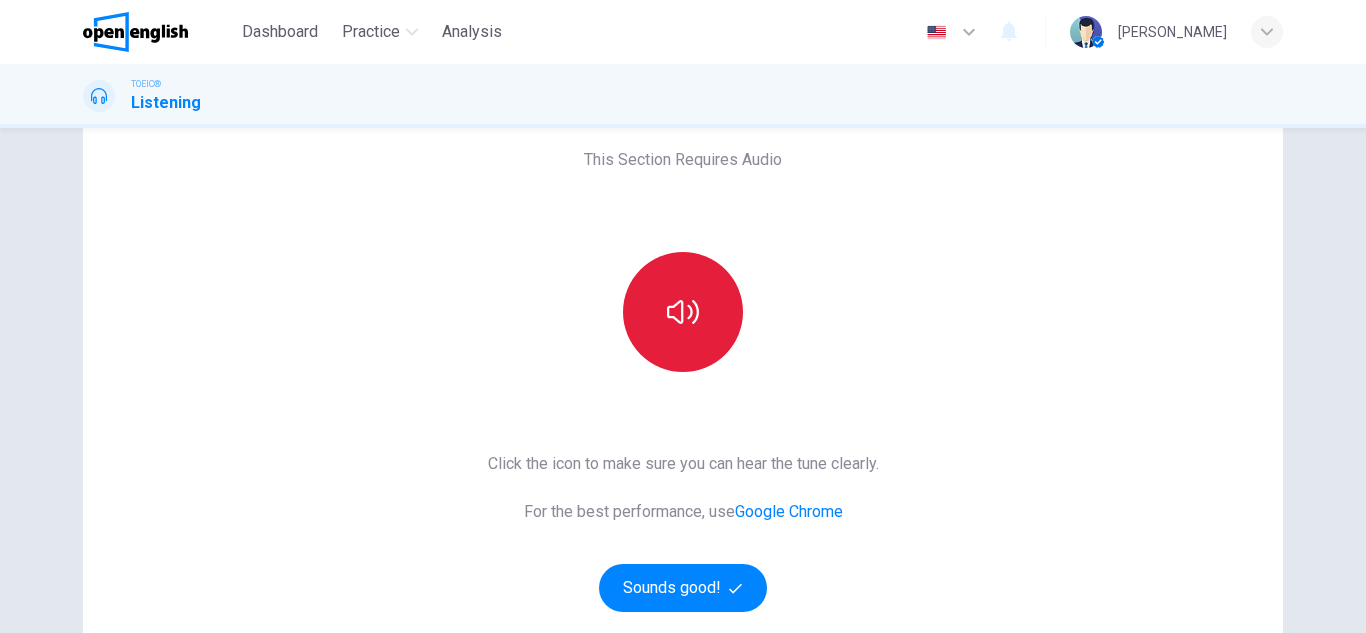 click at bounding box center (683, 312) 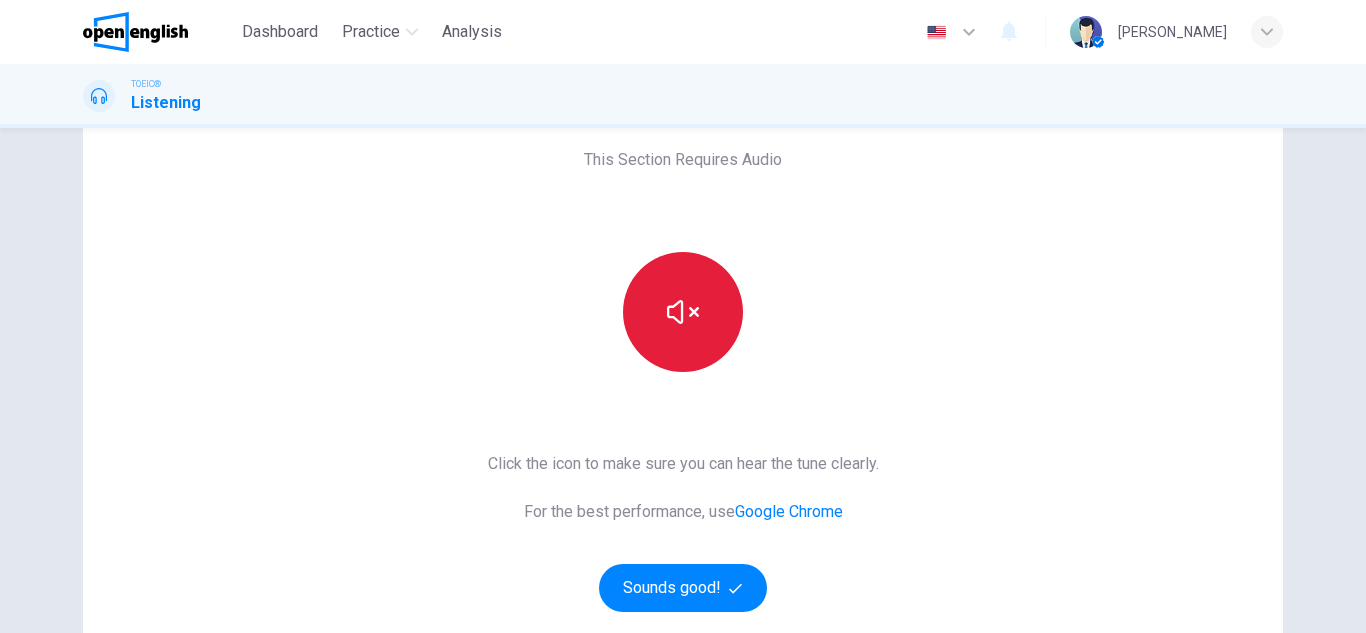 click at bounding box center [683, 312] 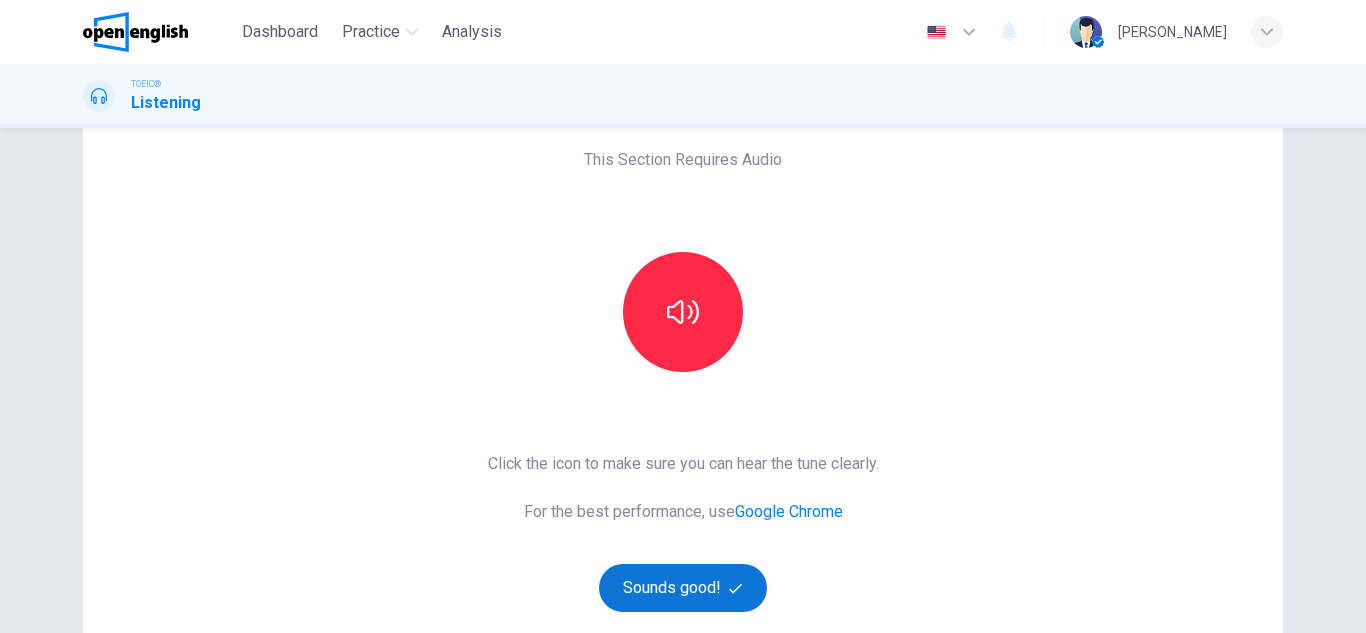 click on "Sounds good!" at bounding box center (683, 588) 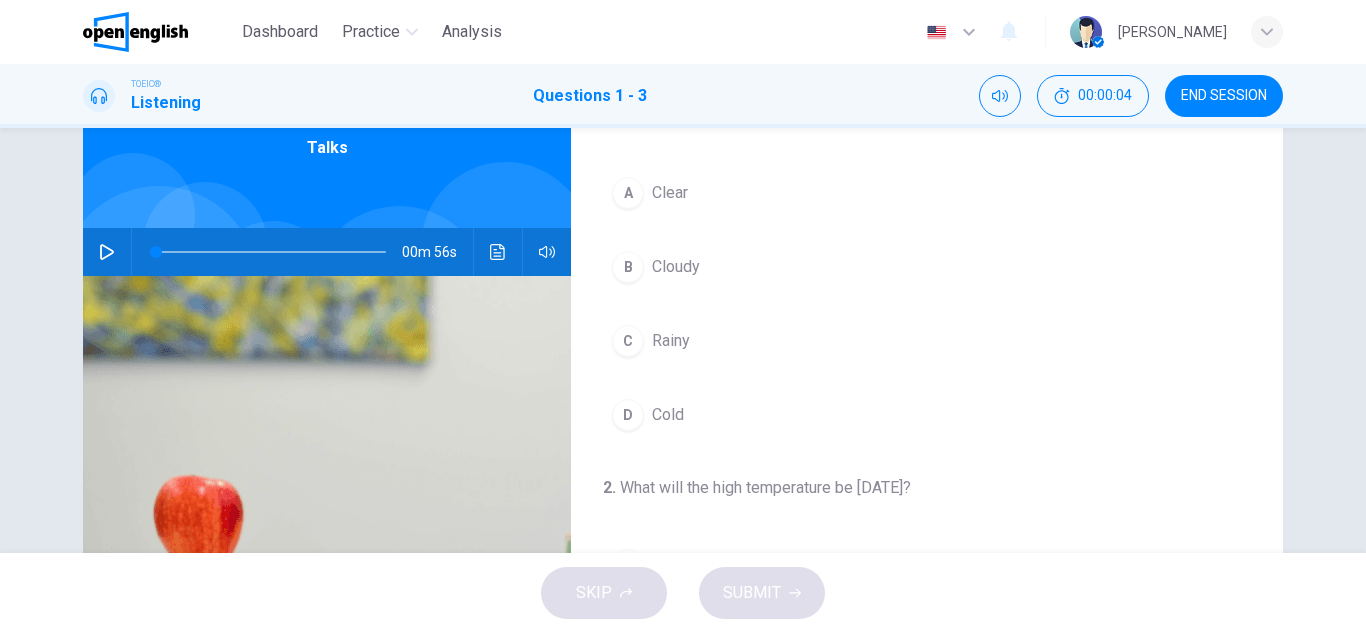 click on "00m 56s" at bounding box center [327, 252] 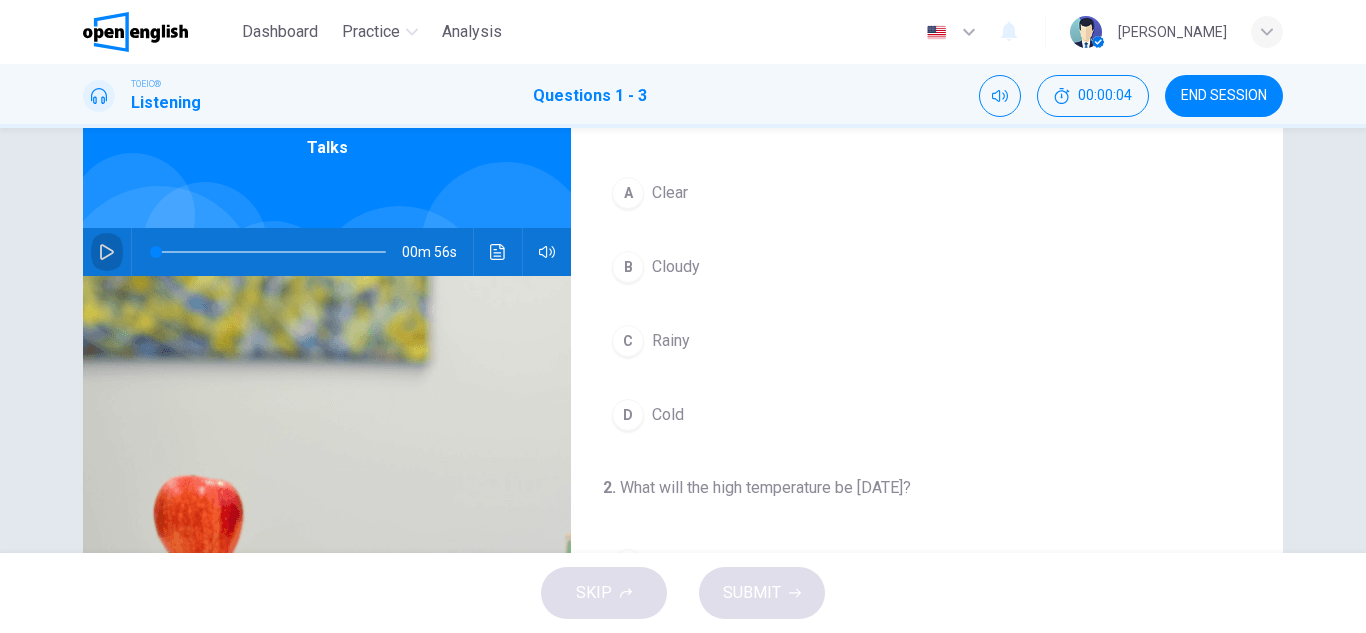 click 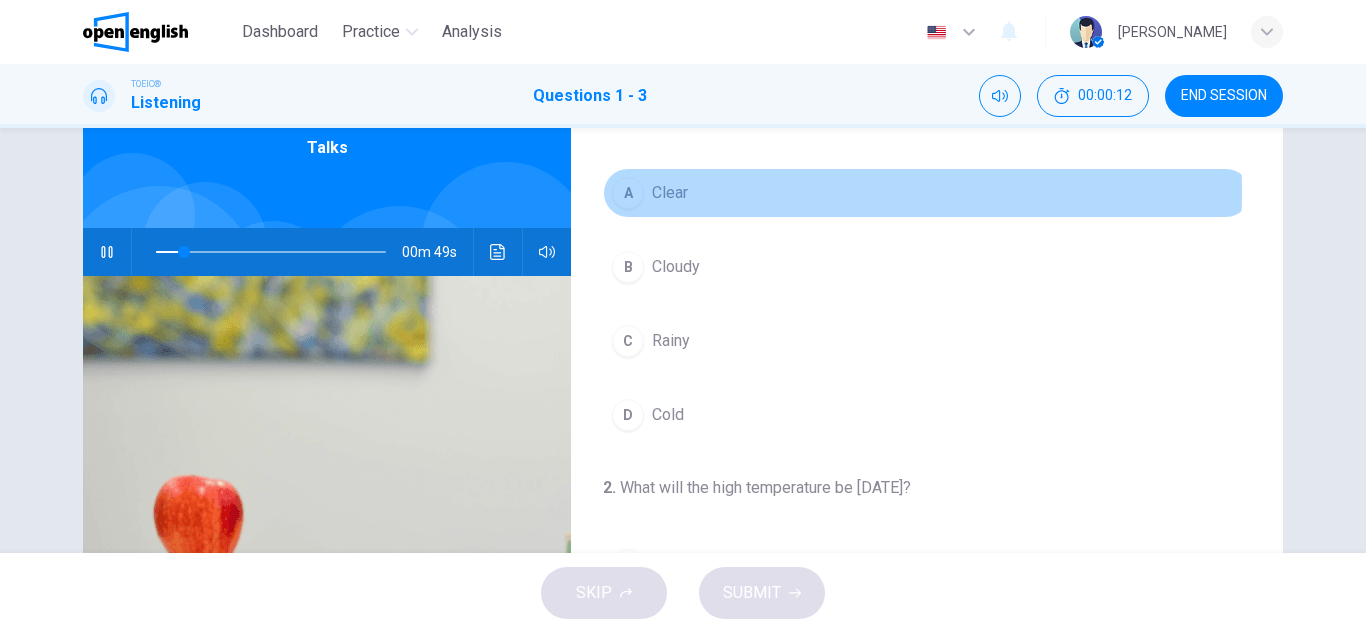 click on "A Clear" at bounding box center (927, 193) 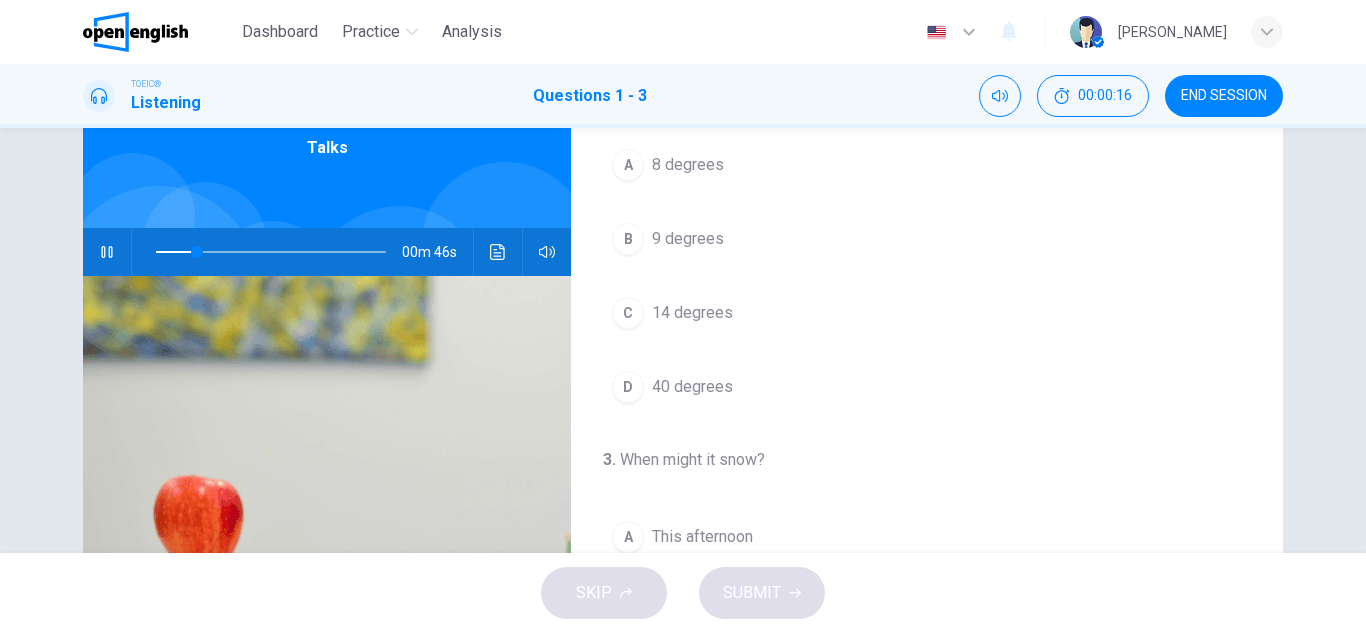 scroll, scrollTop: 300, scrollLeft: 0, axis: vertical 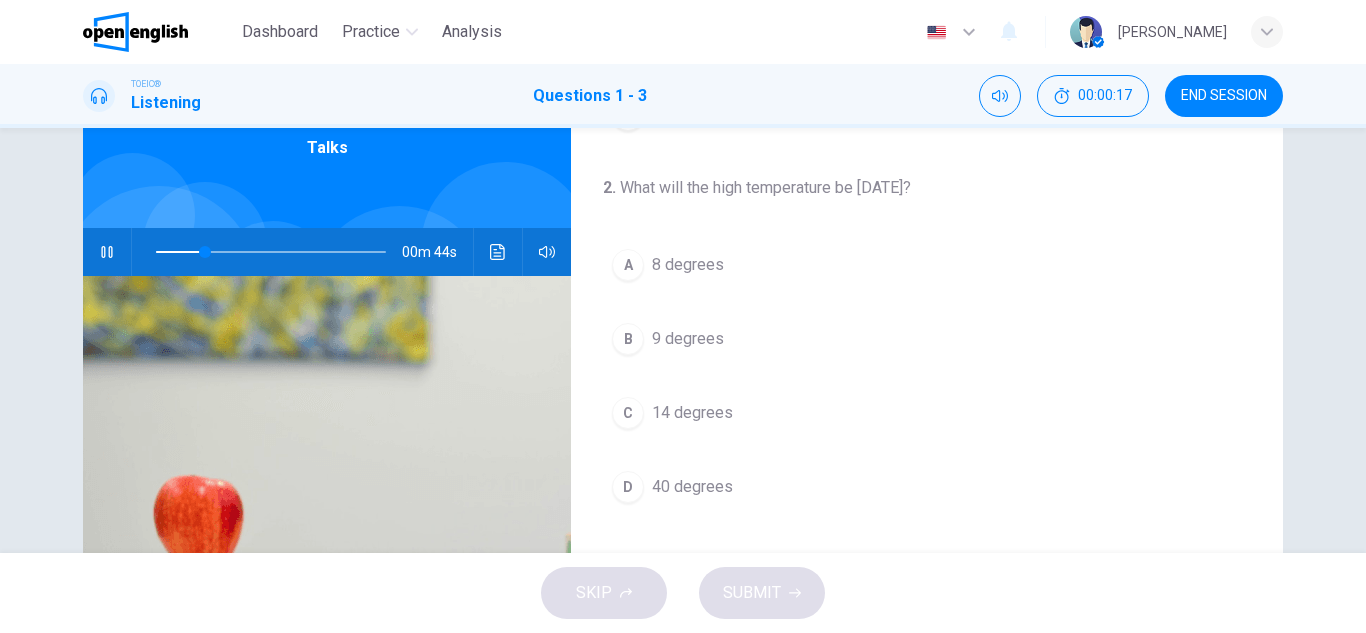 click on "14 degrees" at bounding box center [692, 413] 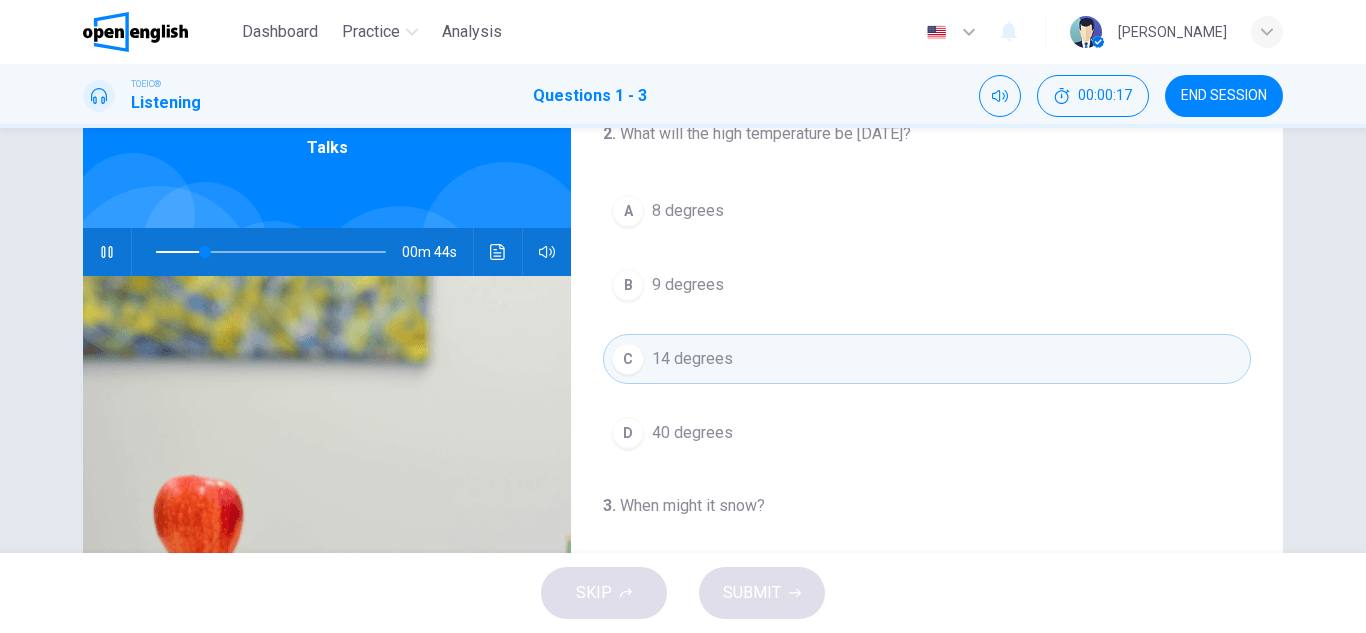 scroll, scrollTop: 400, scrollLeft: 0, axis: vertical 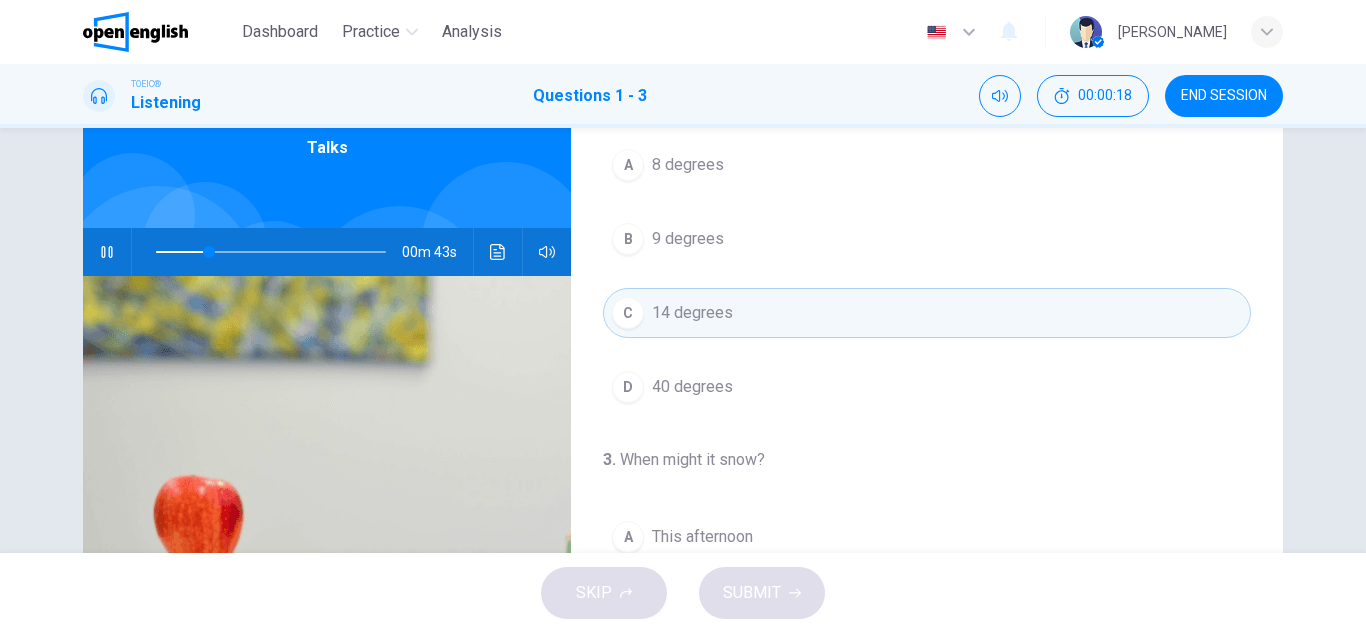 click on "40 degrees" at bounding box center [692, 387] 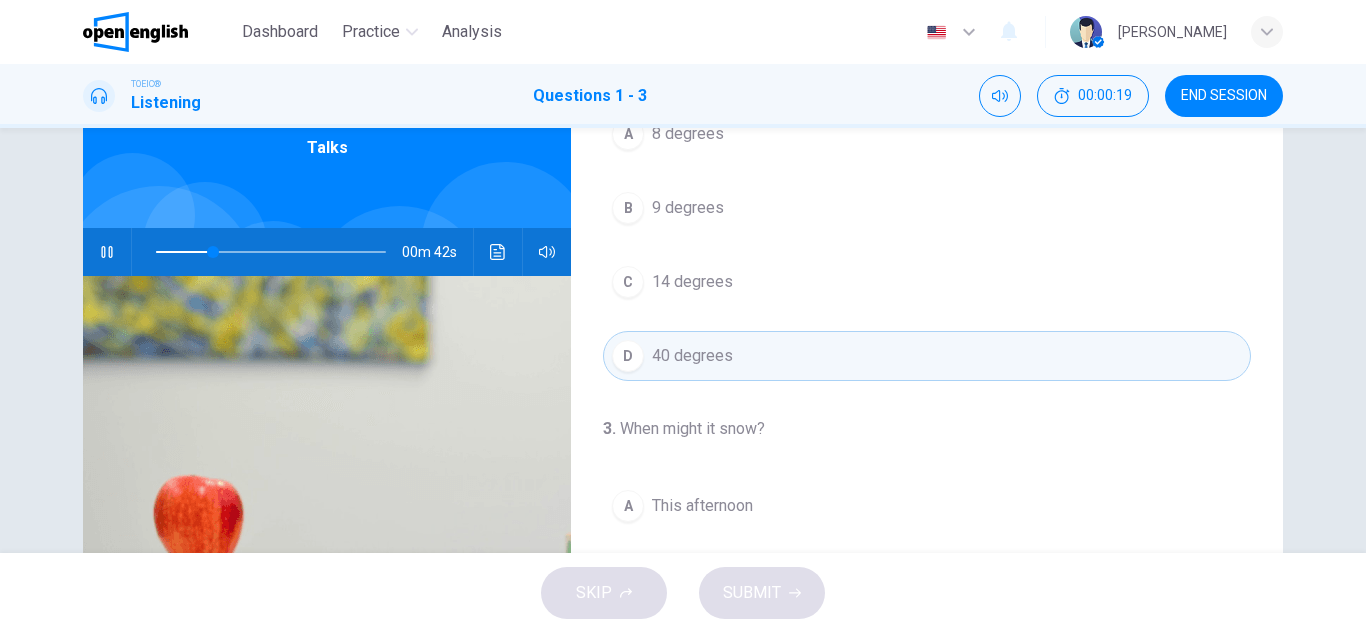 scroll, scrollTop: 457, scrollLeft: 0, axis: vertical 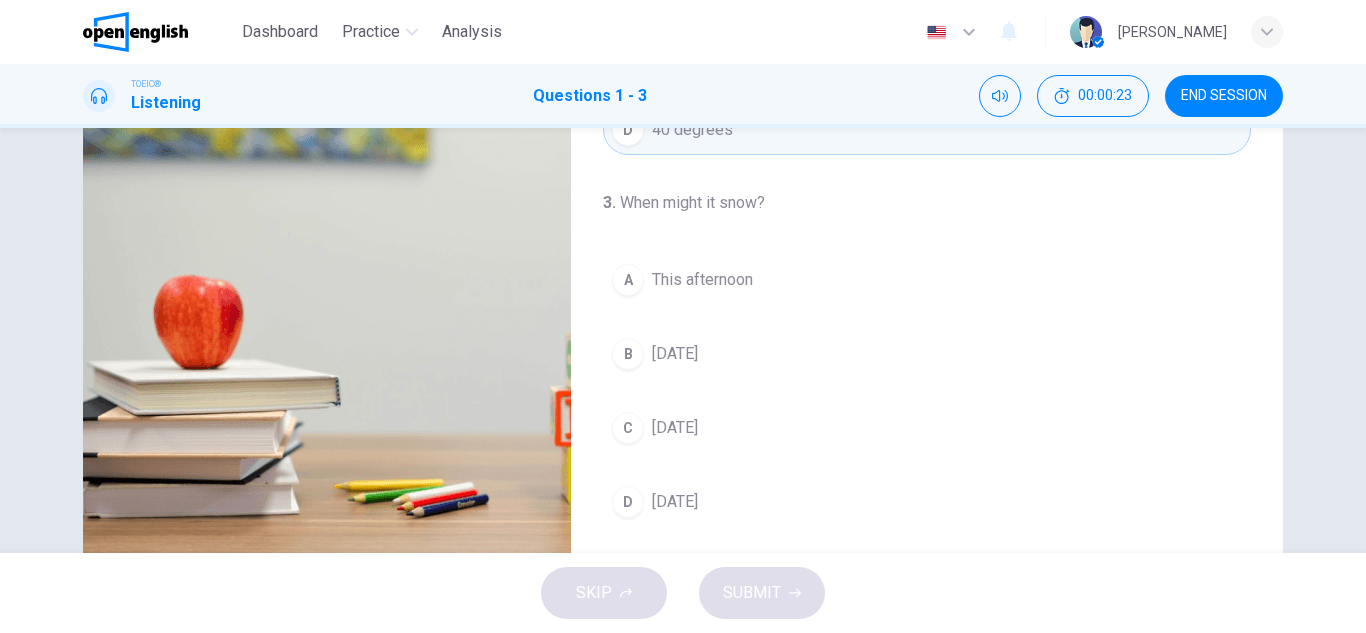 click on "This afternoon" at bounding box center [702, 280] 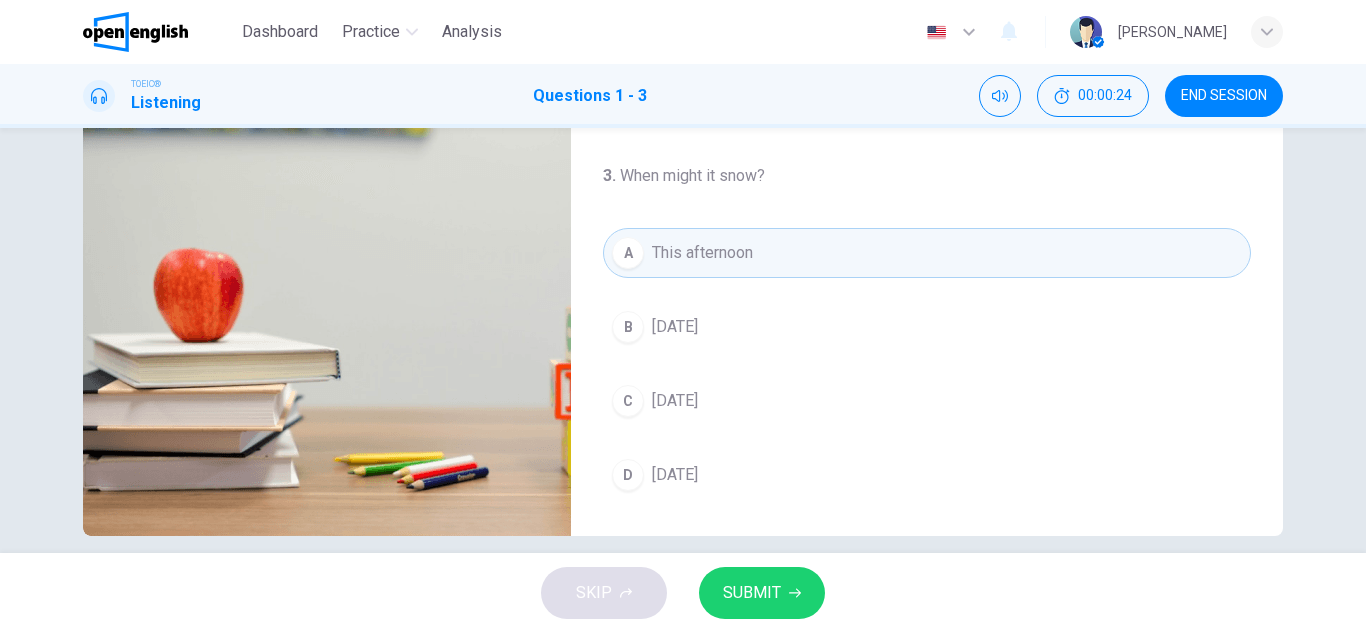 scroll, scrollTop: 350, scrollLeft: 0, axis: vertical 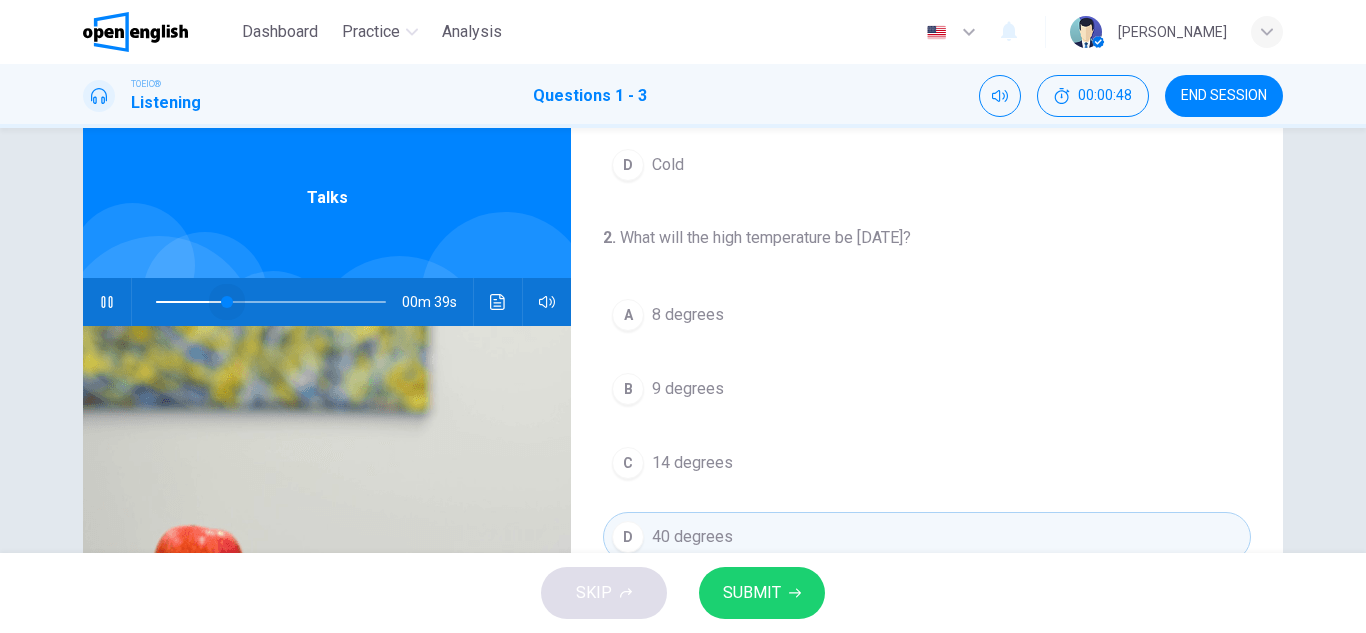 click at bounding box center (271, 302) 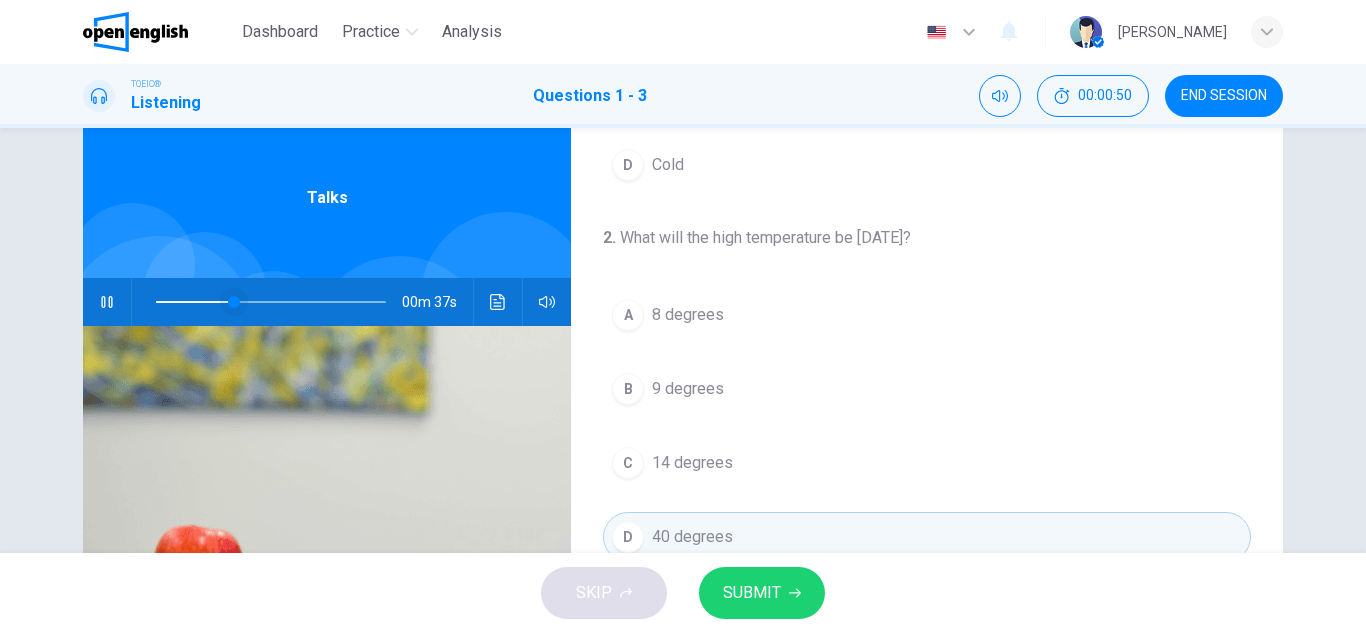 click at bounding box center (271, 302) 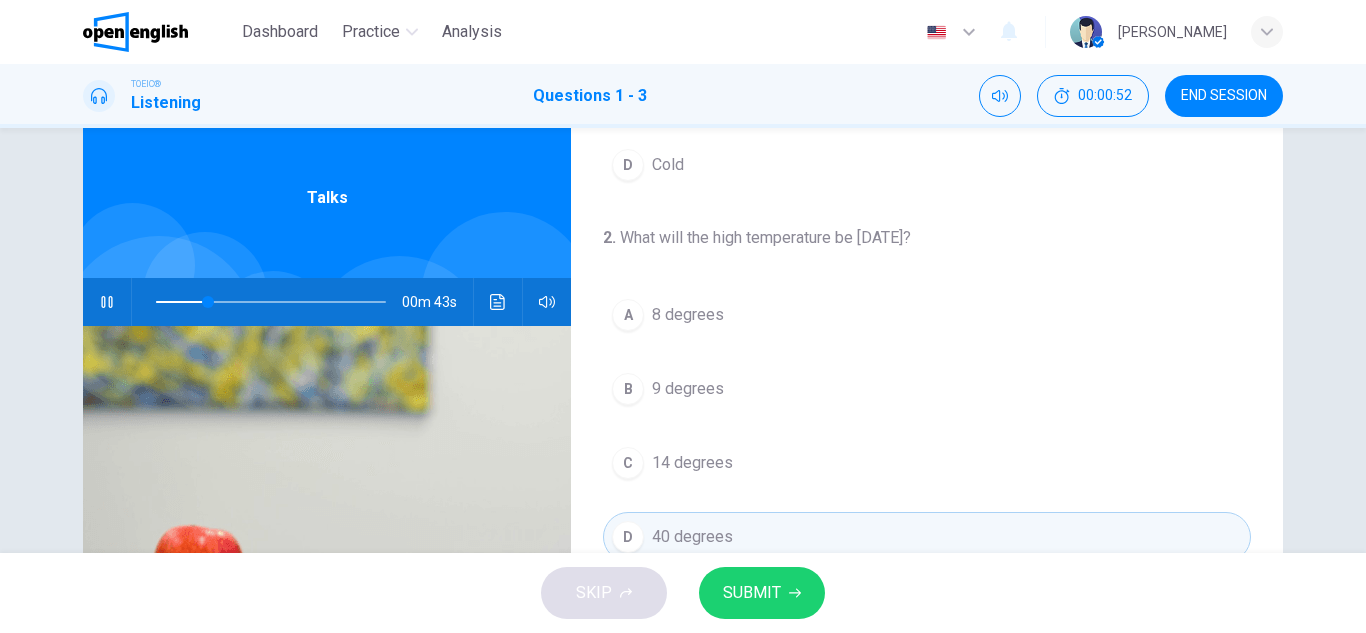 scroll, scrollTop: 457, scrollLeft: 0, axis: vertical 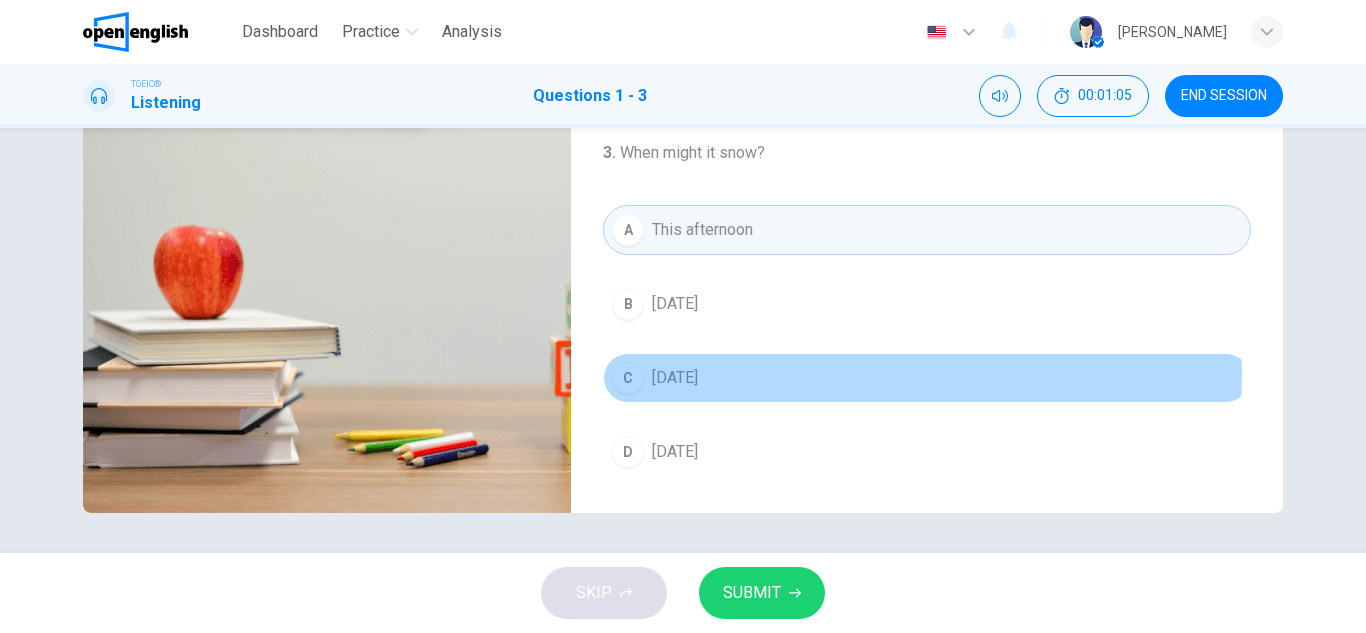 click on "C [DATE]" at bounding box center (927, 378) 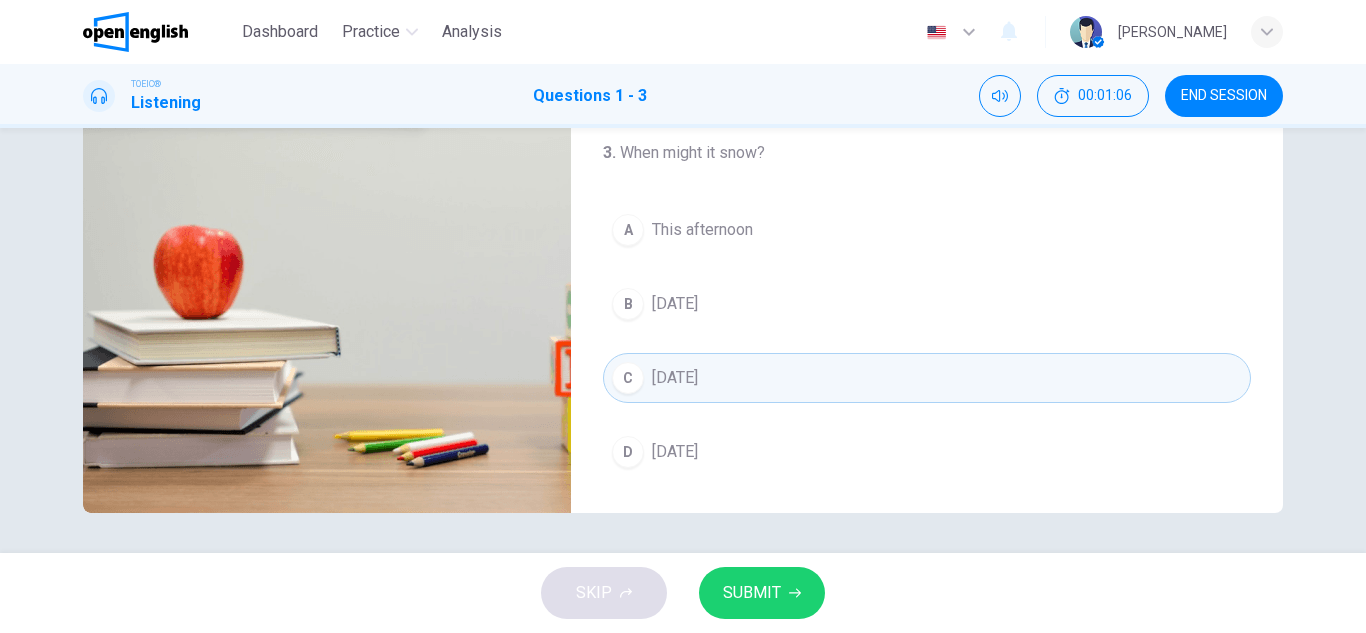 click on "SUBMIT" at bounding box center [752, 593] 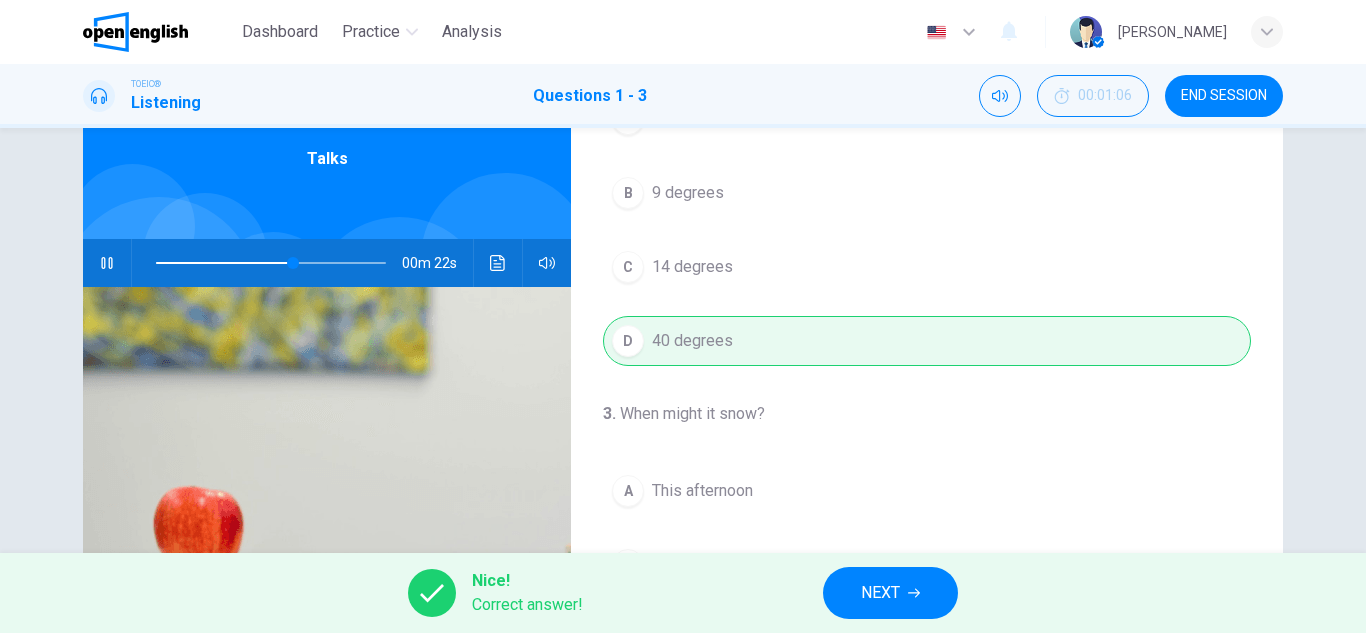 scroll, scrollTop: 50, scrollLeft: 0, axis: vertical 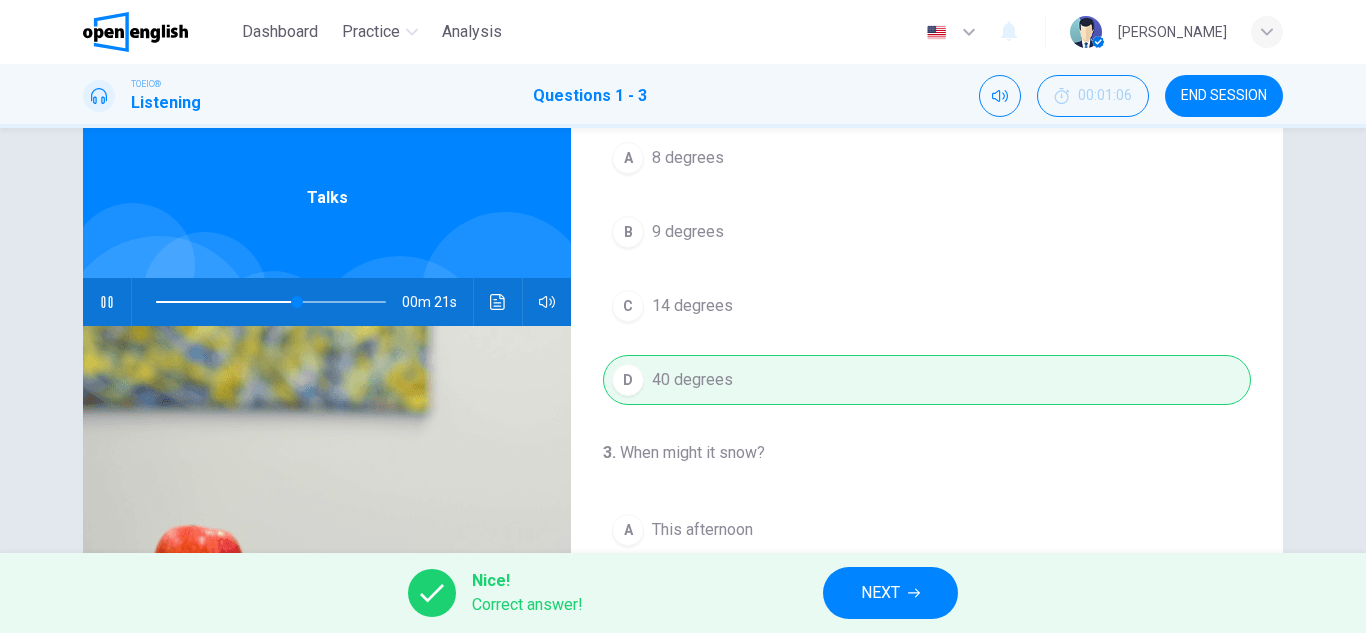 click 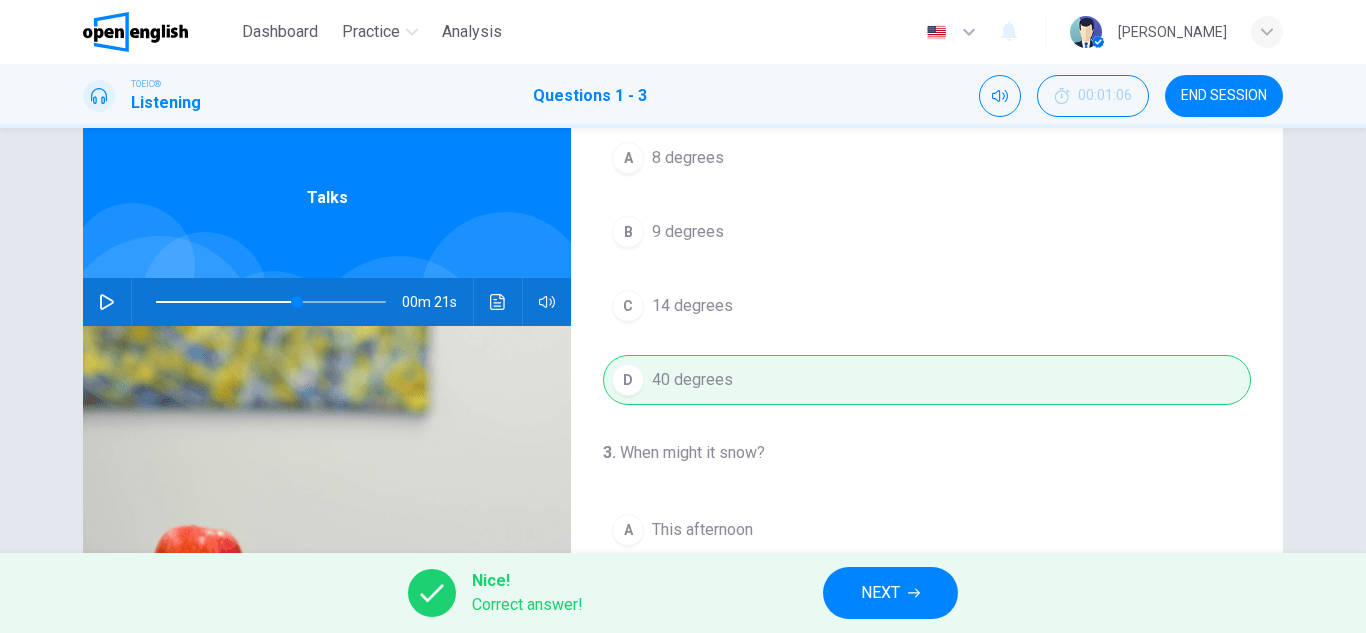 click on "NEXT" at bounding box center [880, 593] 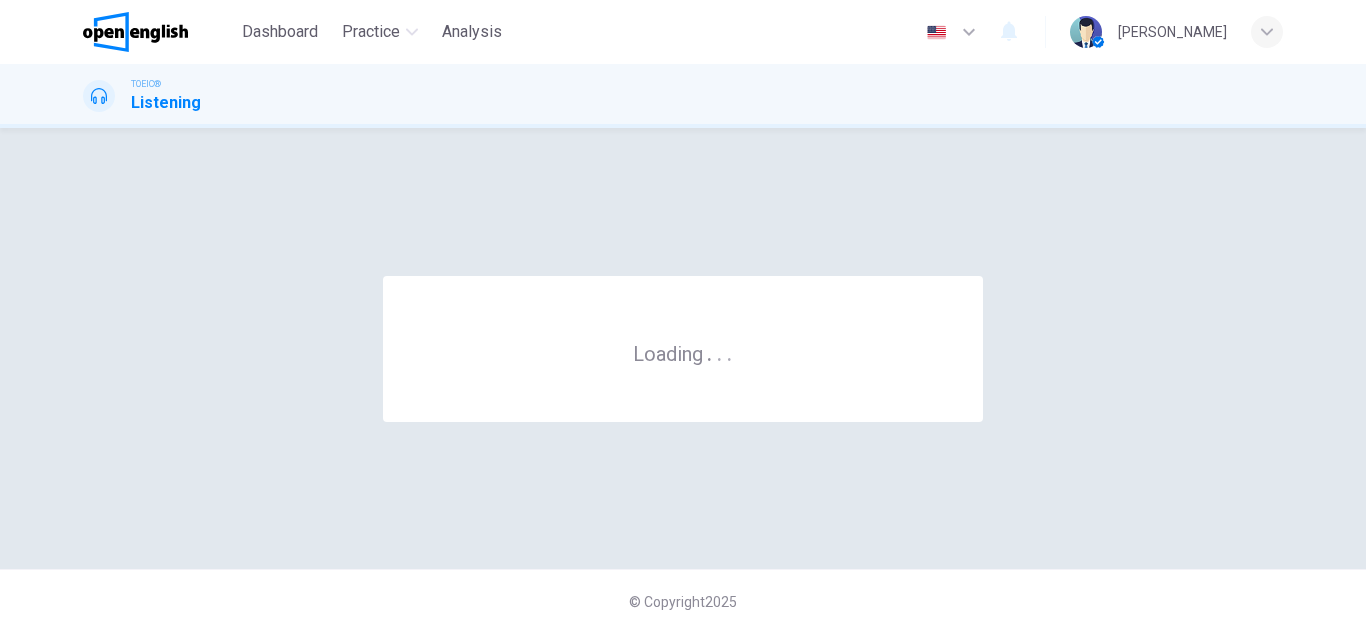 scroll, scrollTop: 0, scrollLeft: 0, axis: both 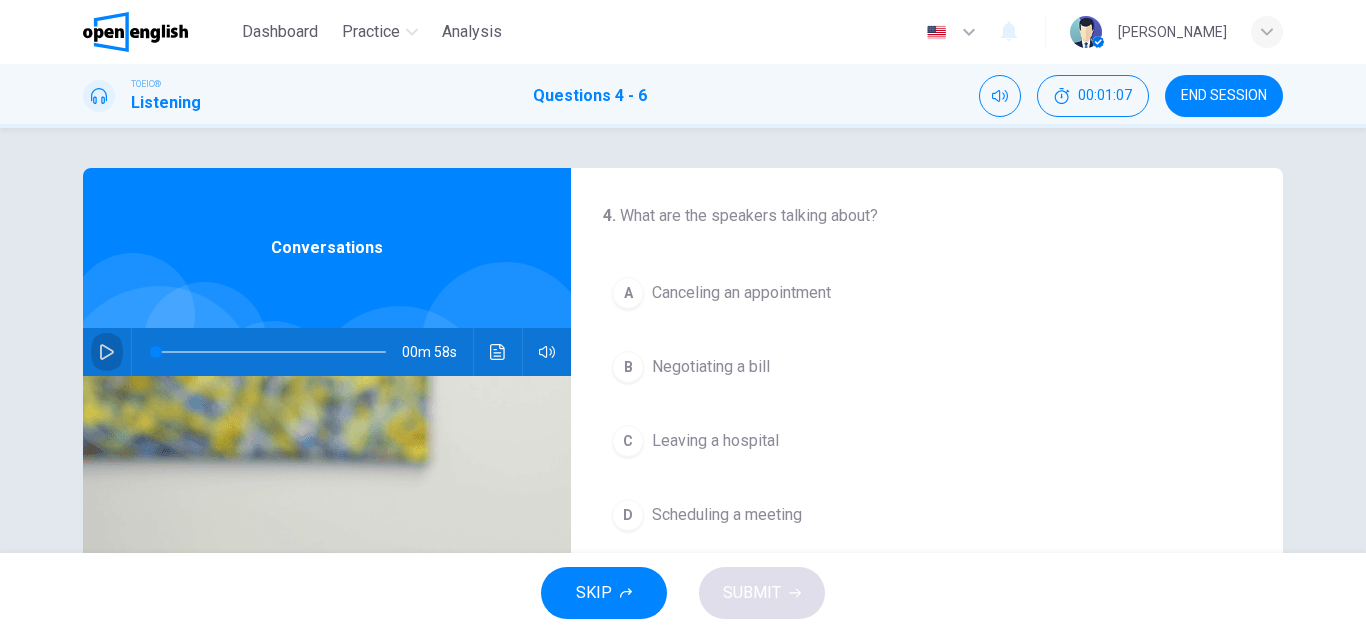 click at bounding box center (107, 352) 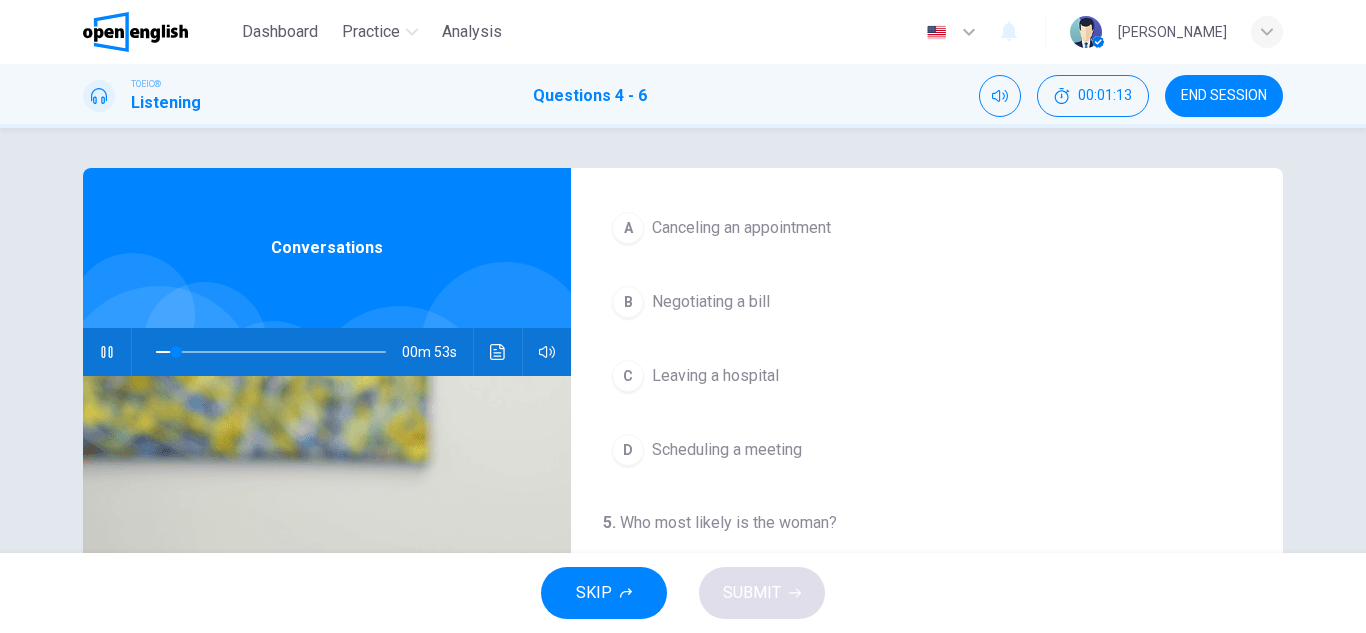 scroll, scrollTop: 100, scrollLeft: 0, axis: vertical 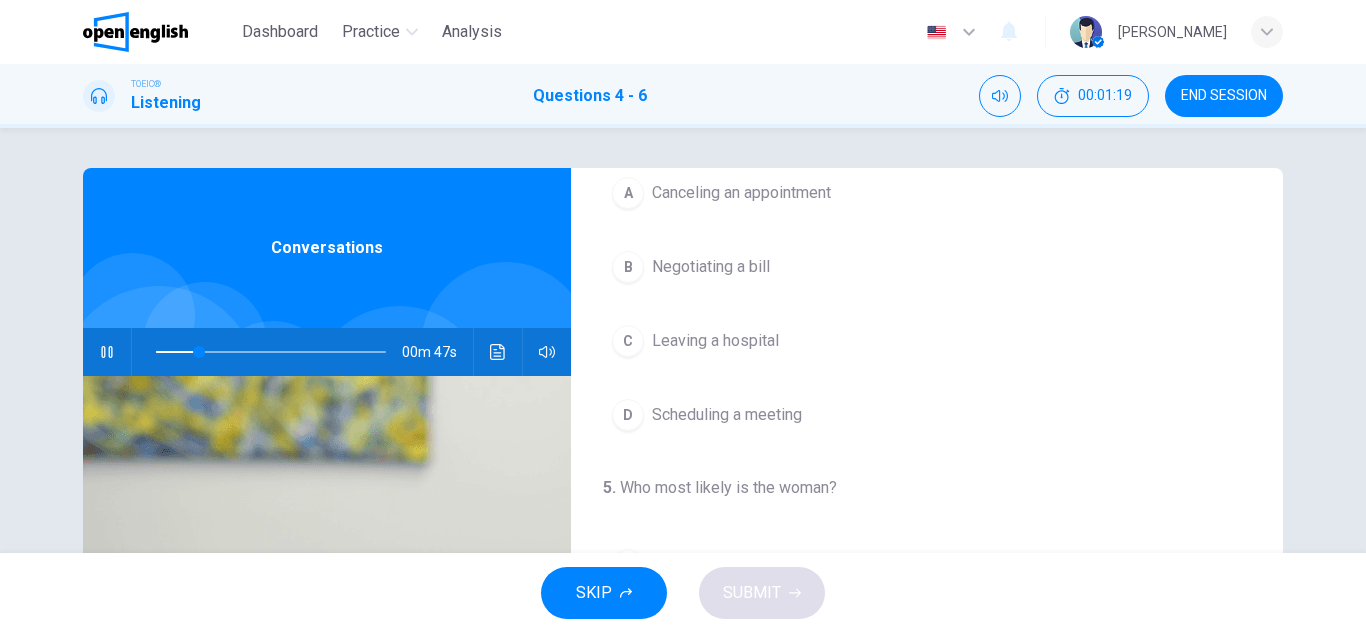 click on "Canceling an appointment" at bounding box center (741, 193) 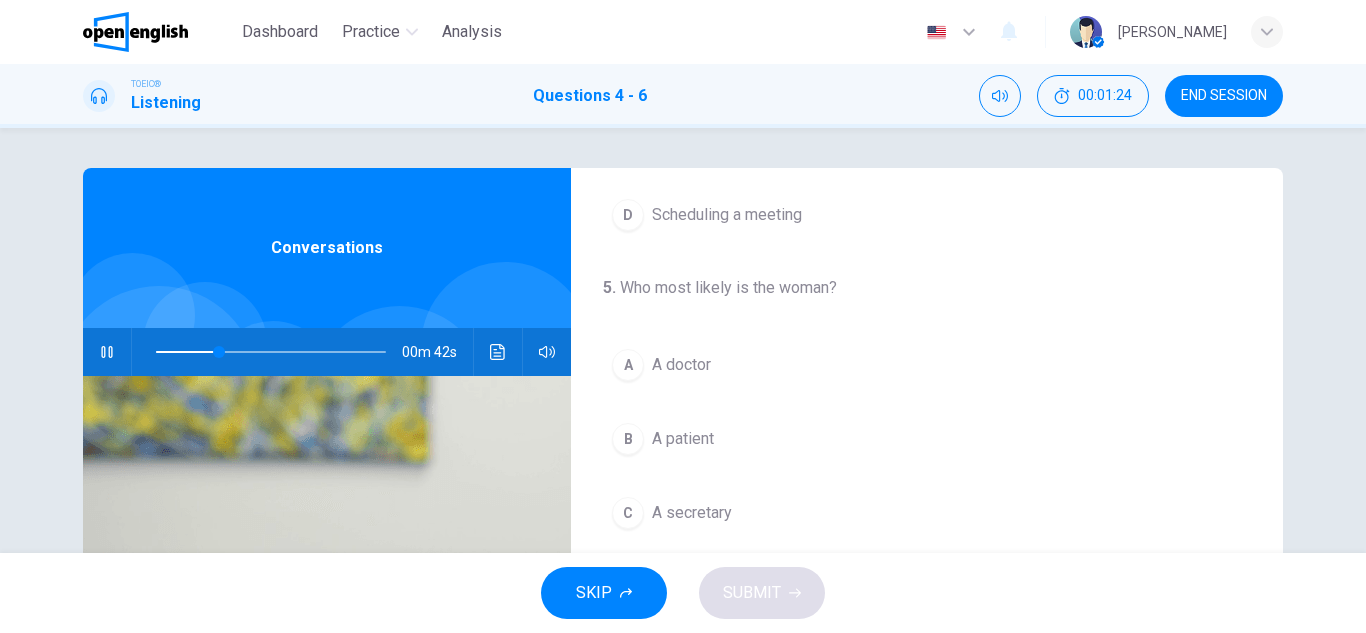 scroll, scrollTop: 400, scrollLeft: 0, axis: vertical 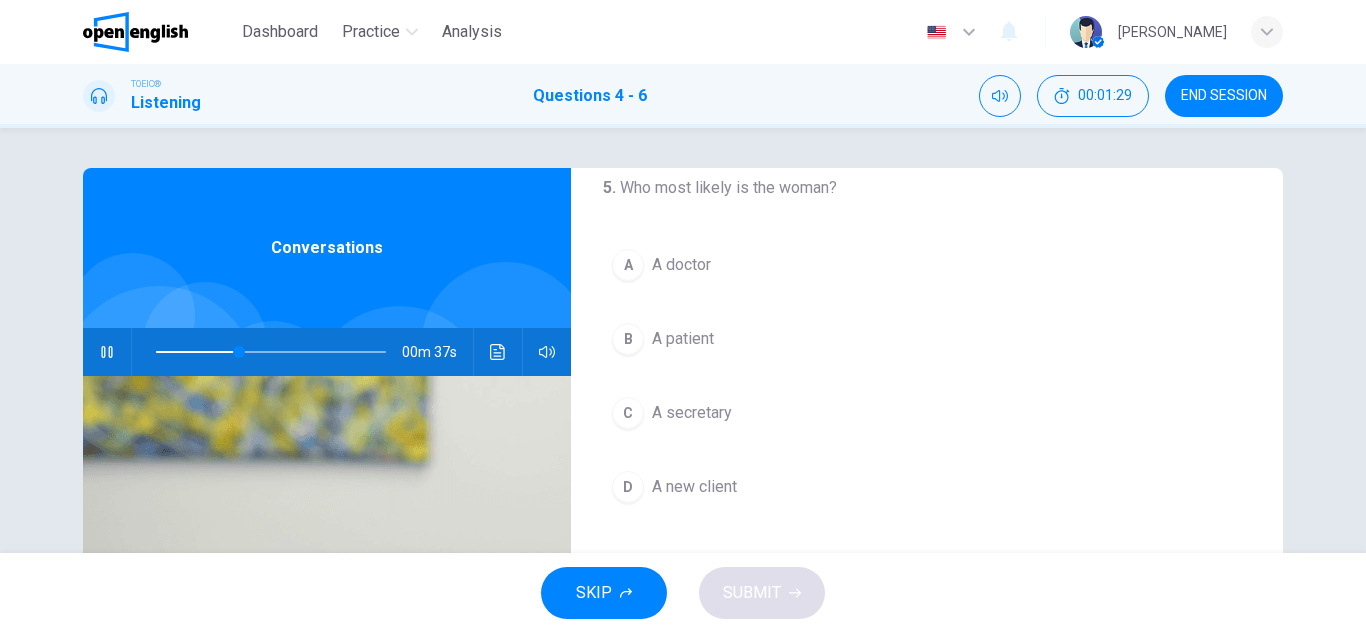click on "C A secretary" at bounding box center (927, 413) 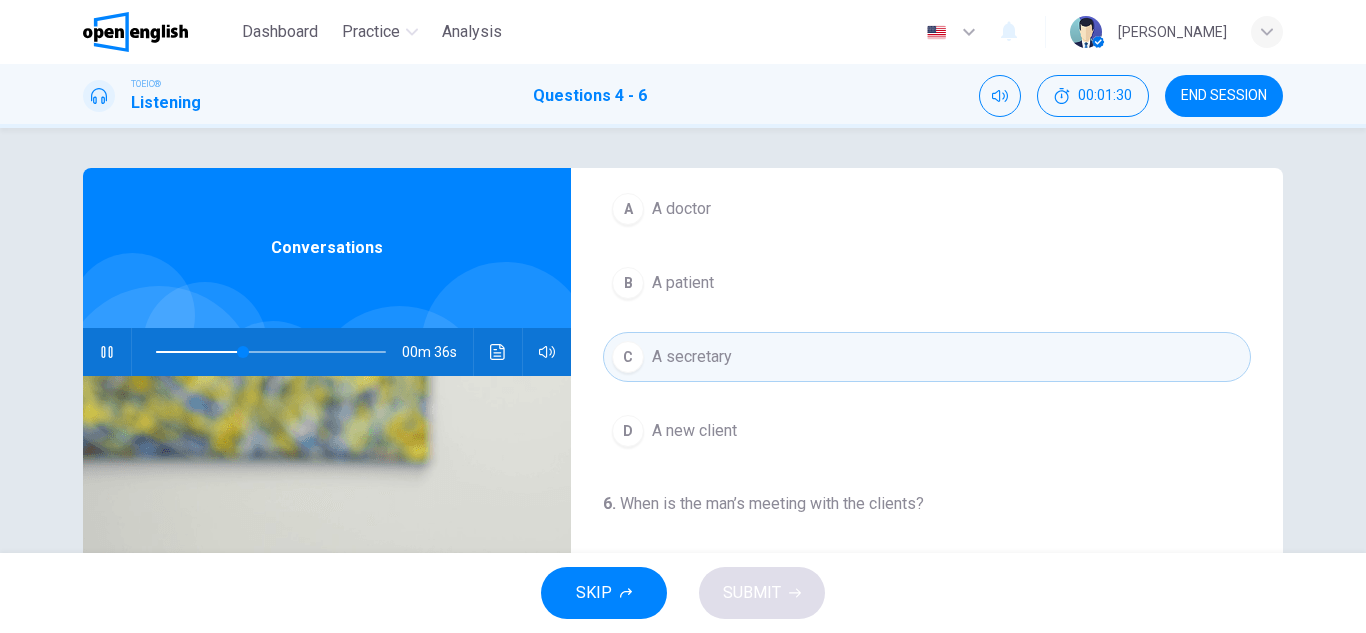 scroll, scrollTop: 457, scrollLeft: 0, axis: vertical 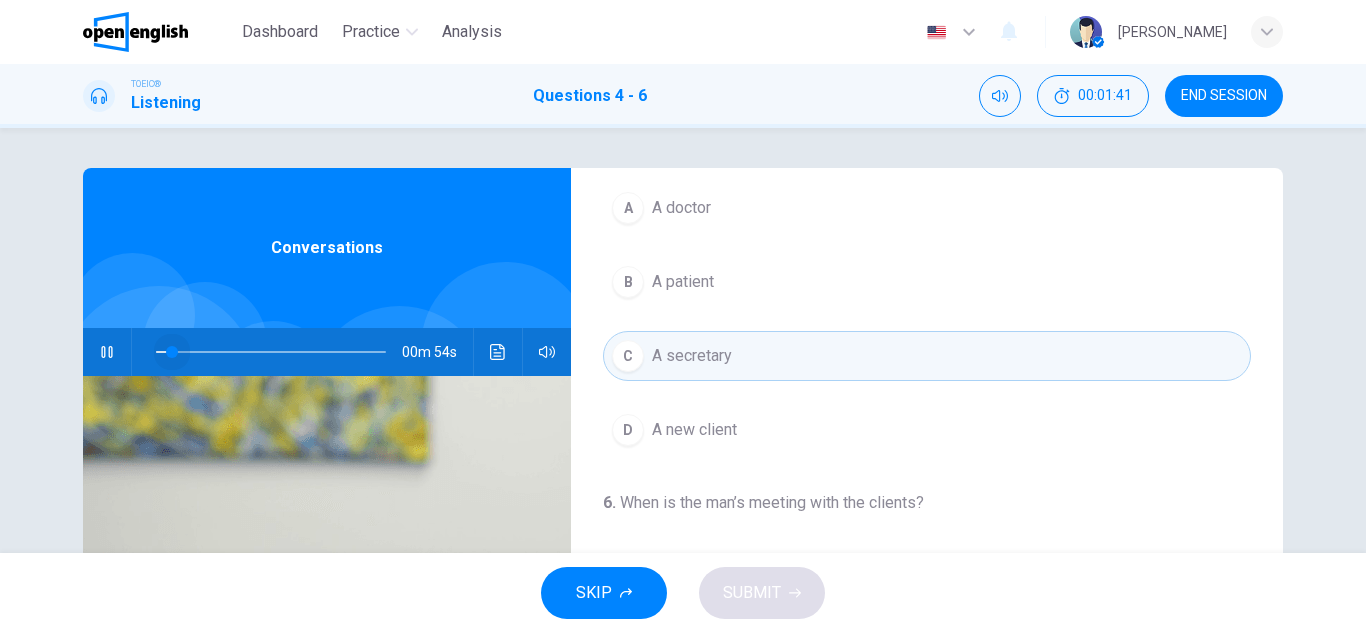 click at bounding box center (271, 352) 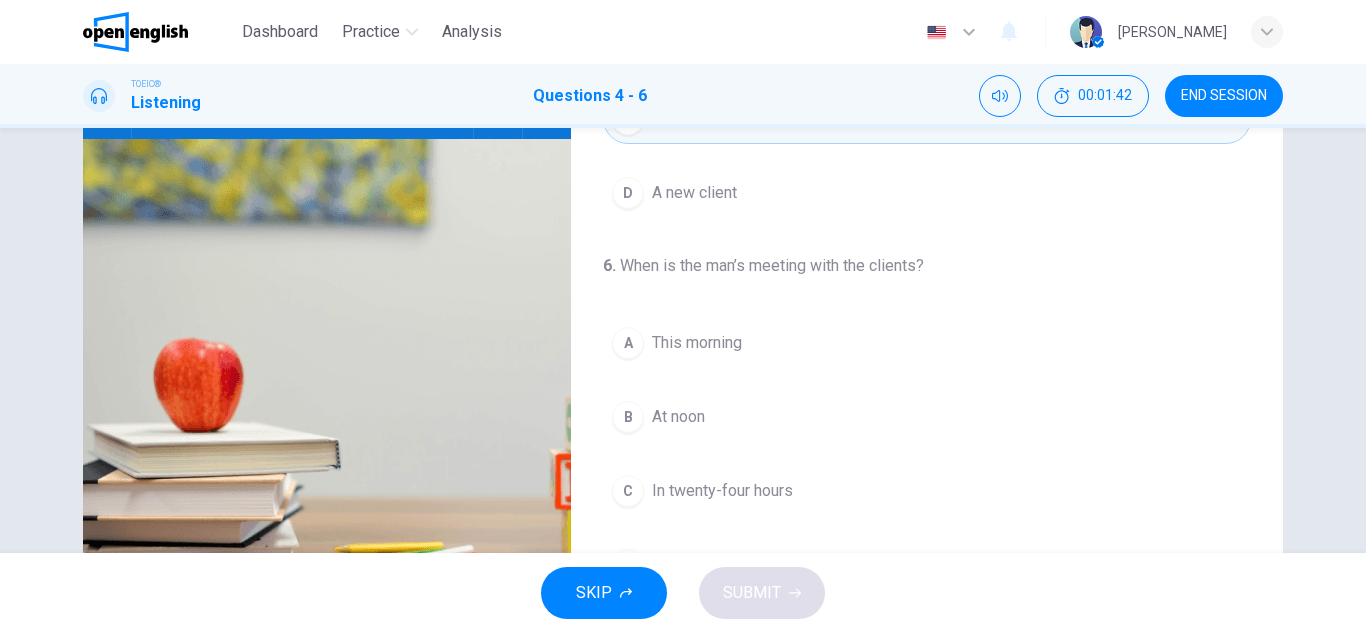 scroll, scrollTop: 350, scrollLeft: 0, axis: vertical 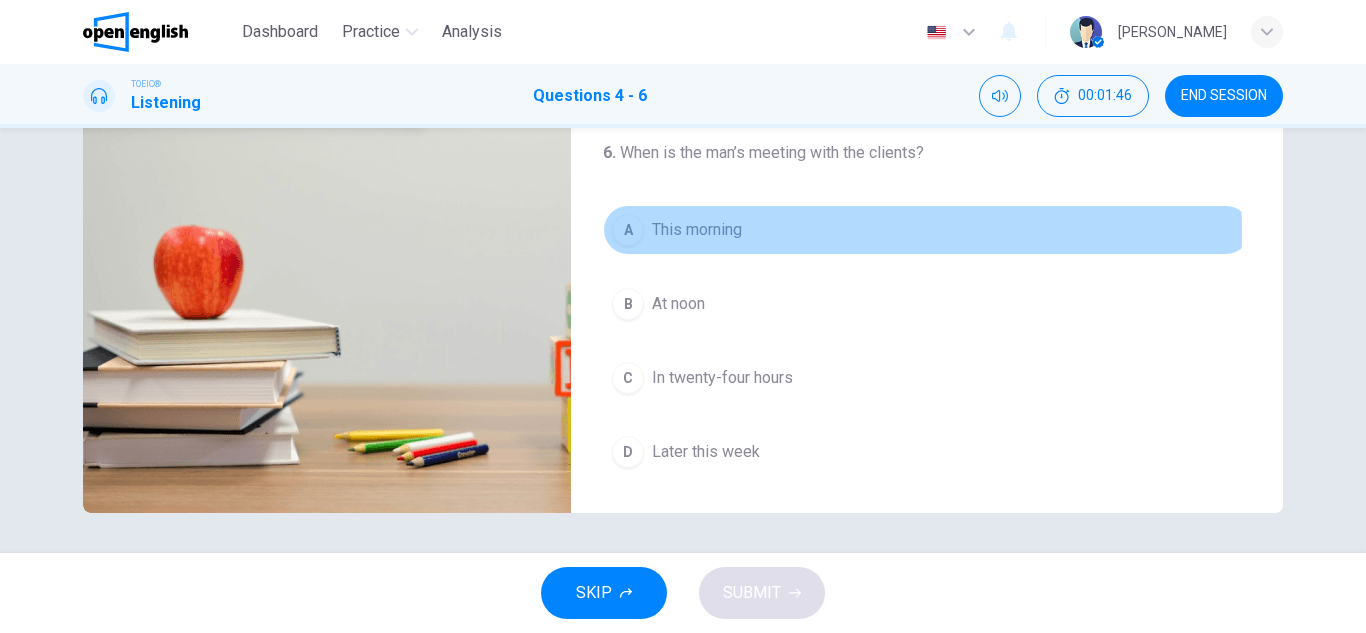 click on "A This morning" at bounding box center [927, 230] 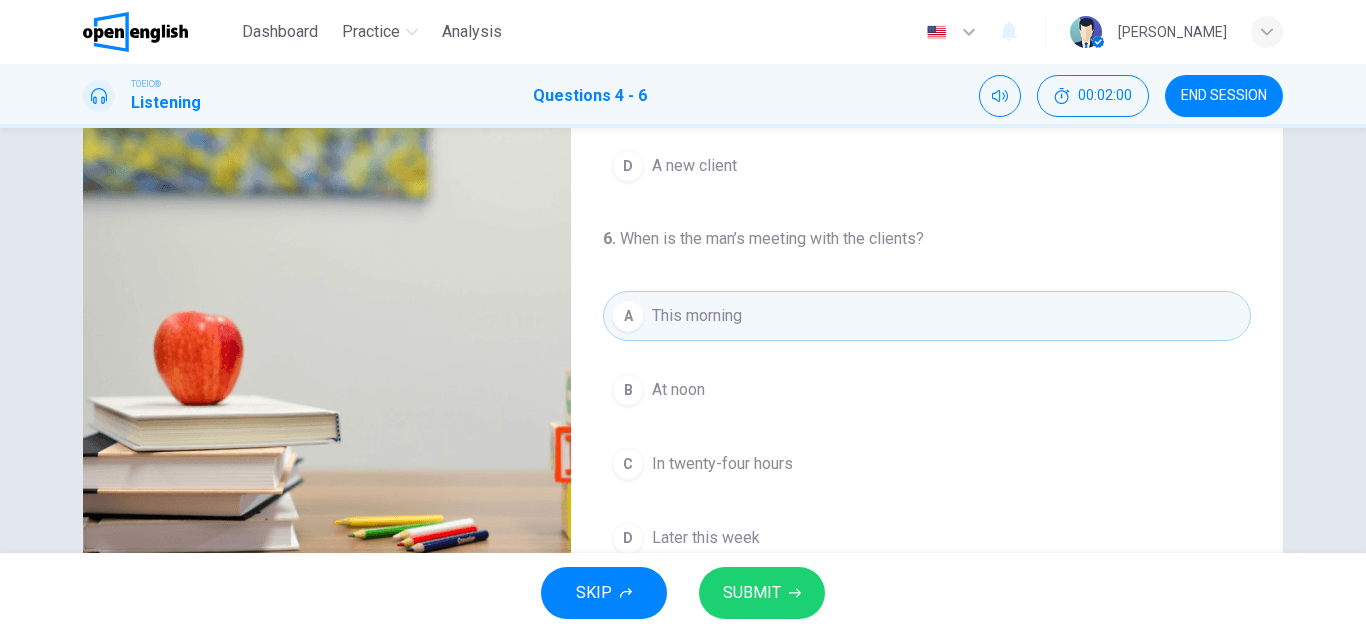 scroll, scrollTop: 350, scrollLeft: 0, axis: vertical 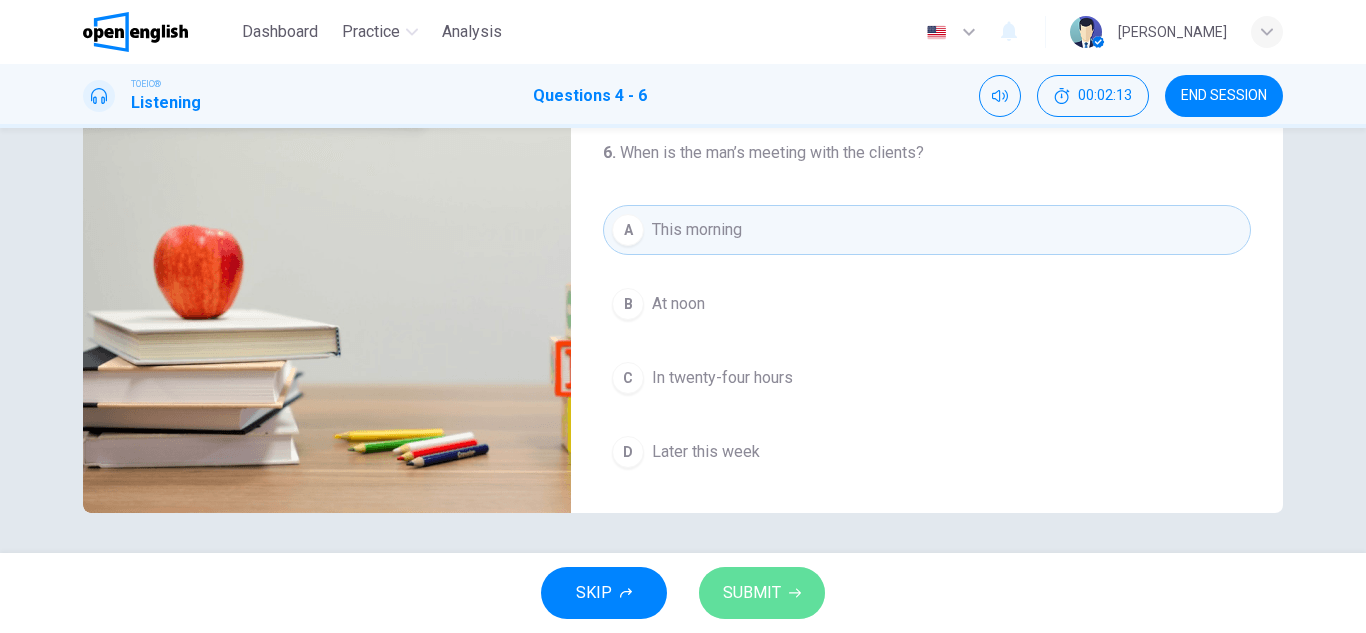 click on "SUBMIT" at bounding box center [752, 593] 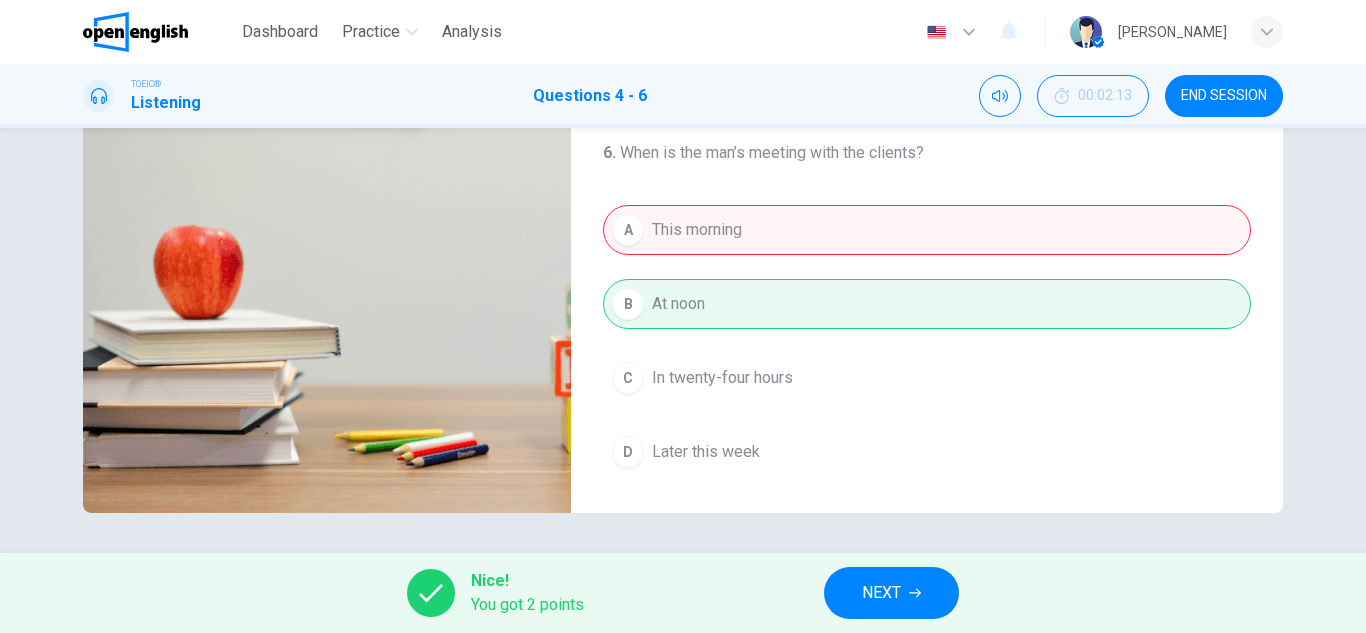 type on "**" 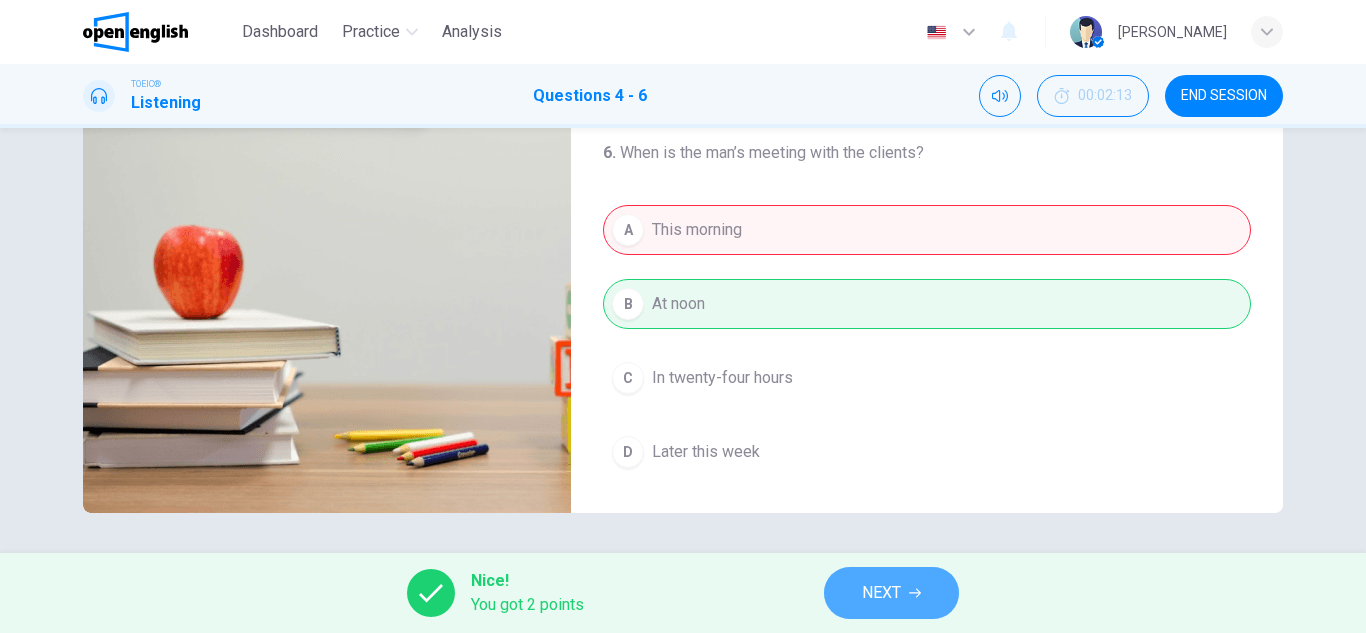 click on "NEXT" at bounding box center (881, 593) 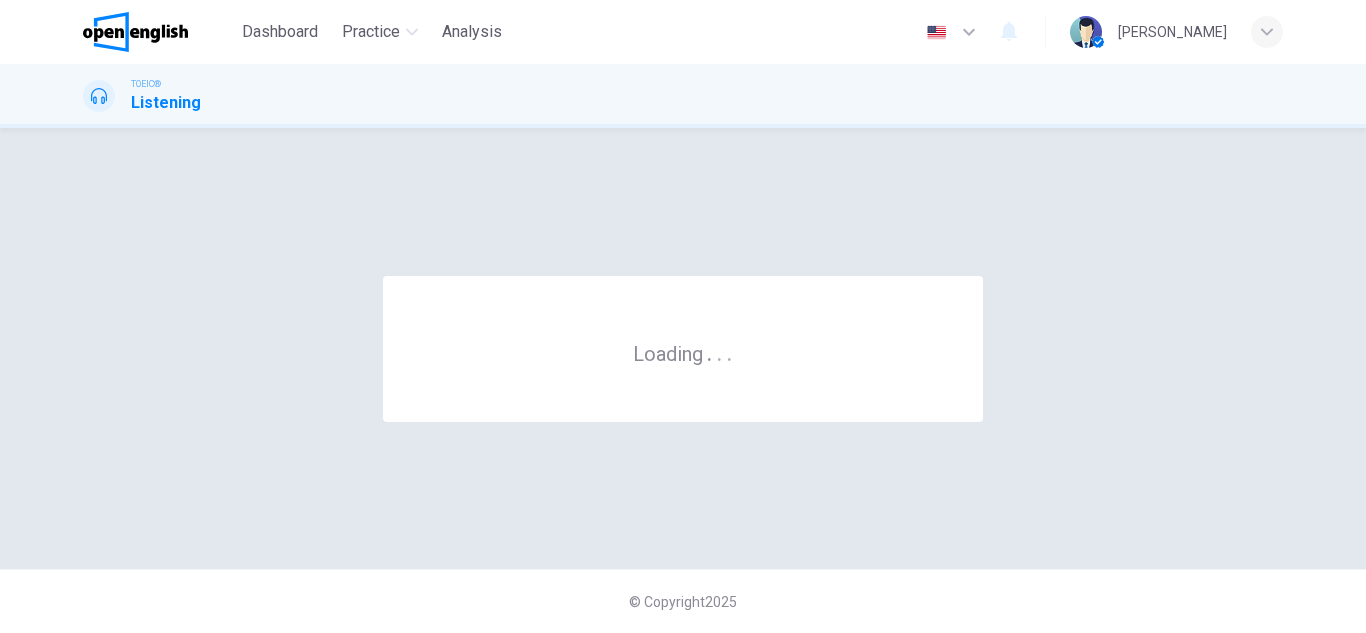 scroll, scrollTop: 0, scrollLeft: 0, axis: both 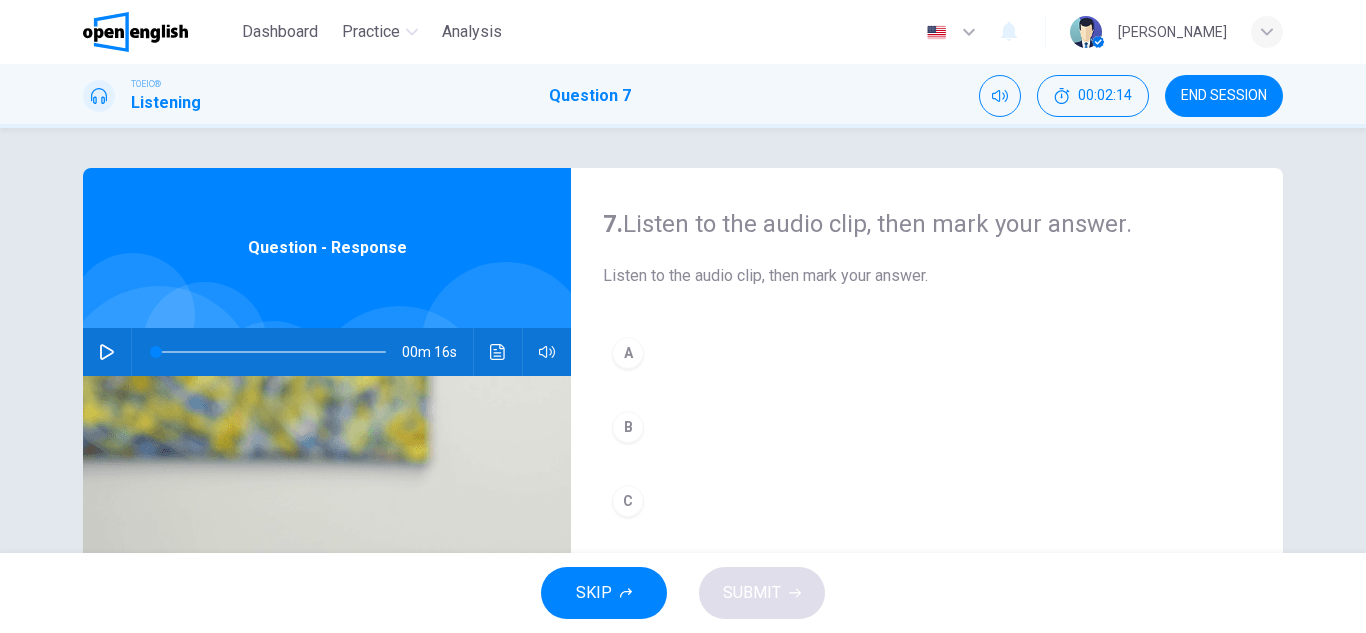 click at bounding box center (107, 352) 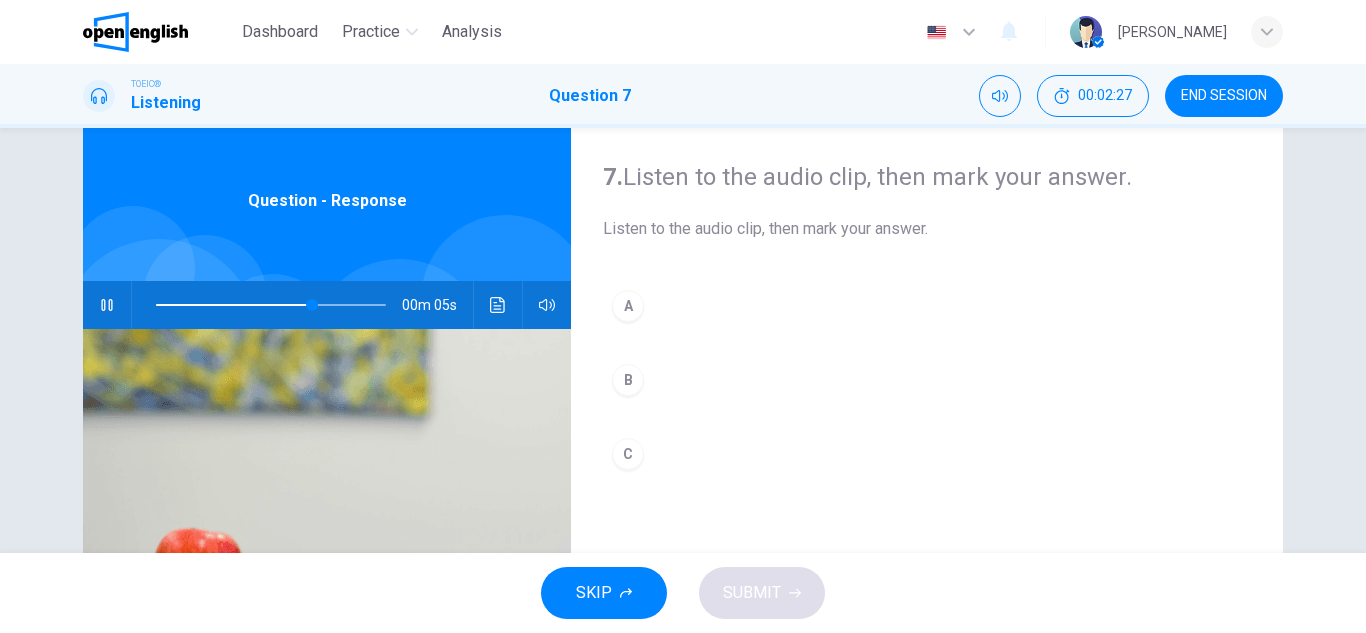 scroll, scrollTop: 0, scrollLeft: 0, axis: both 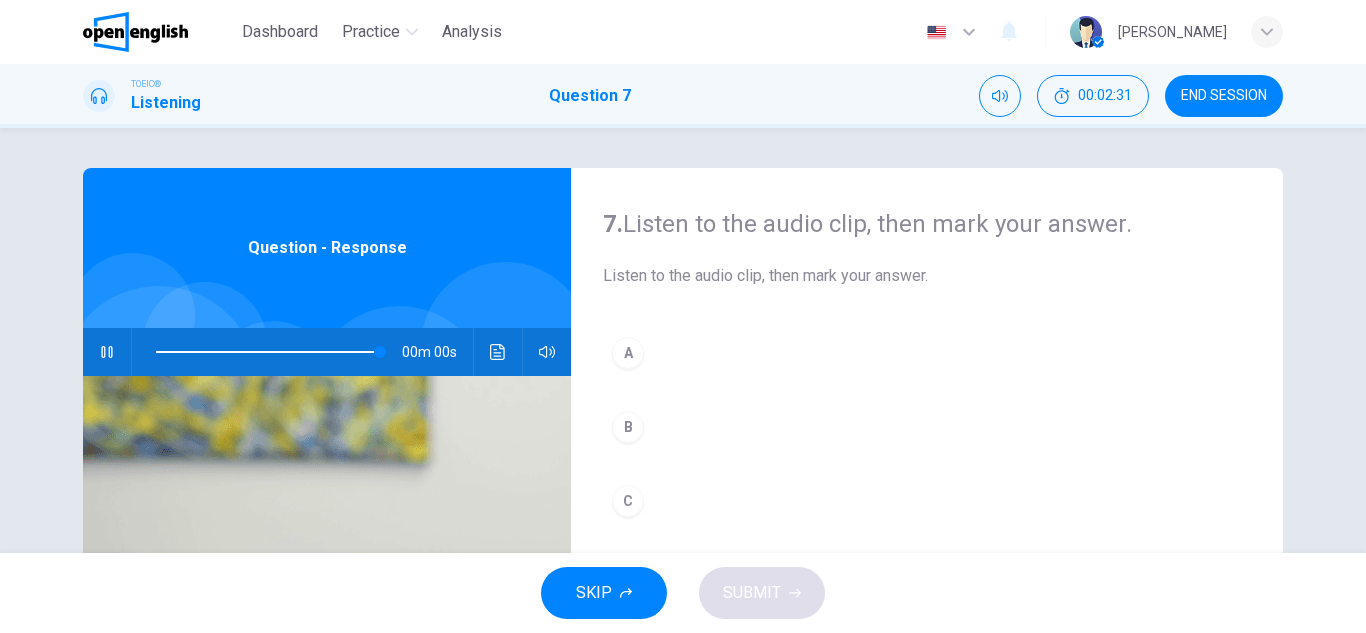 click on "C" at bounding box center [628, 501] 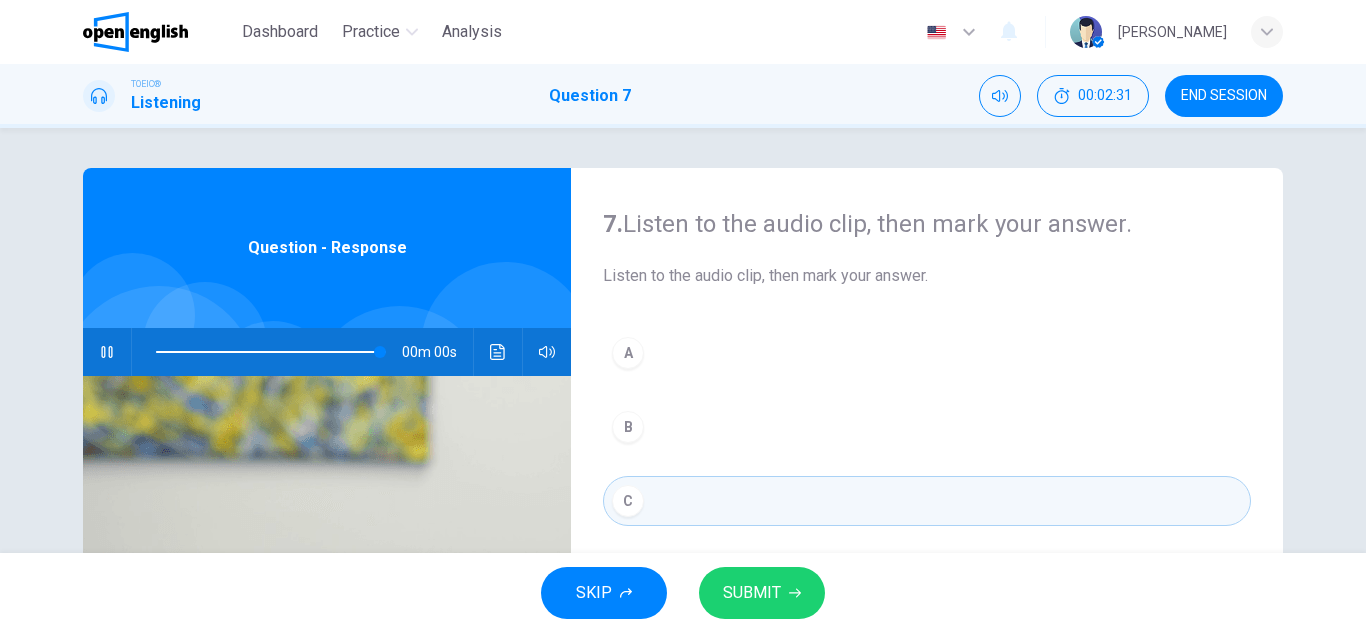 type on "*" 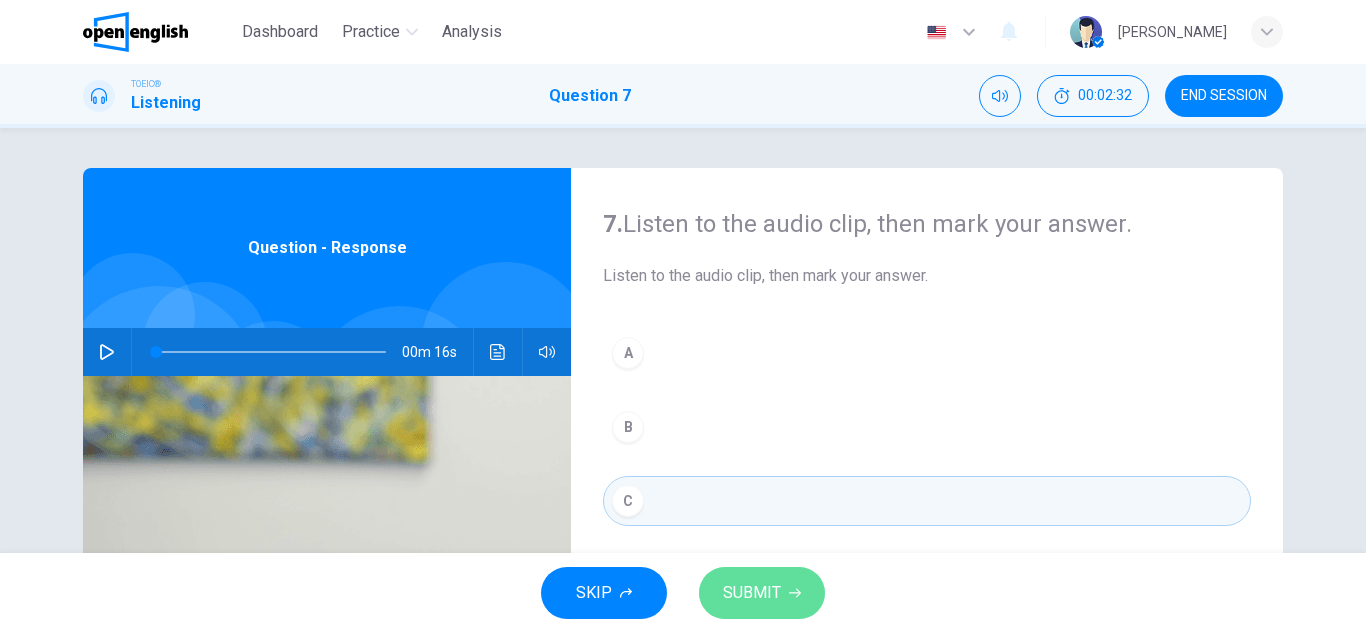 click on "SUBMIT" at bounding box center (752, 593) 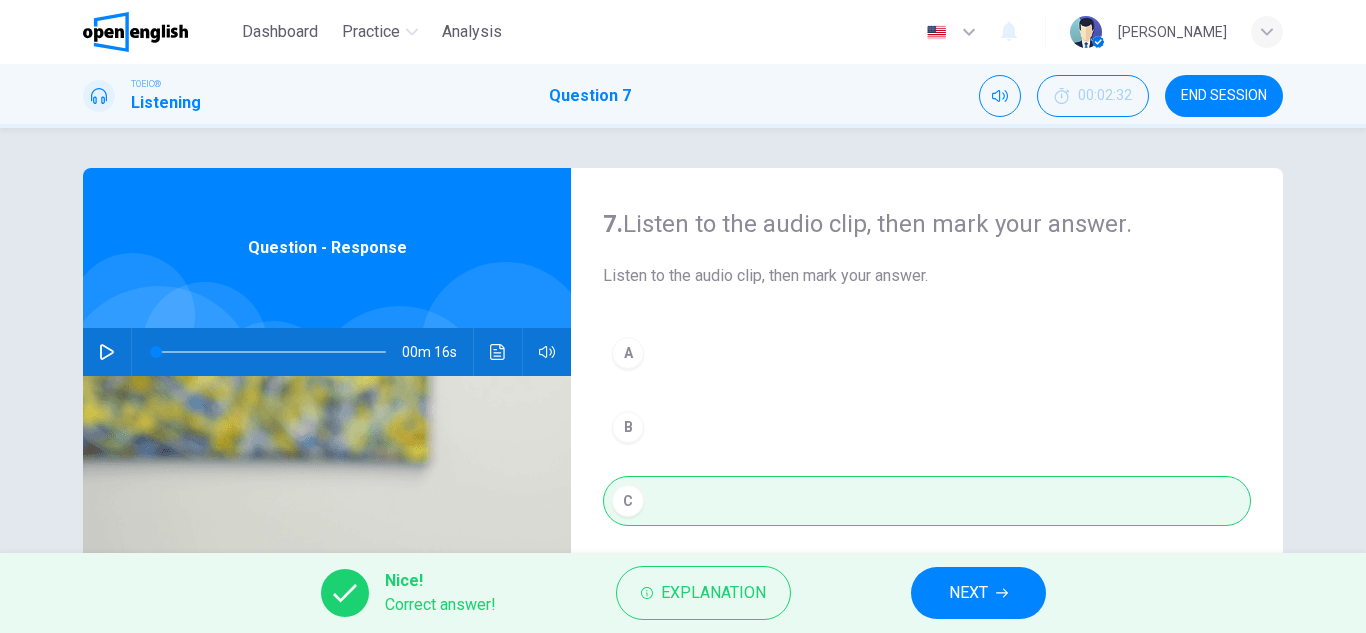 click on "NEXT" at bounding box center [968, 593] 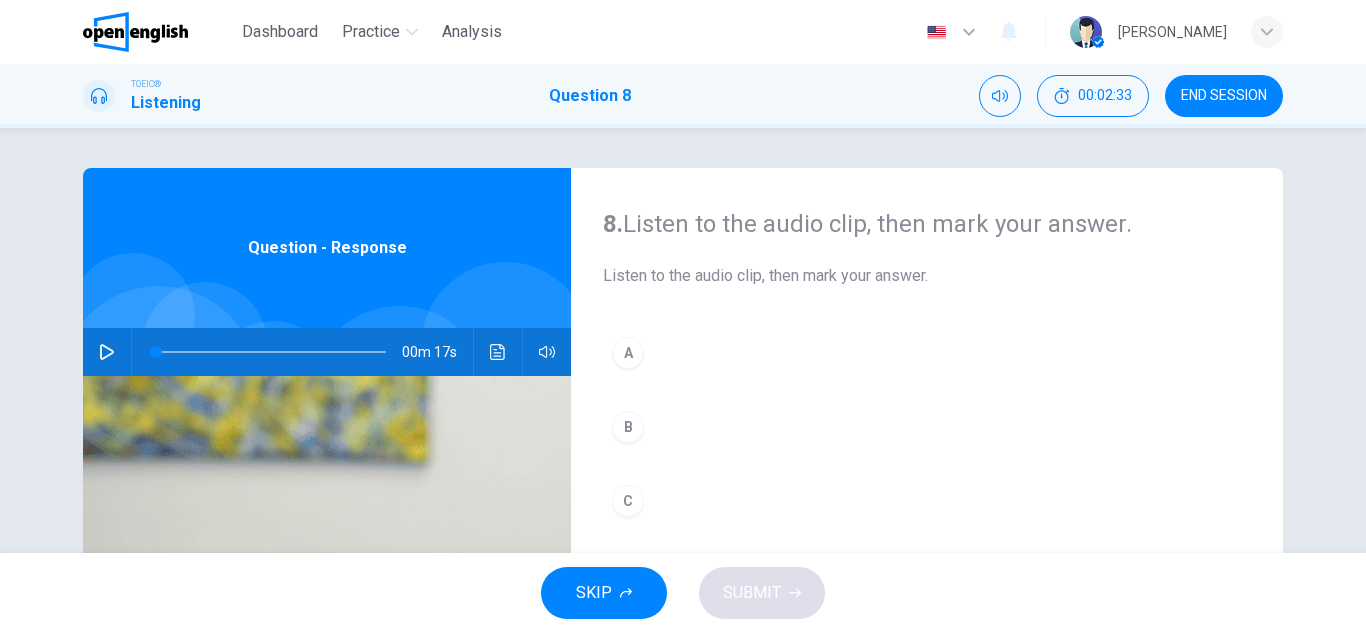 click at bounding box center (107, 352) 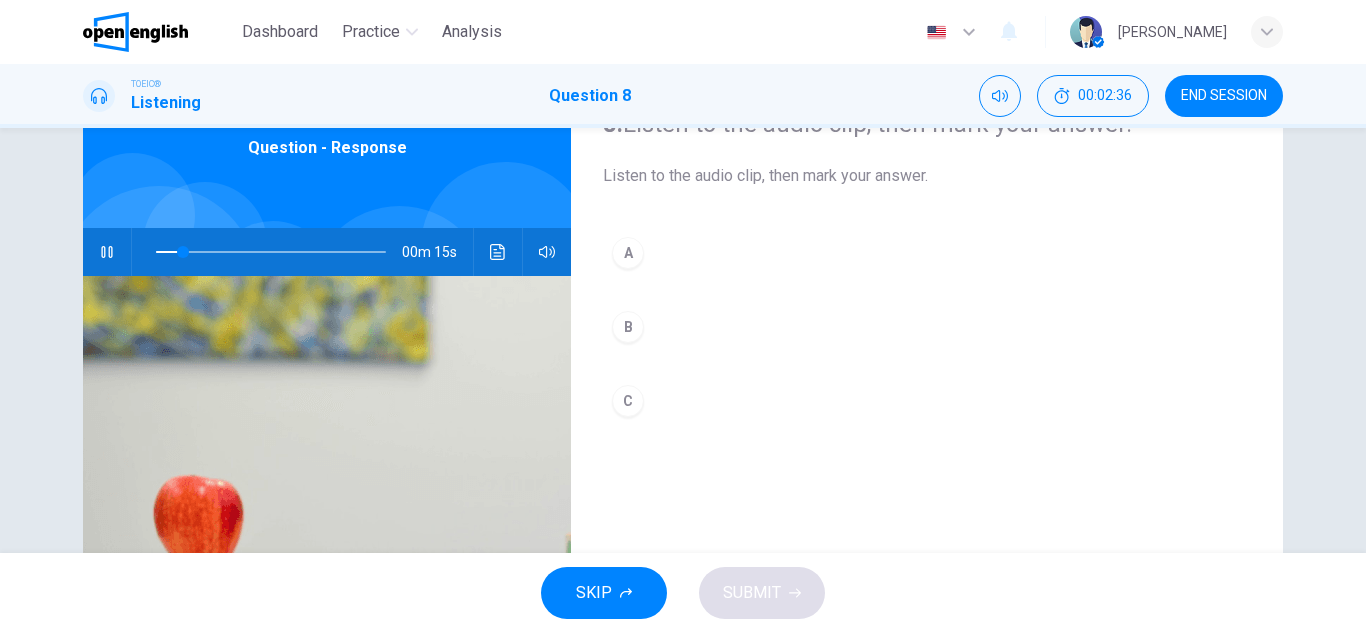 scroll, scrollTop: 0, scrollLeft: 0, axis: both 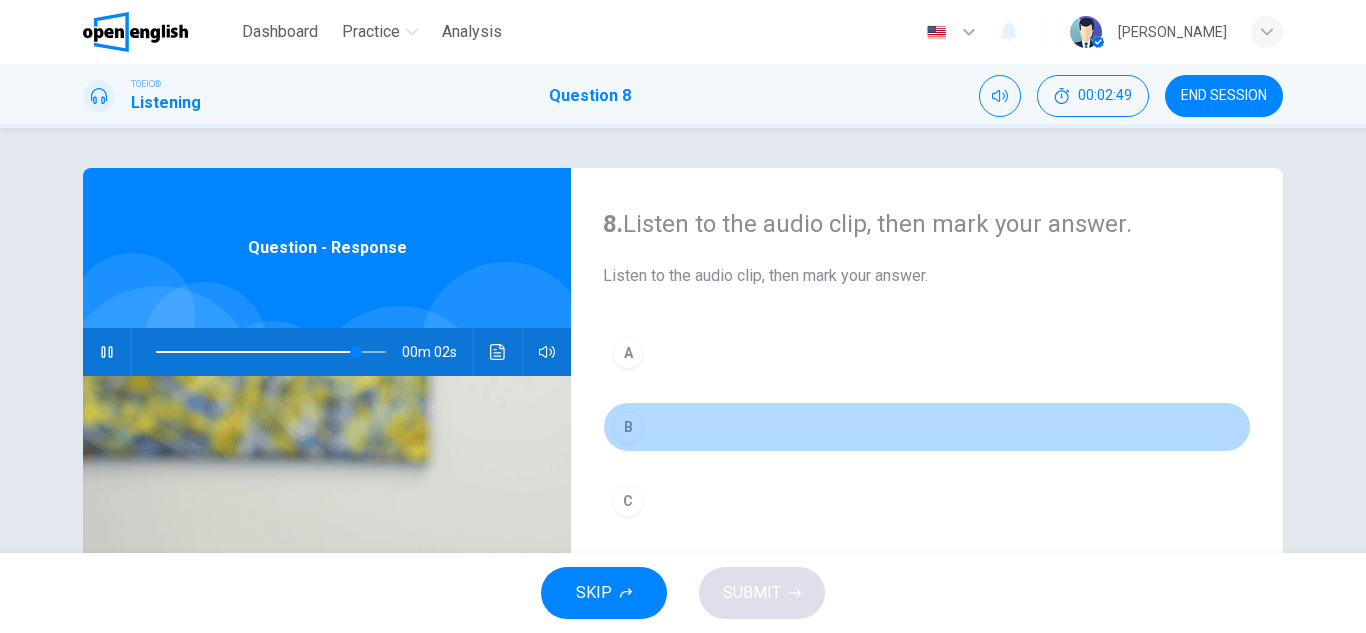 click on "B" at bounding box center [927, 427] 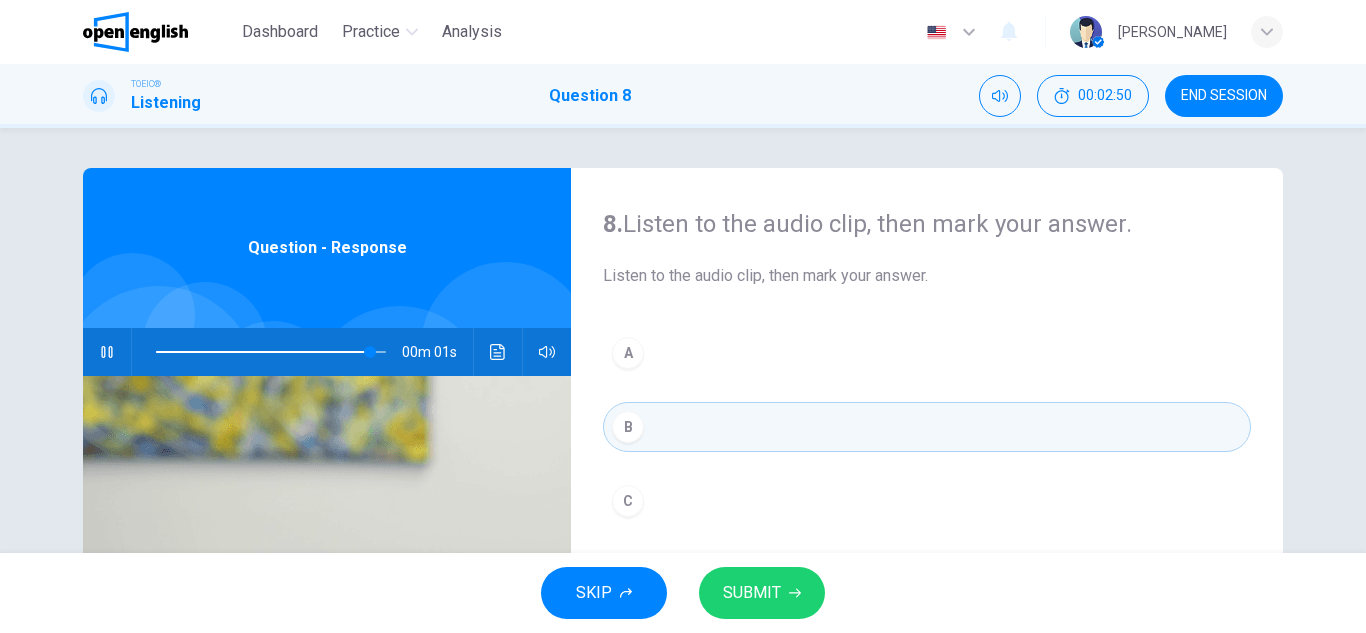 click on "SUBMIT" at bounding box center [752, 593] 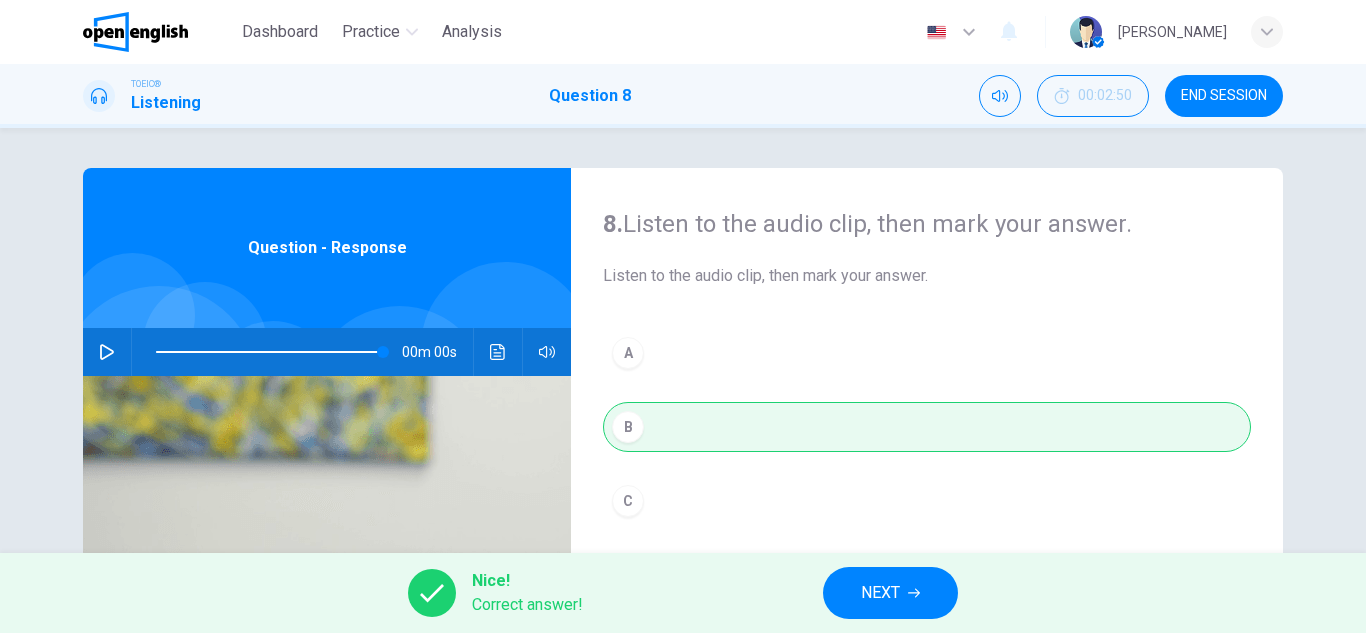 type on "*" 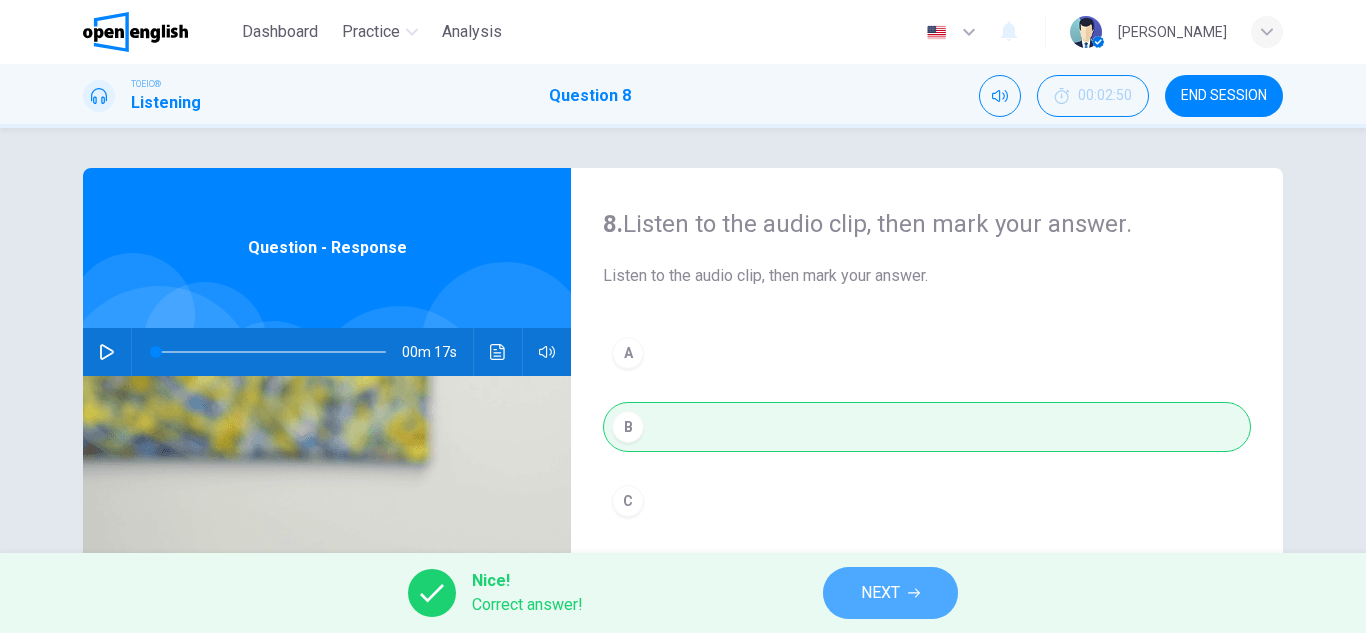 click 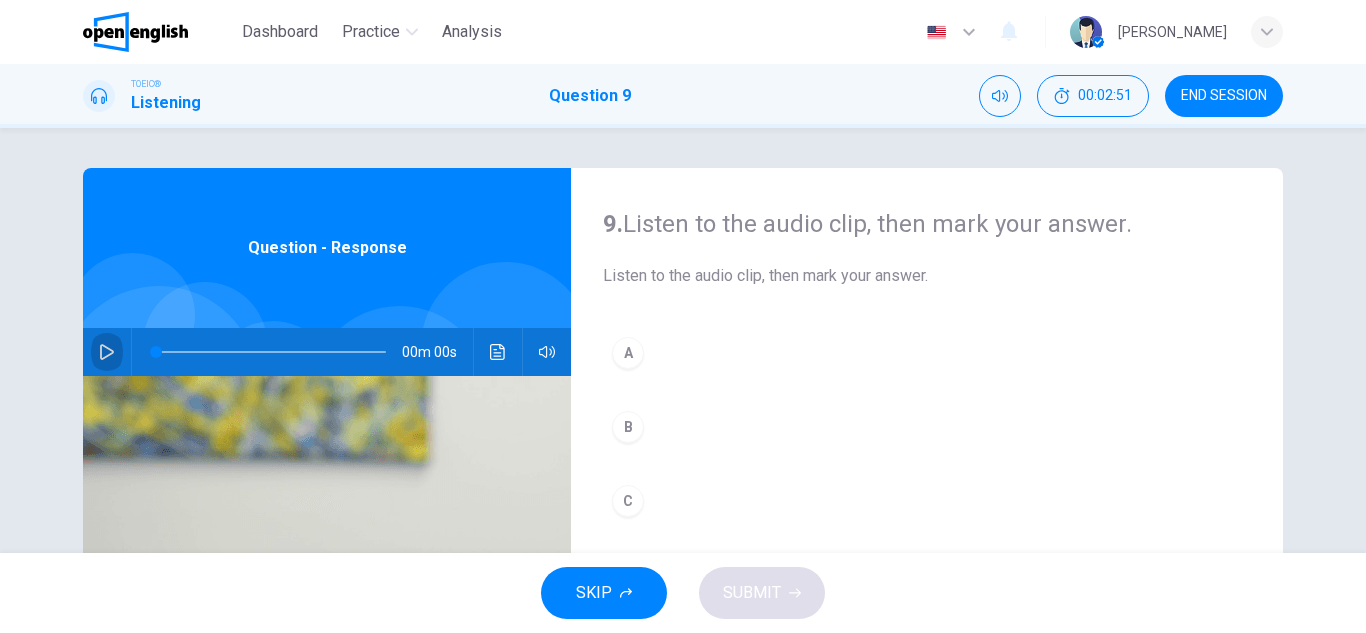 click at bounding box center [107, 352] 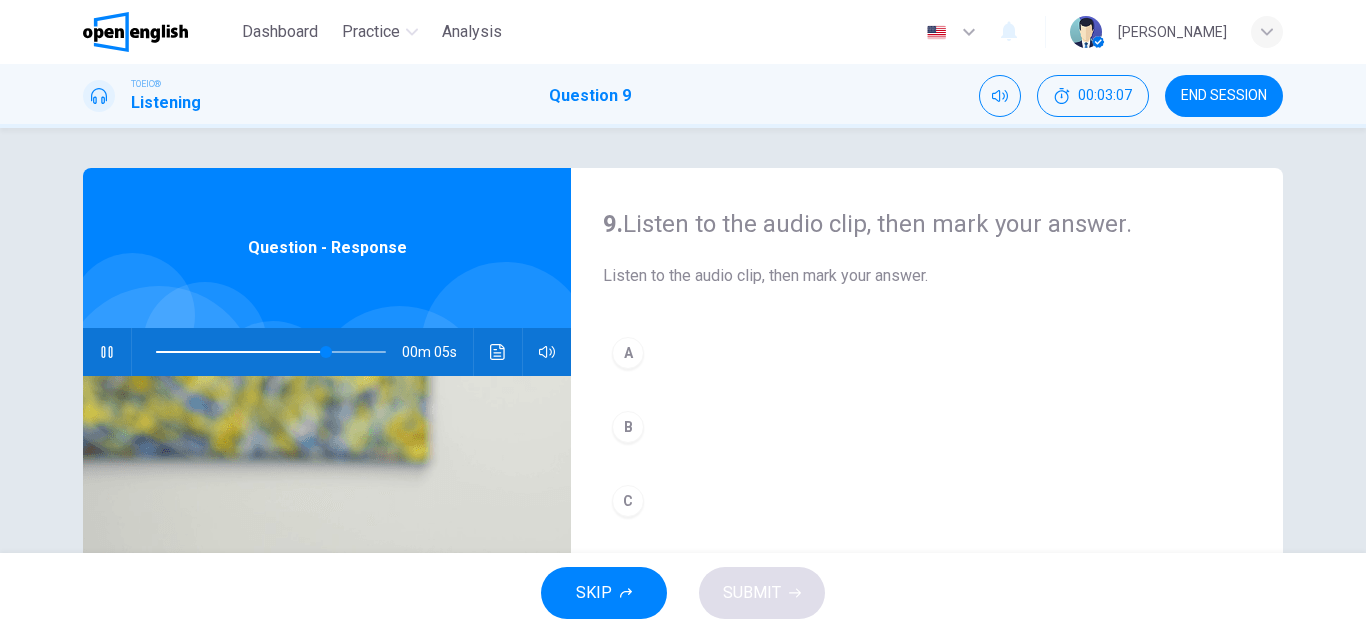 click on "C" at bounding box center [927, 501] 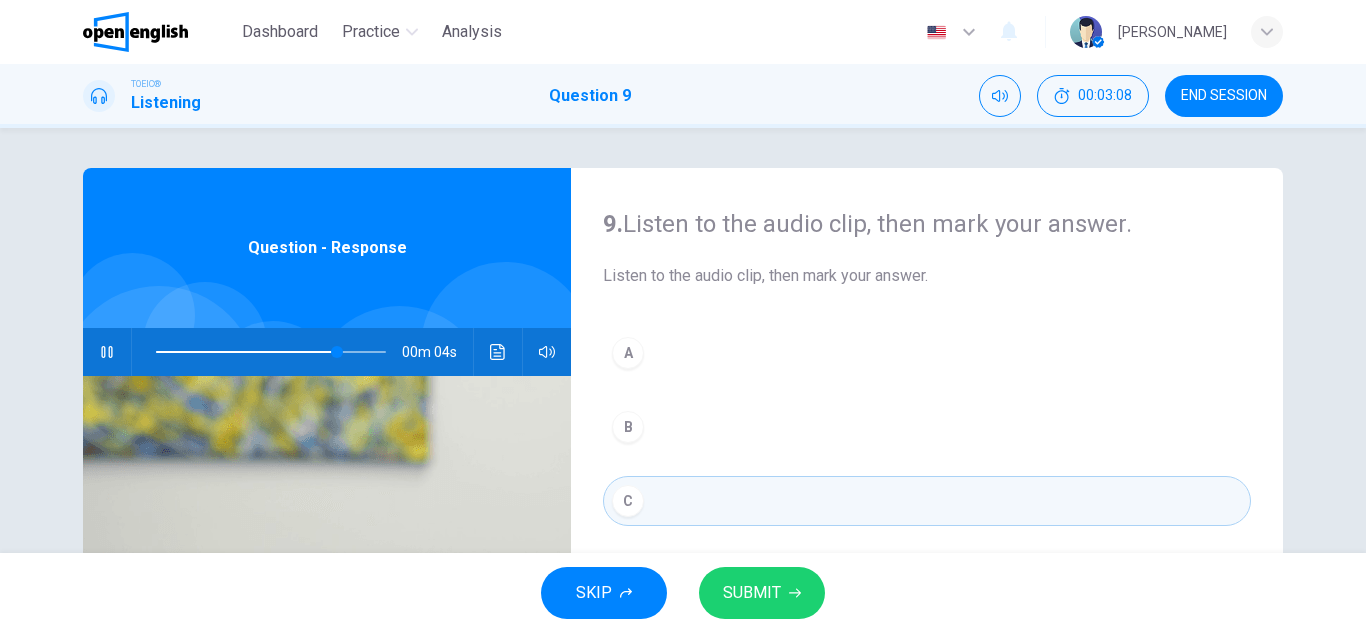 click on "SUBMIT" at bounding box center [752, 593] 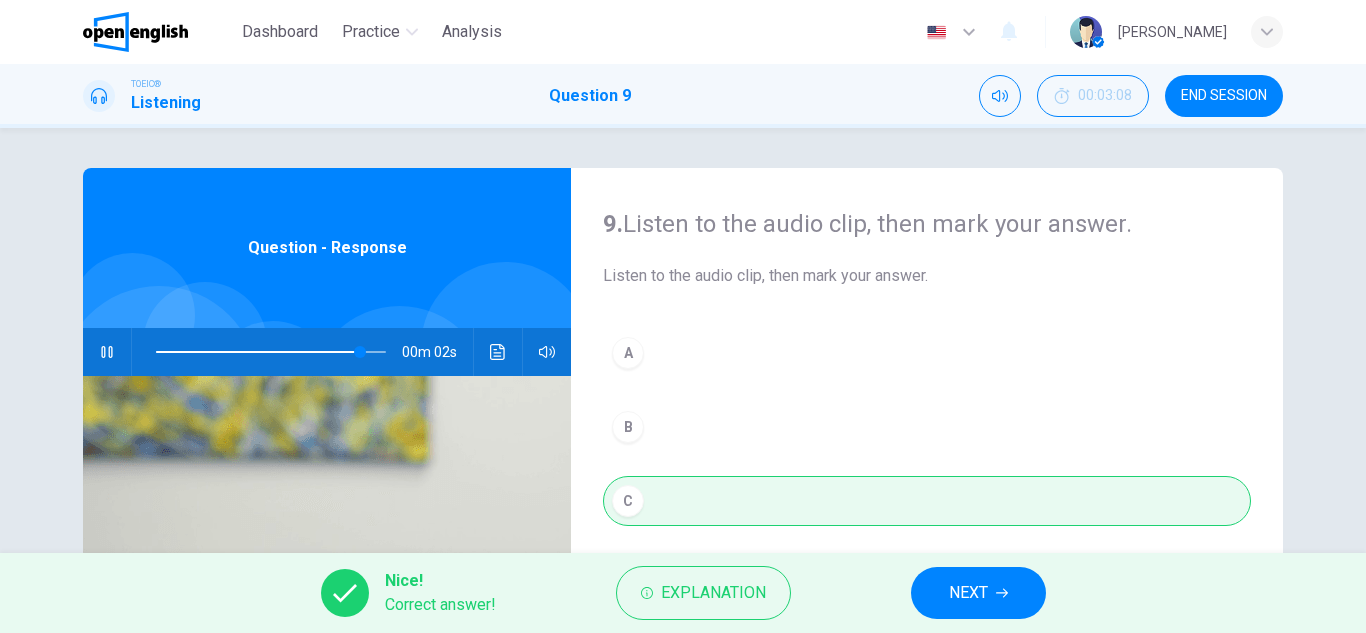 type on "**" 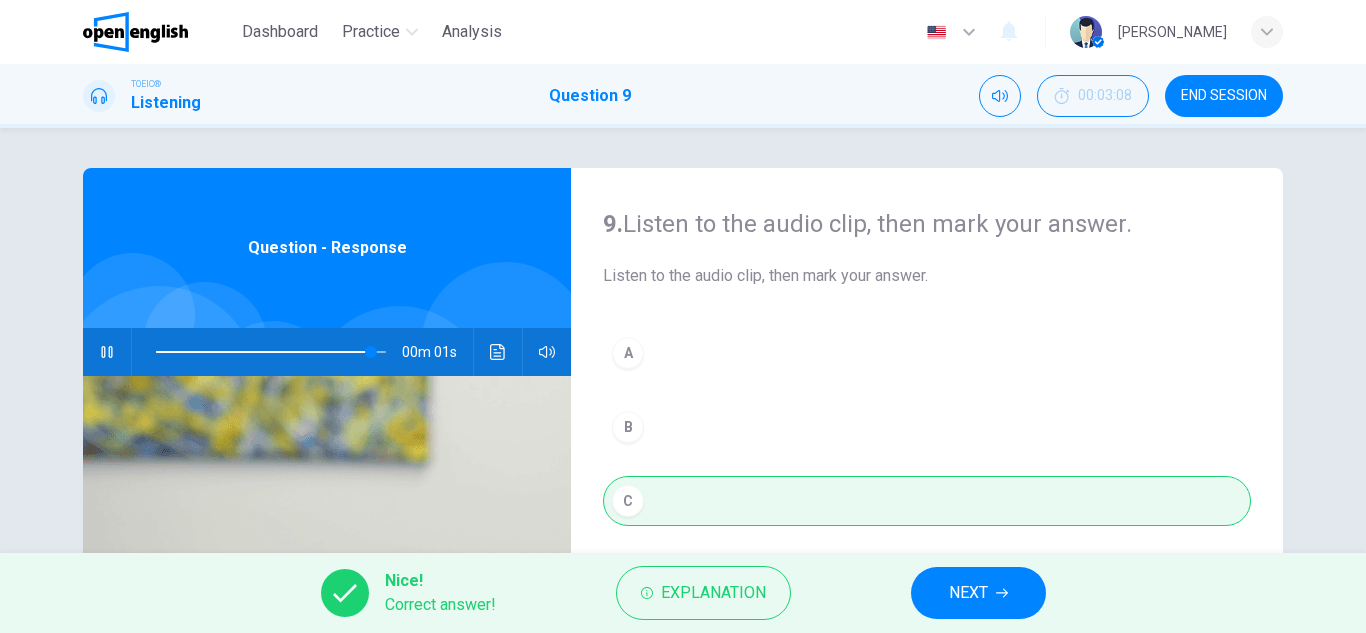 click on "NEXT" at bounding box center (968, 593) 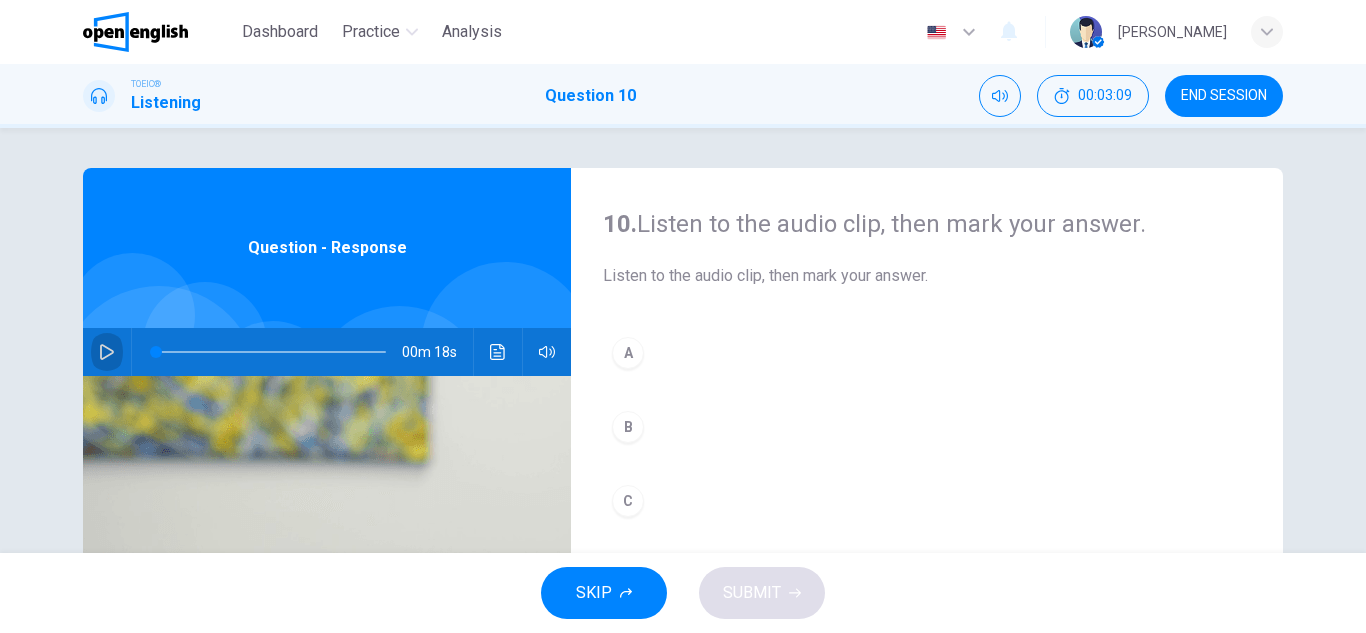 click at bounding box center (107, 352) 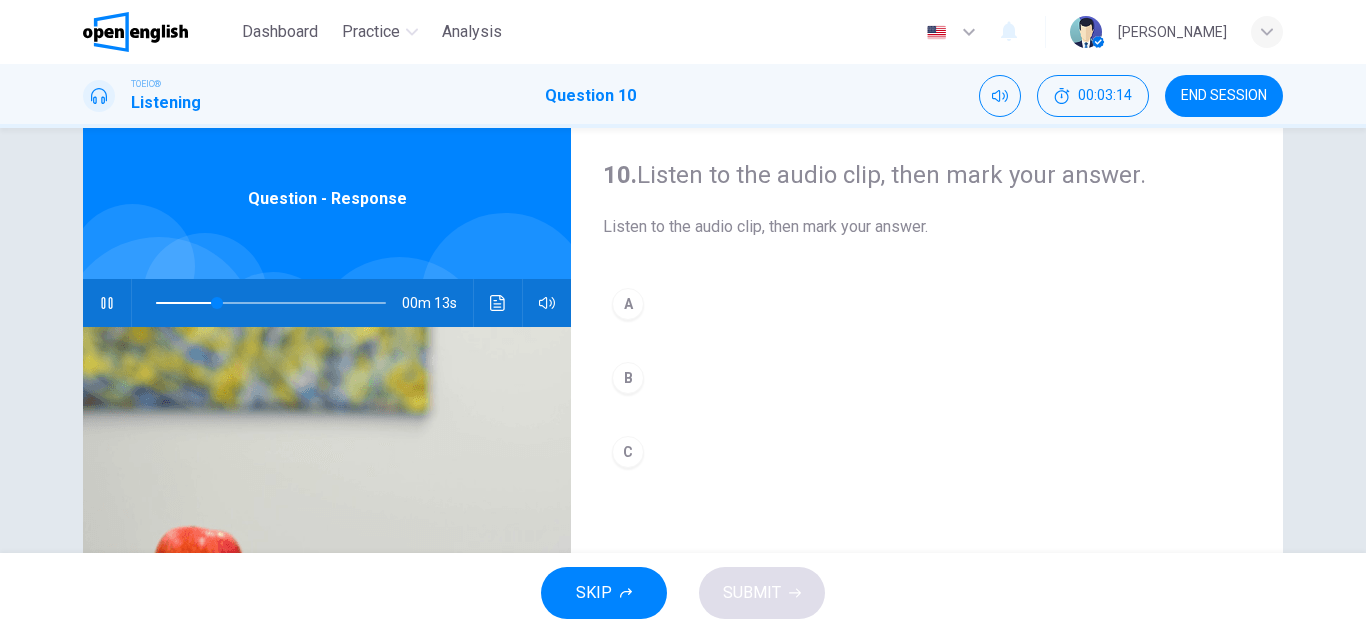 scroll, scrollTop: 0, scrollLeft: 0, axis: both 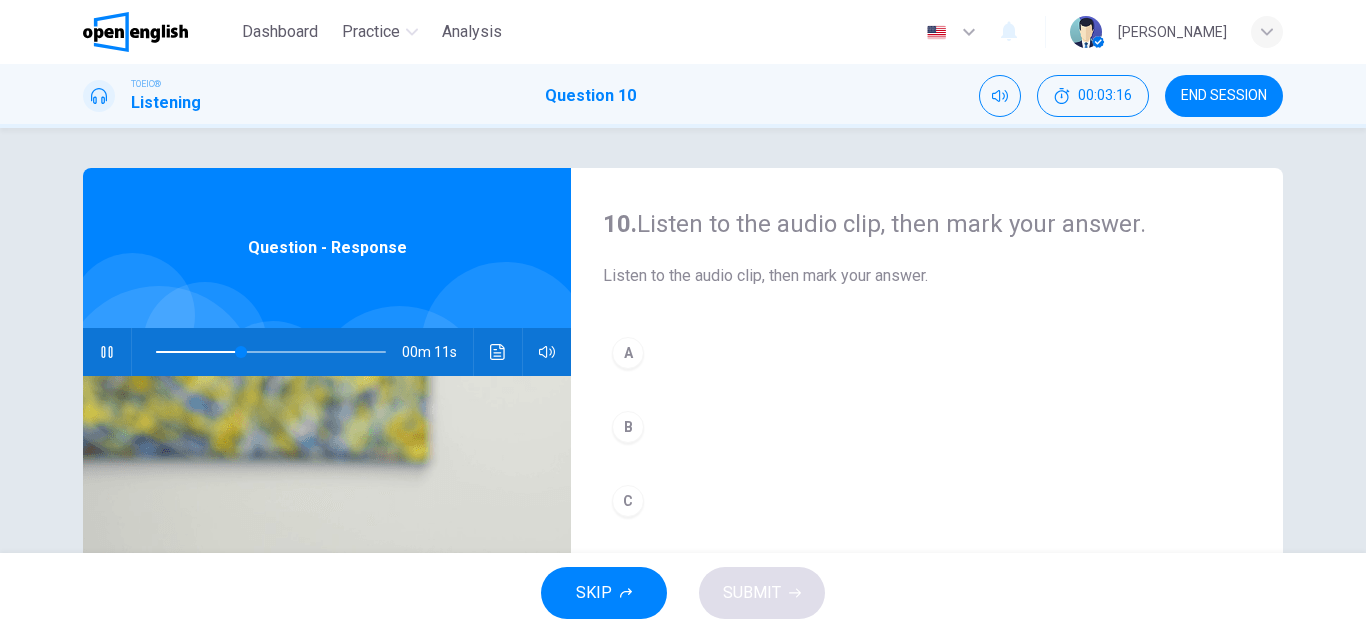 click on "A" at bounding box center [927, 353] 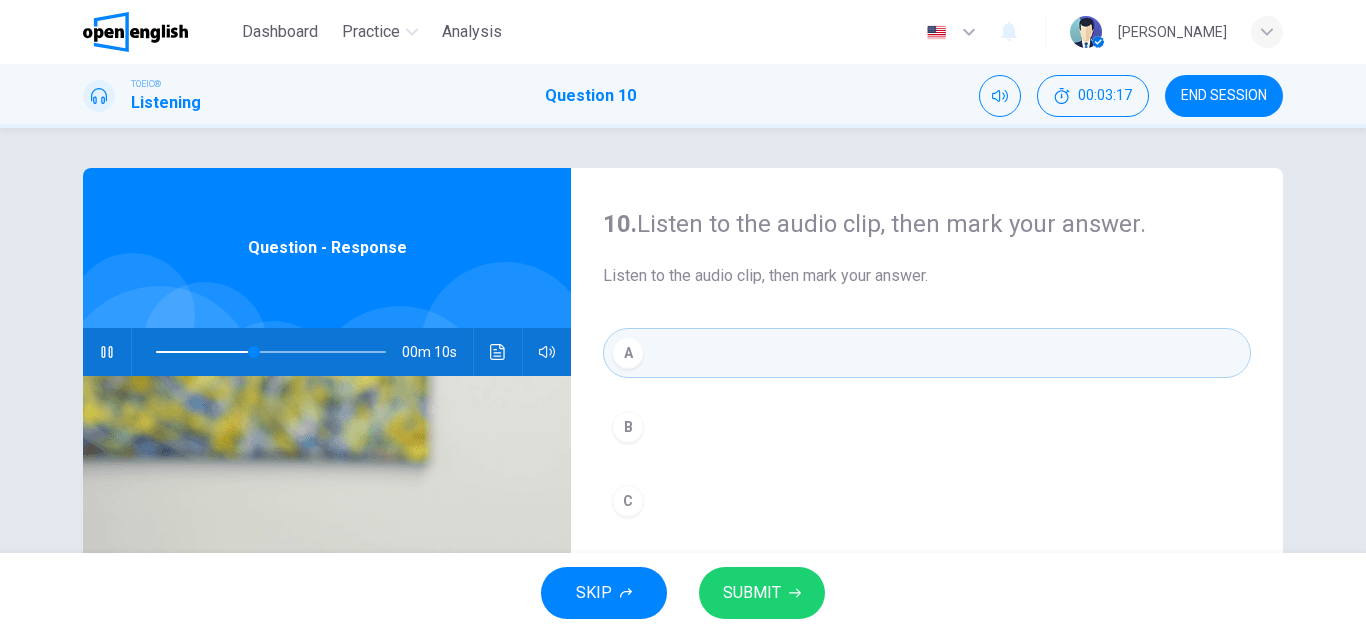 click on "SUBMIT" at bounding box center [762, 593] 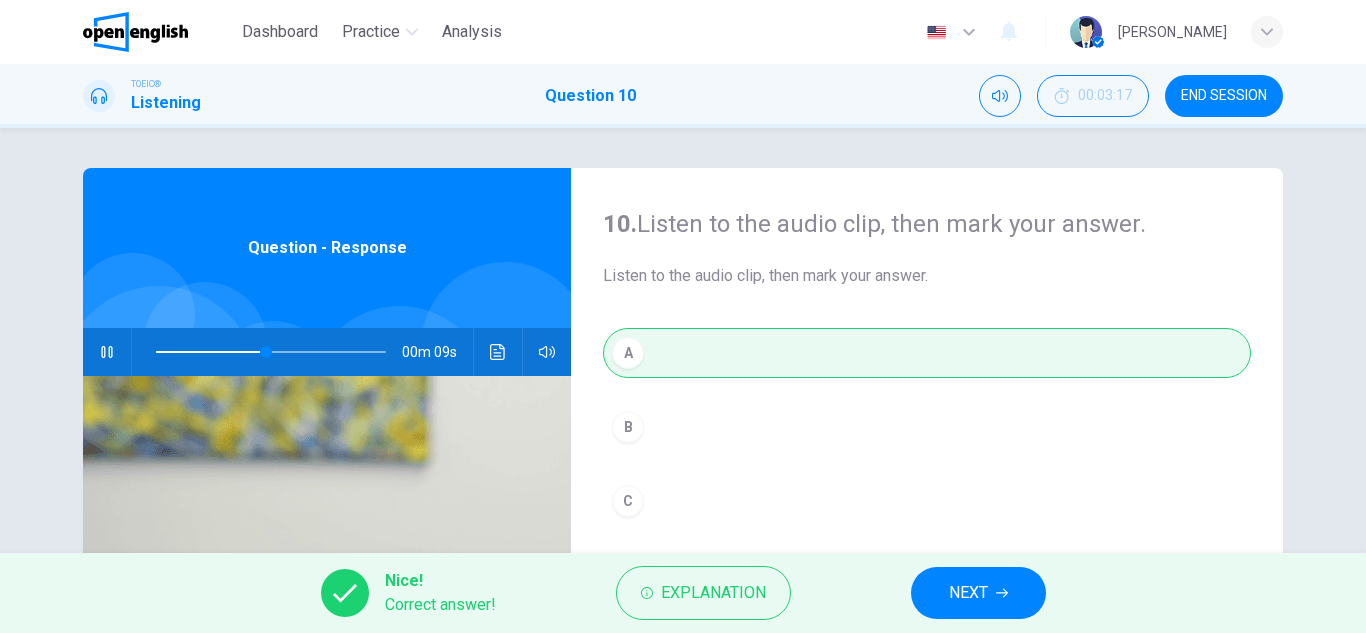 type on "**" 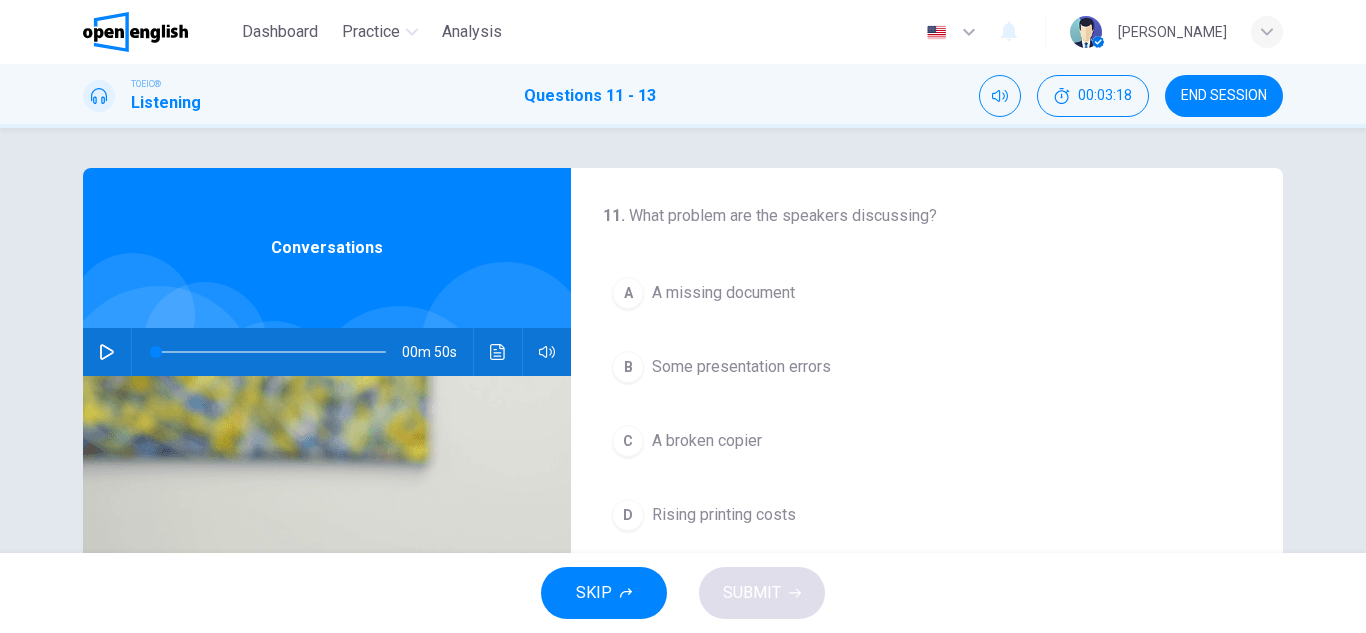 click 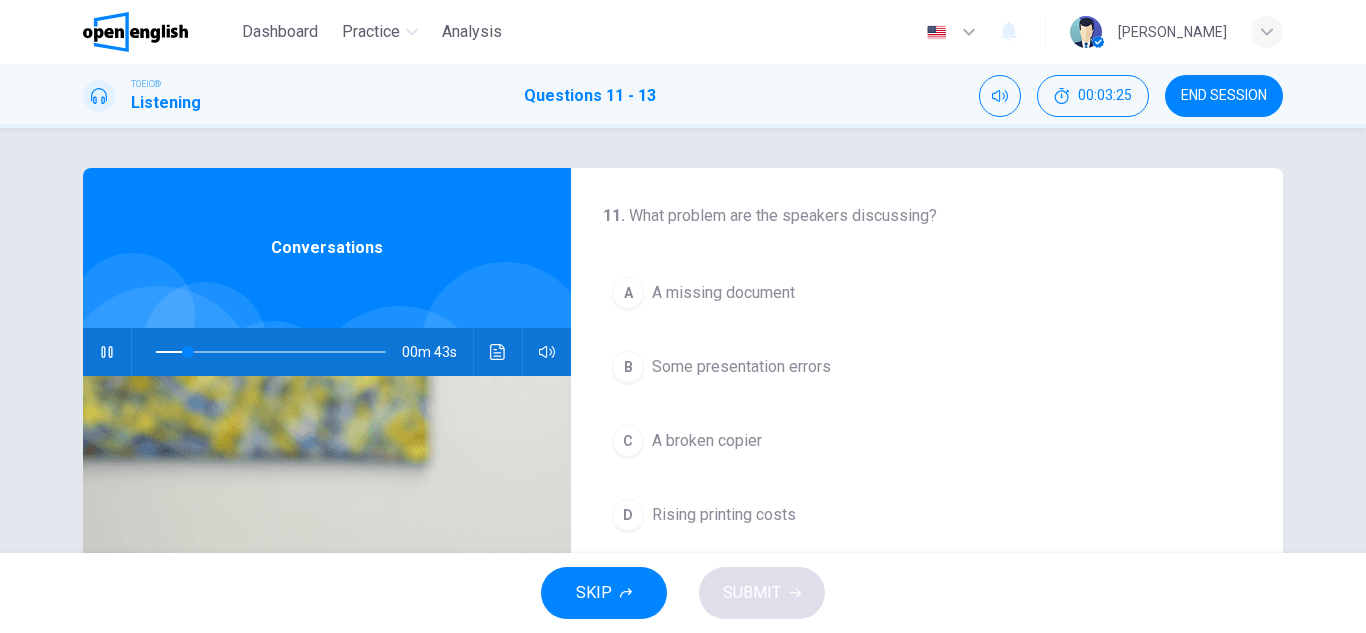 click on "A broken copier" at bounding box center [707, 441] 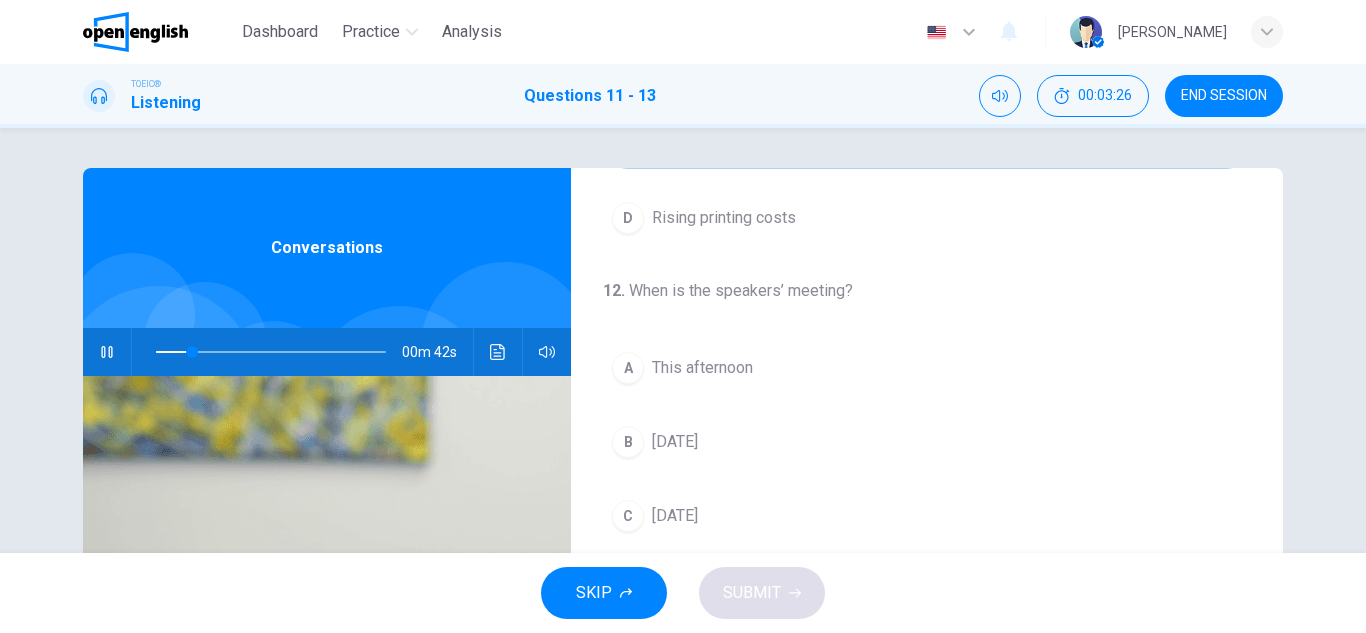 scroll, scrollTop: 400, scrollLeft: 0, axis: vertical 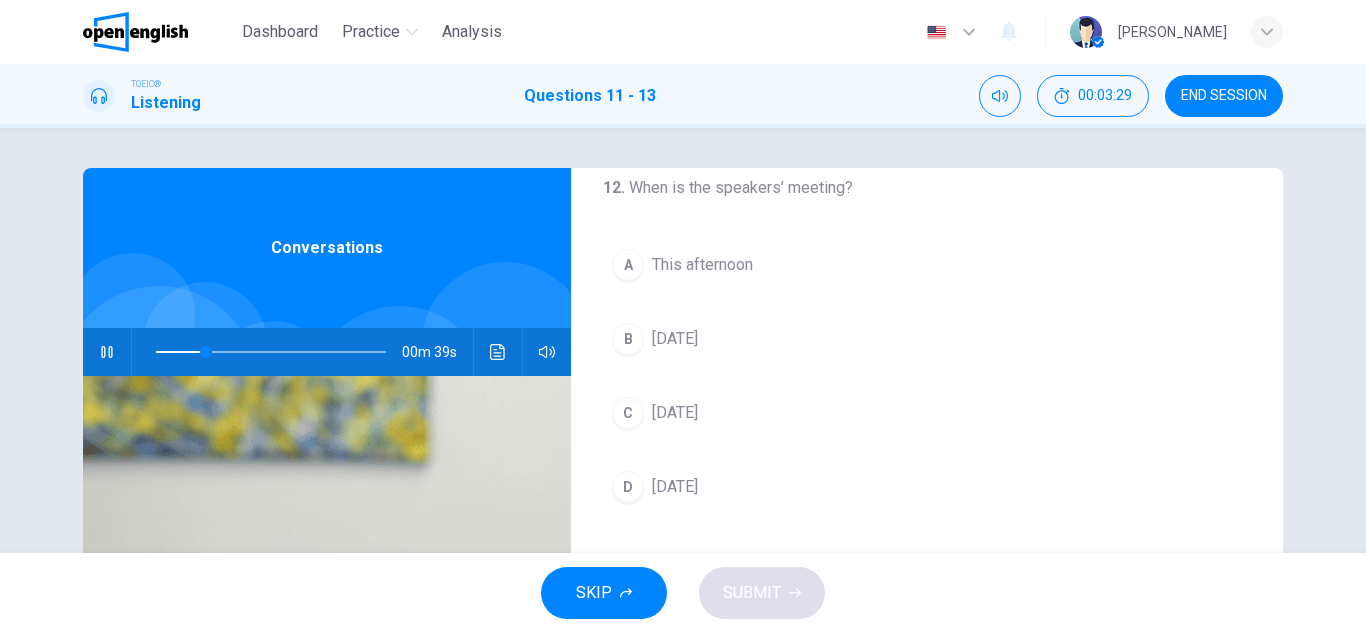 click on "C [DATE]" at bounding box center (927, 413) 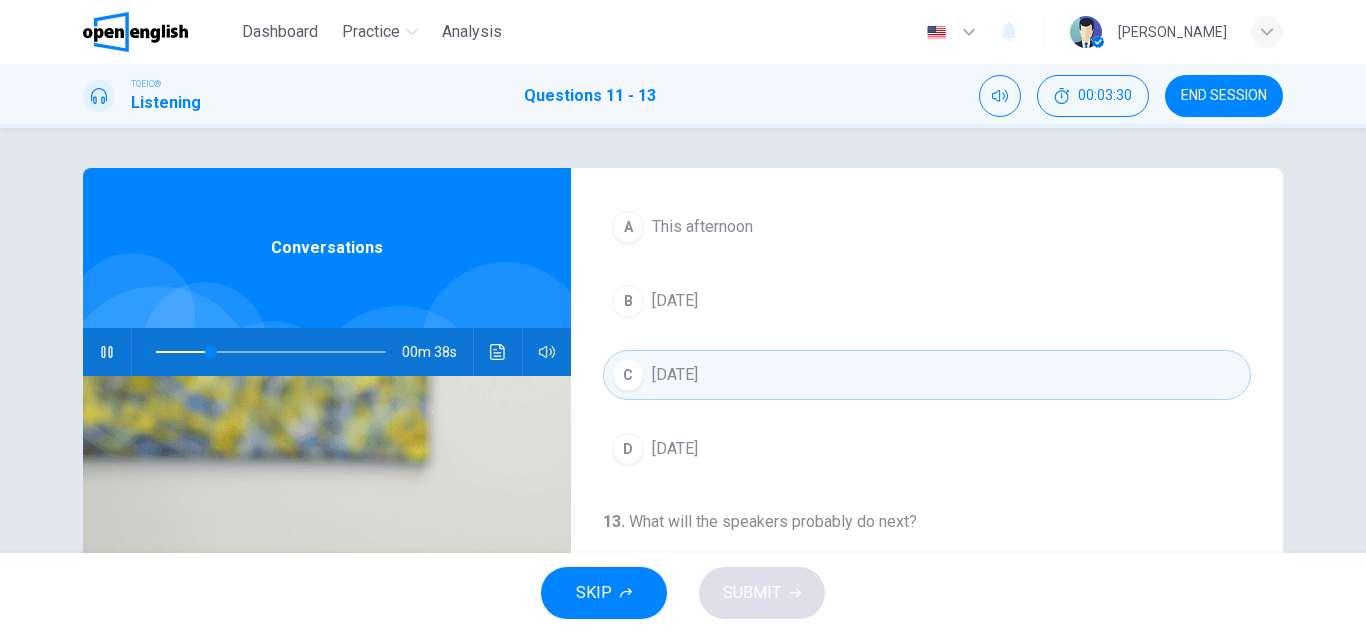 scroll, scrollTop: 457, scrollLeft: 0, axis: vertical 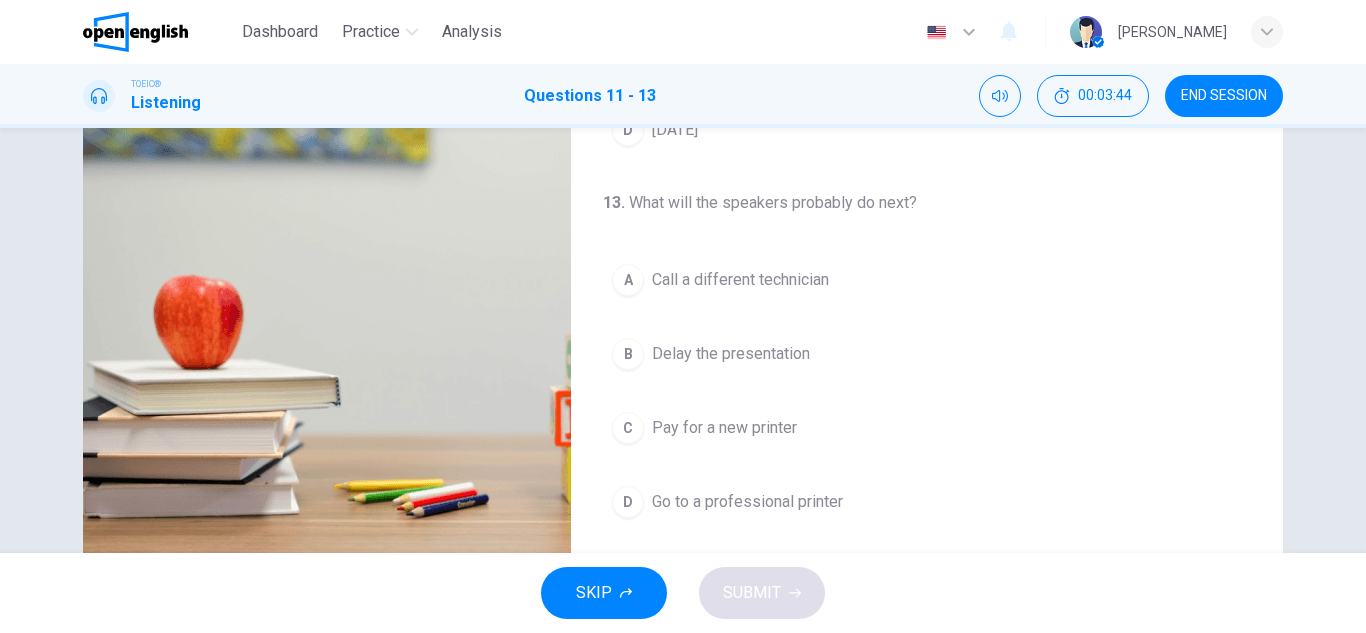 click on "Delay the presentation" at bounding box center [731, 354] 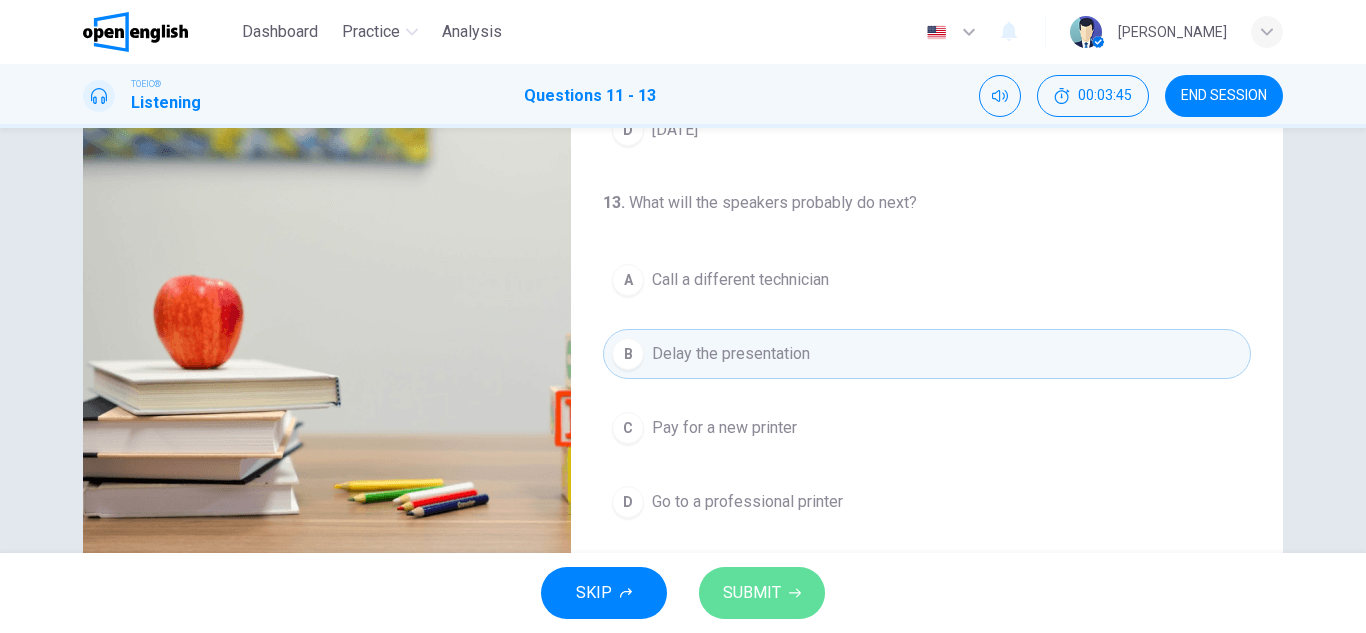 click on "SUBMIT" at bounding box center (762, 593) 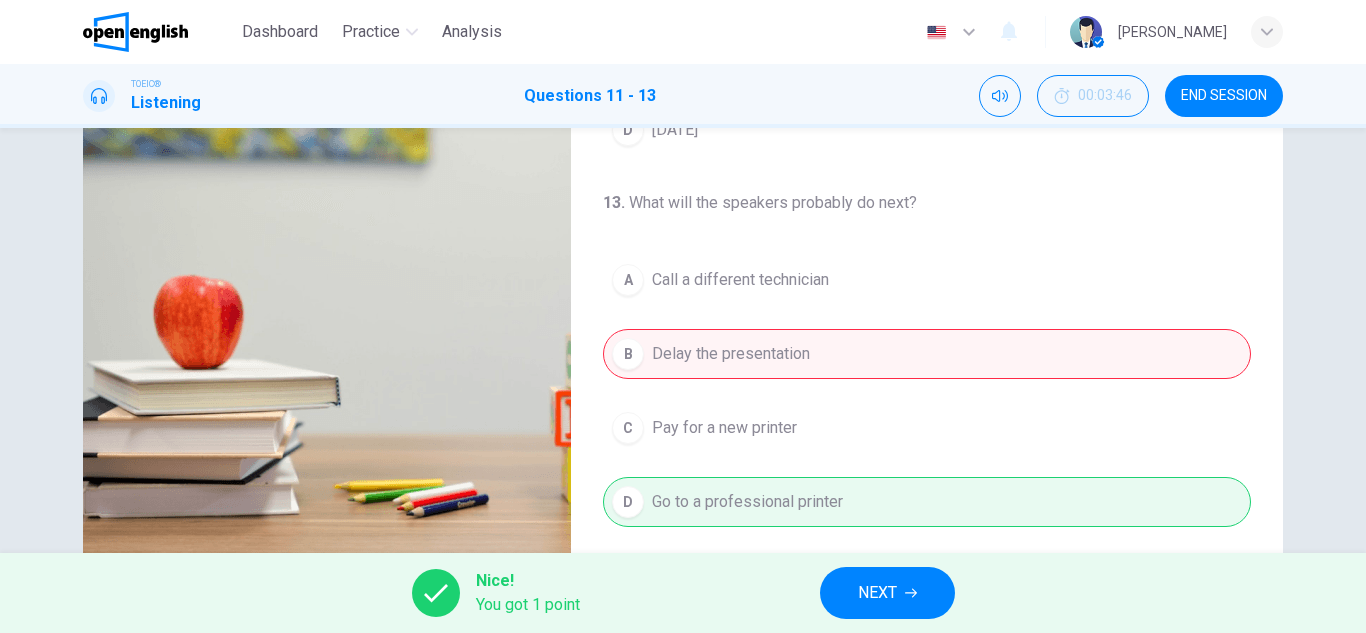 type on "**" 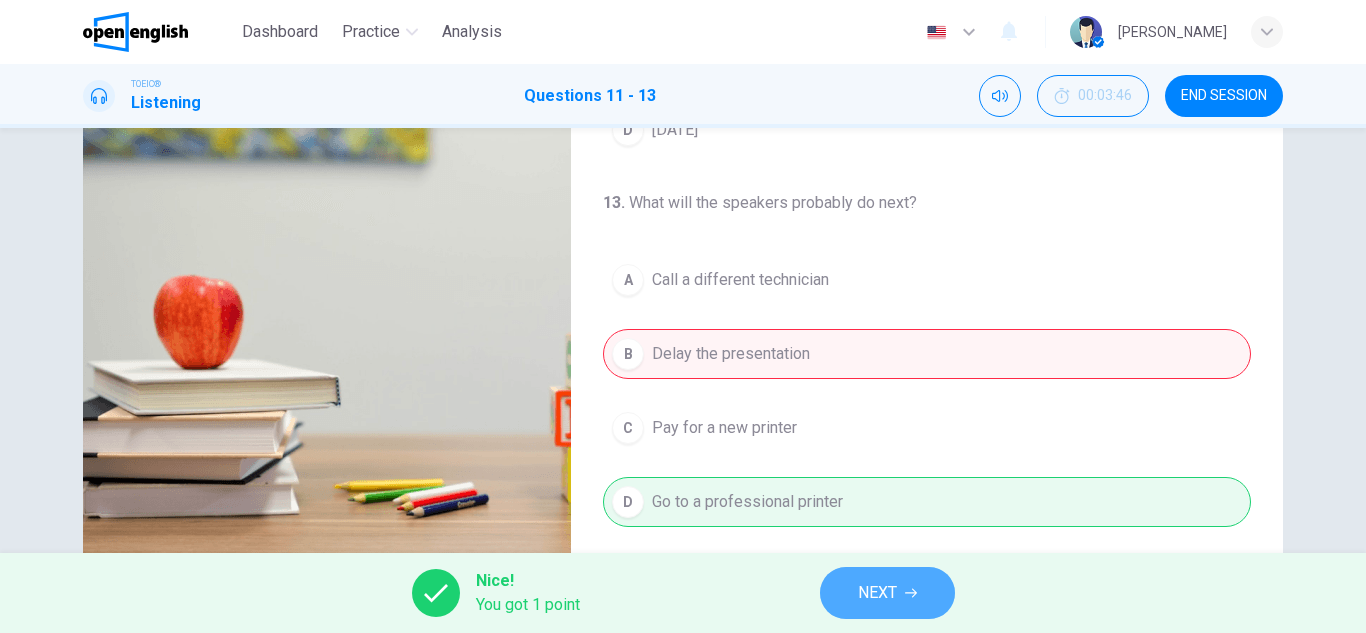 click on "NEXT" at bounding box center (887, 593) 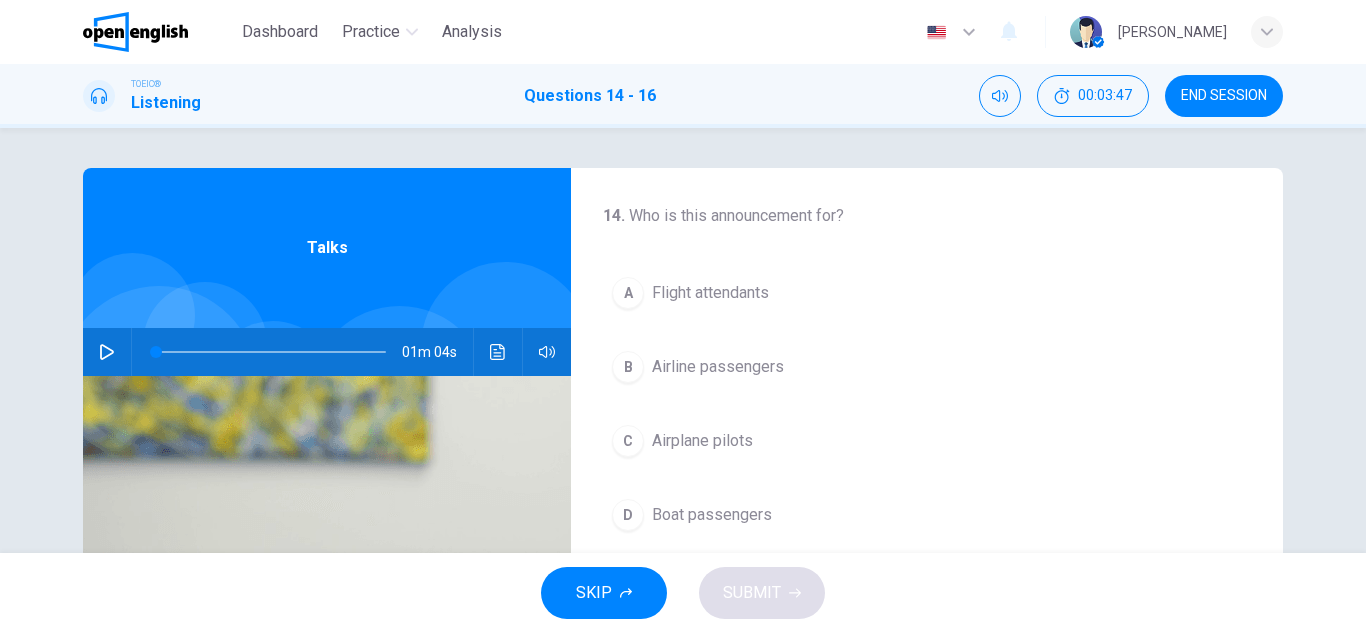 click at bounding box center [107, 352] 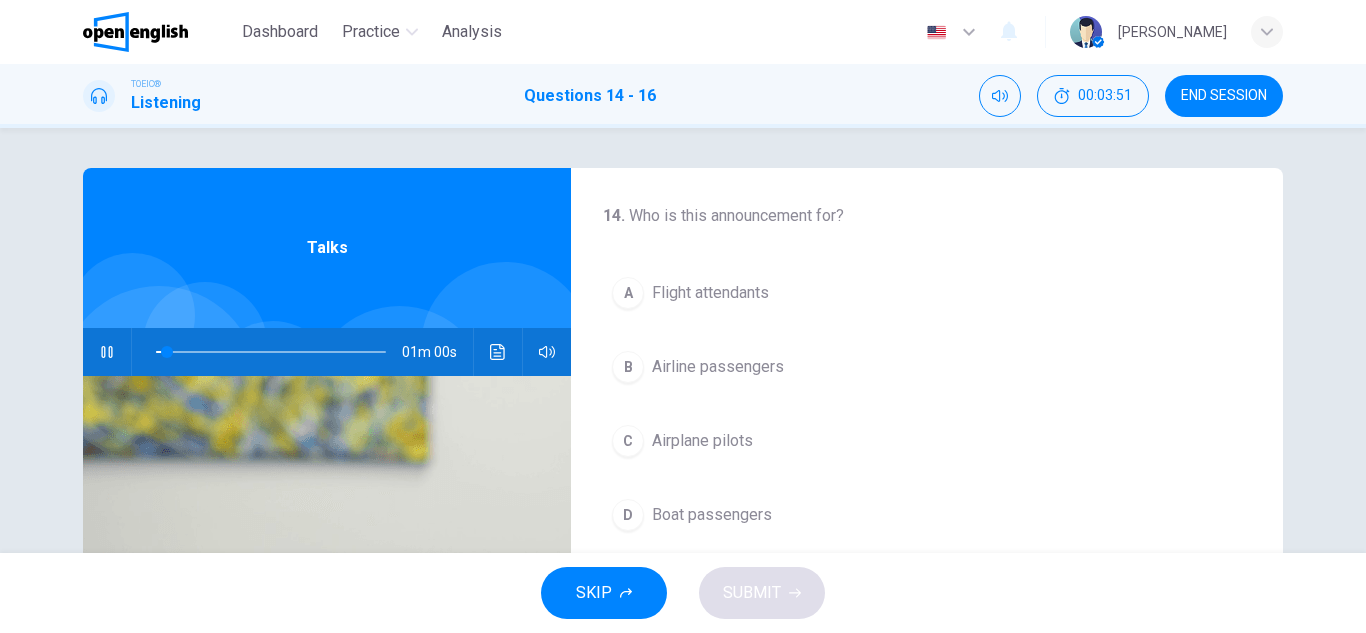scroll, scrollTop: 100, scrollLeft: 0, axis: vertical 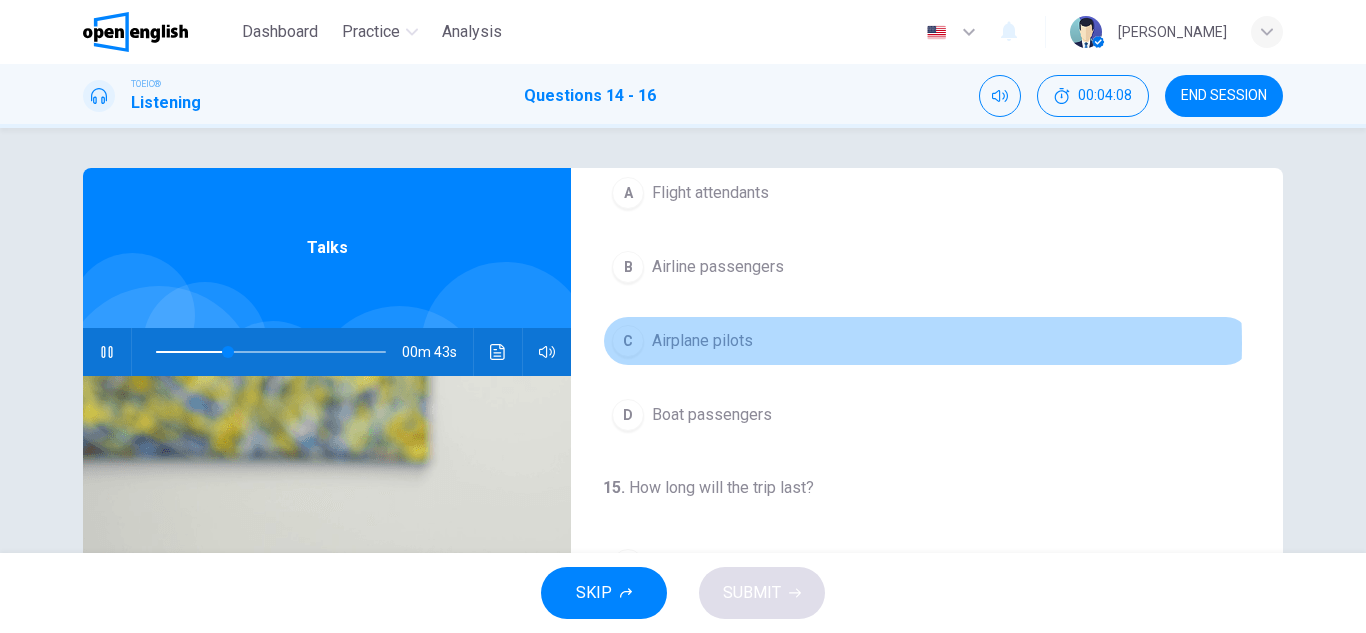 click on "C Airplane pilots" at bounding box center (927, 341) 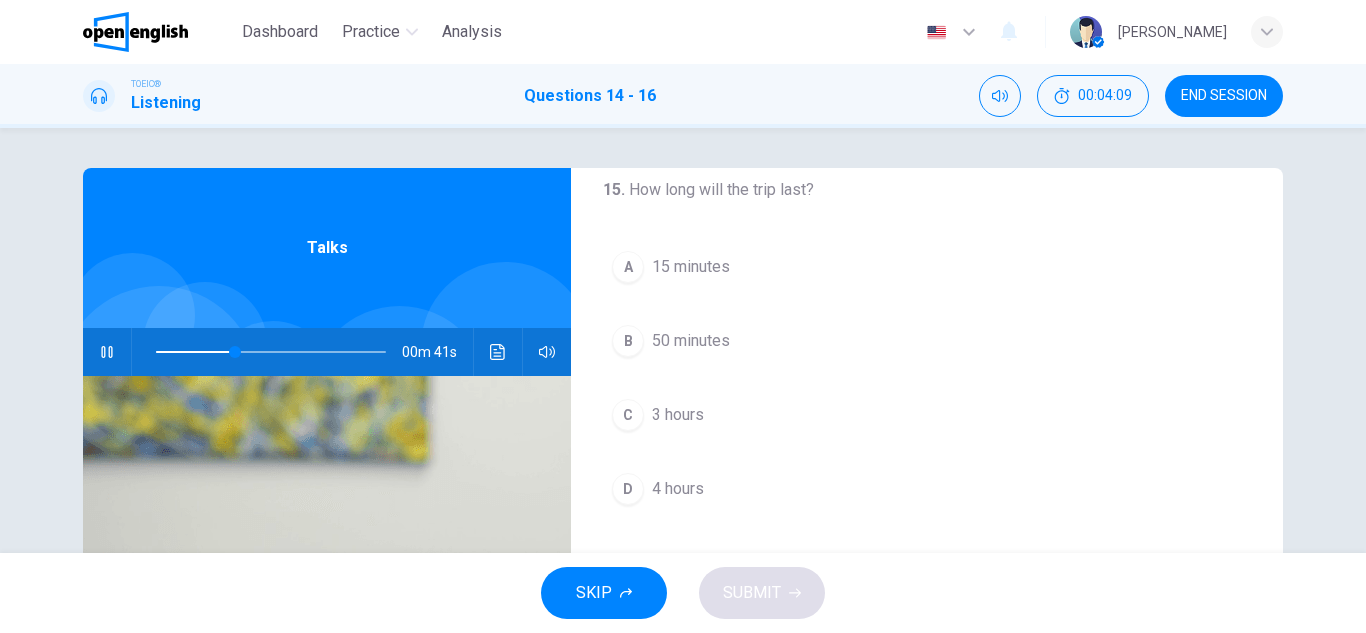 scroll, scrollTop: 400, scrollLeft: 0, axis: vertical 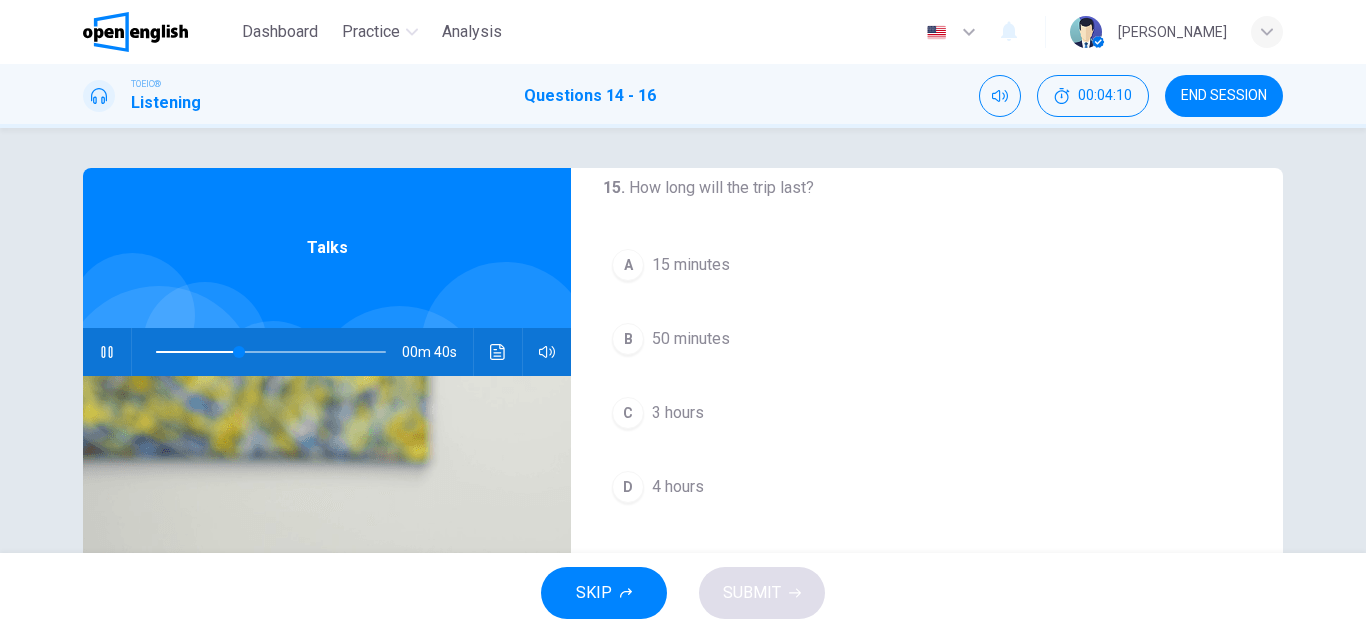 click on "50 minutes" at bounding box center [691, 339] 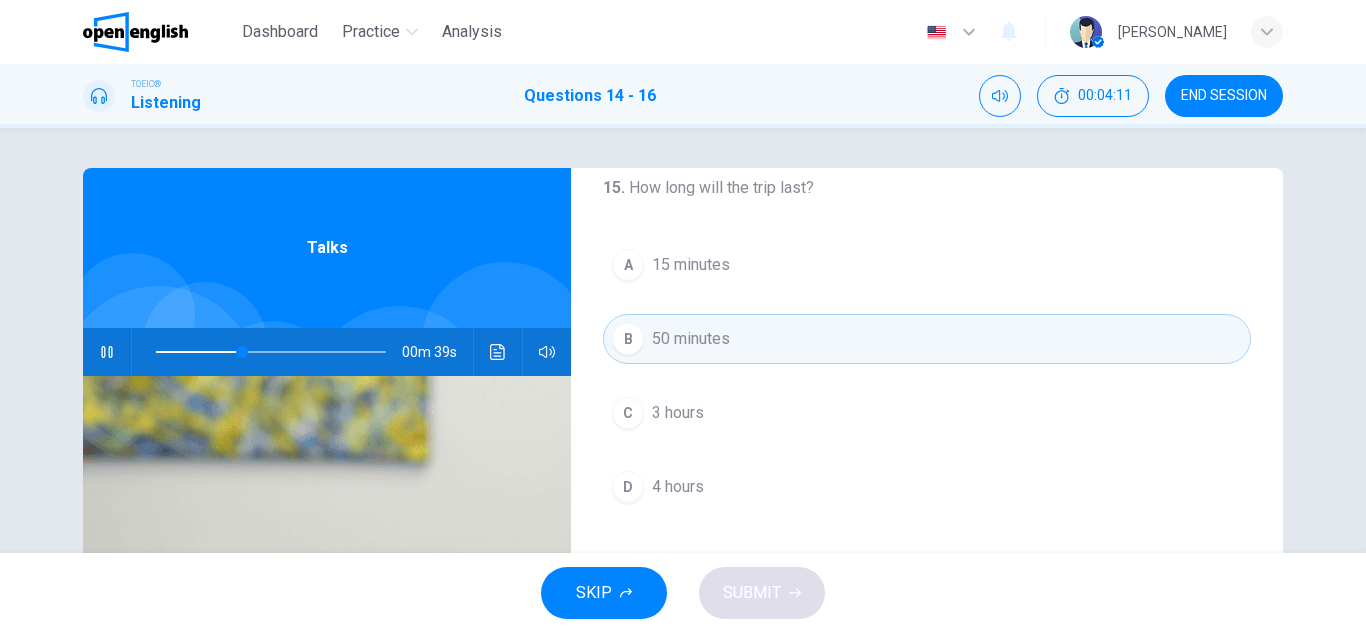 scroll, scrollTop: 457, scrollLeft: 0, axis: vertical 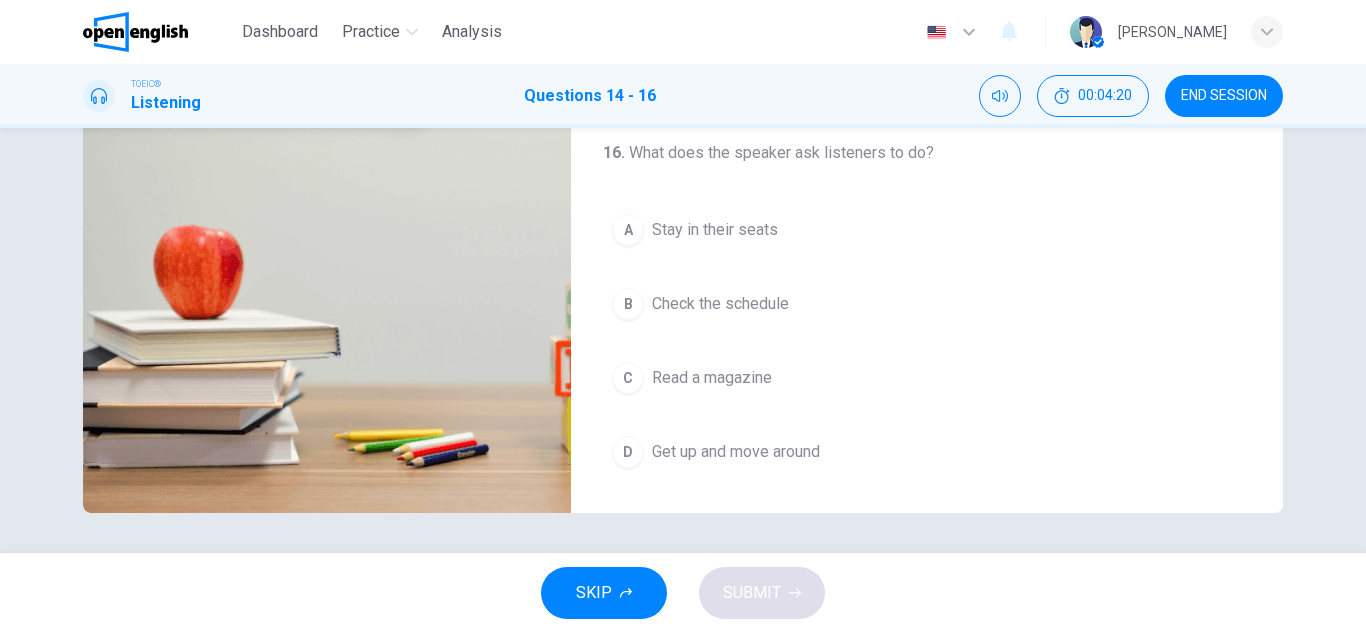 click on "Stay in their seats" at bounding box center [715, 230] 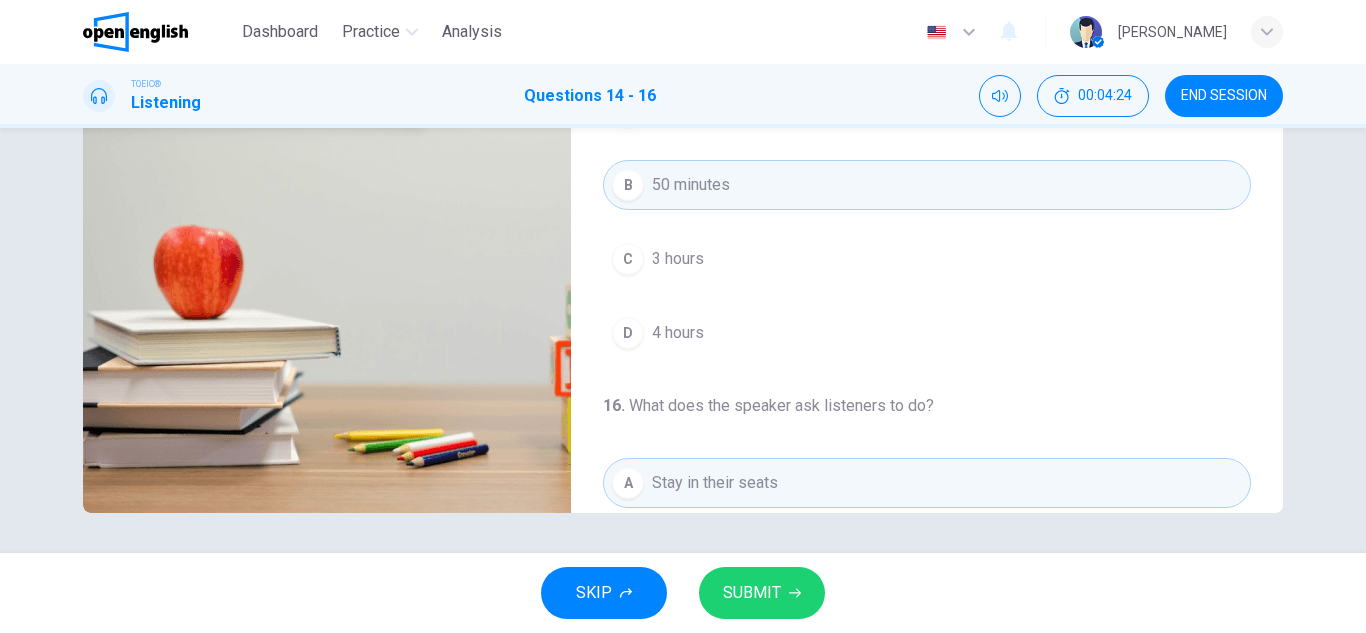scroll, scrollTop: 0, scrollLeft: 0, axis: both 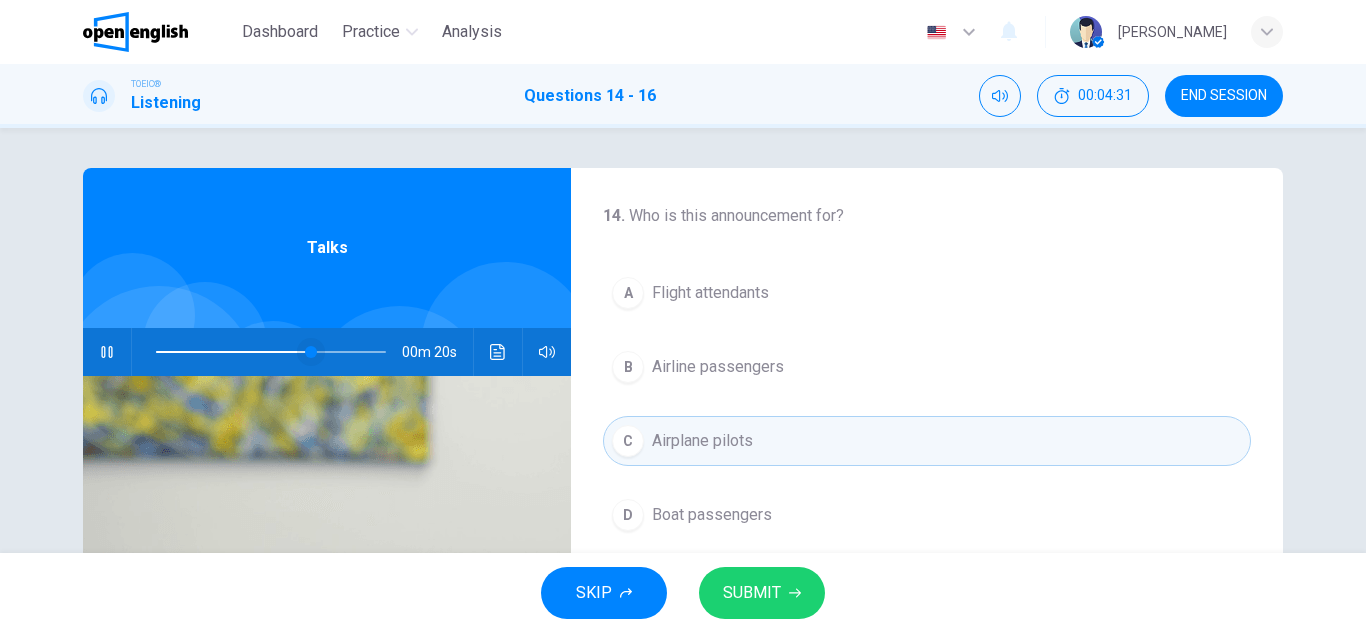 click at bounding box center (271, 352) 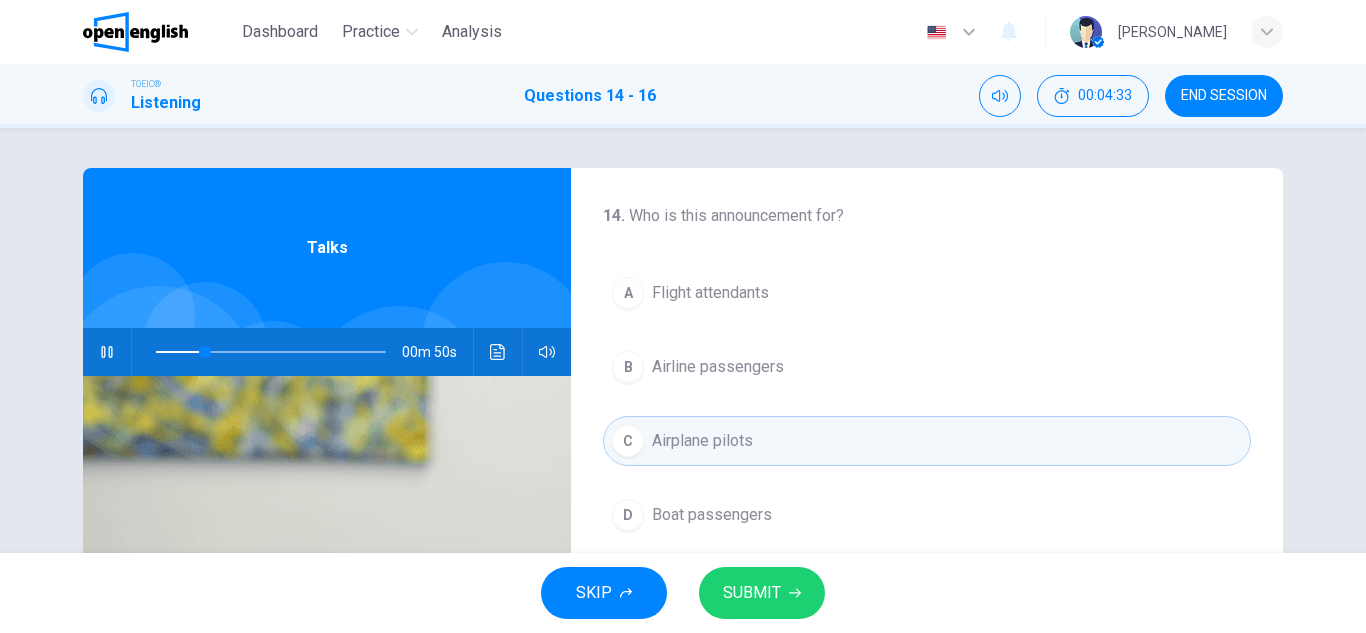 click at bounding box center (271, 352) 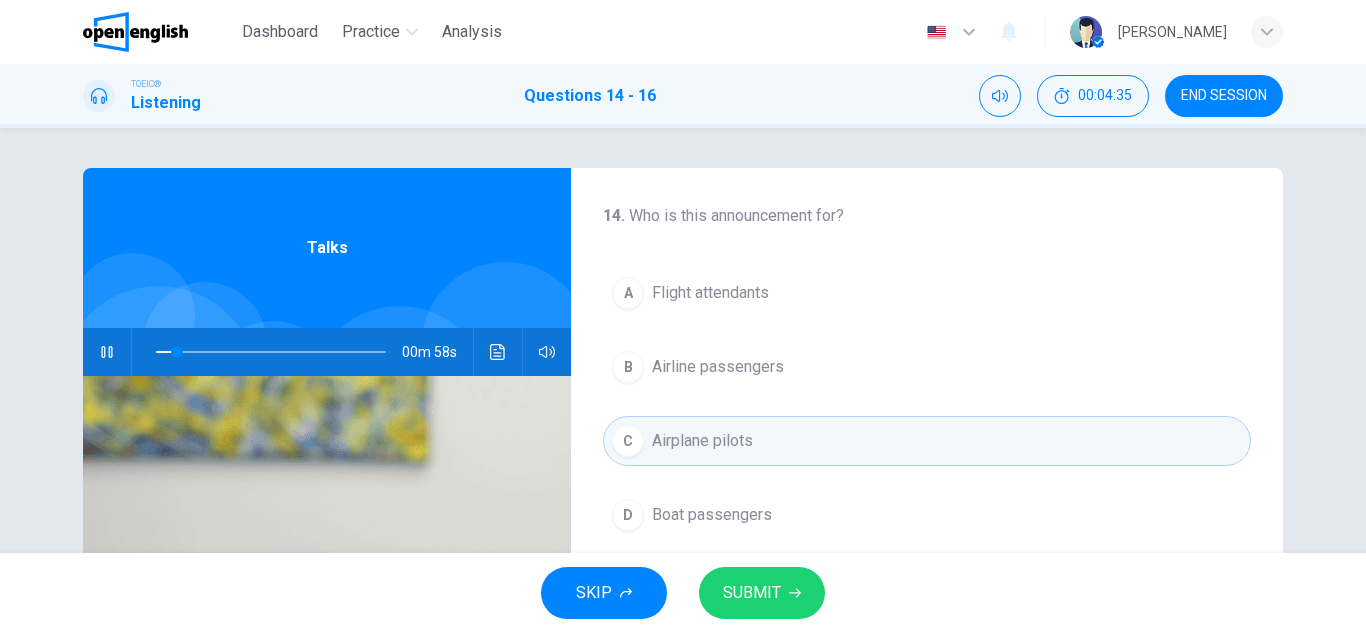 scroll, scrollTop: 457, scrollLeft: 0, axis: vertical 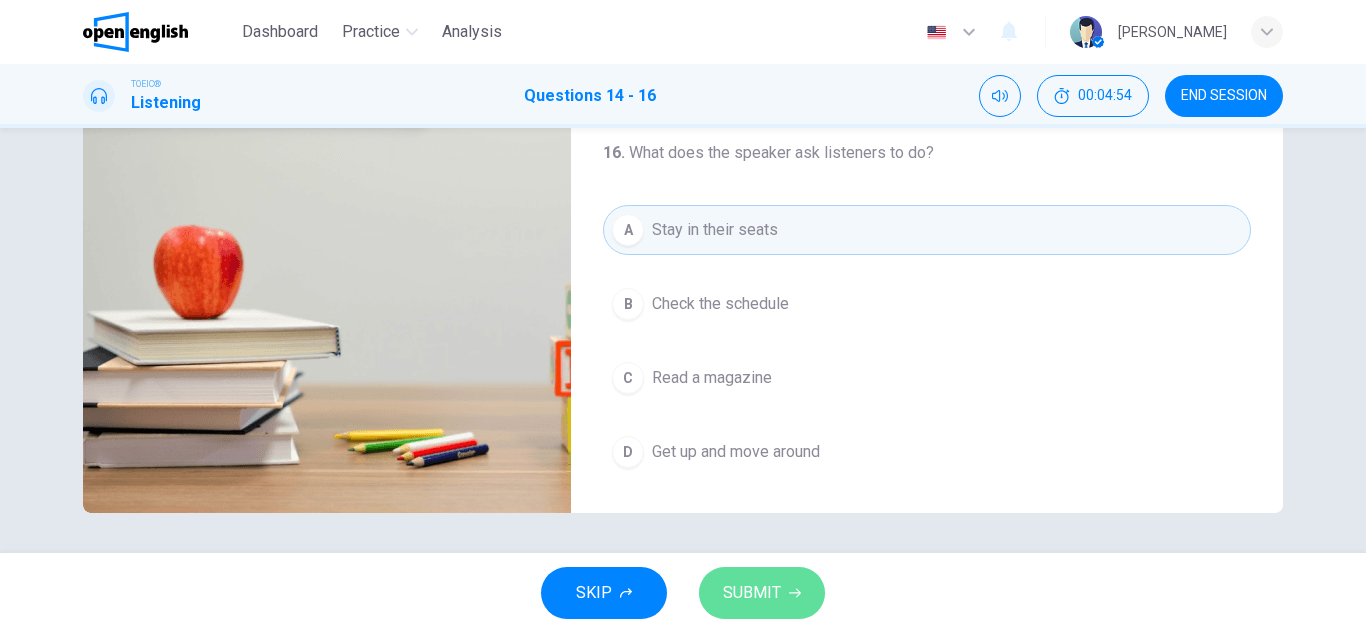 click on "SUBMIT" at bounding box center [752, 593] 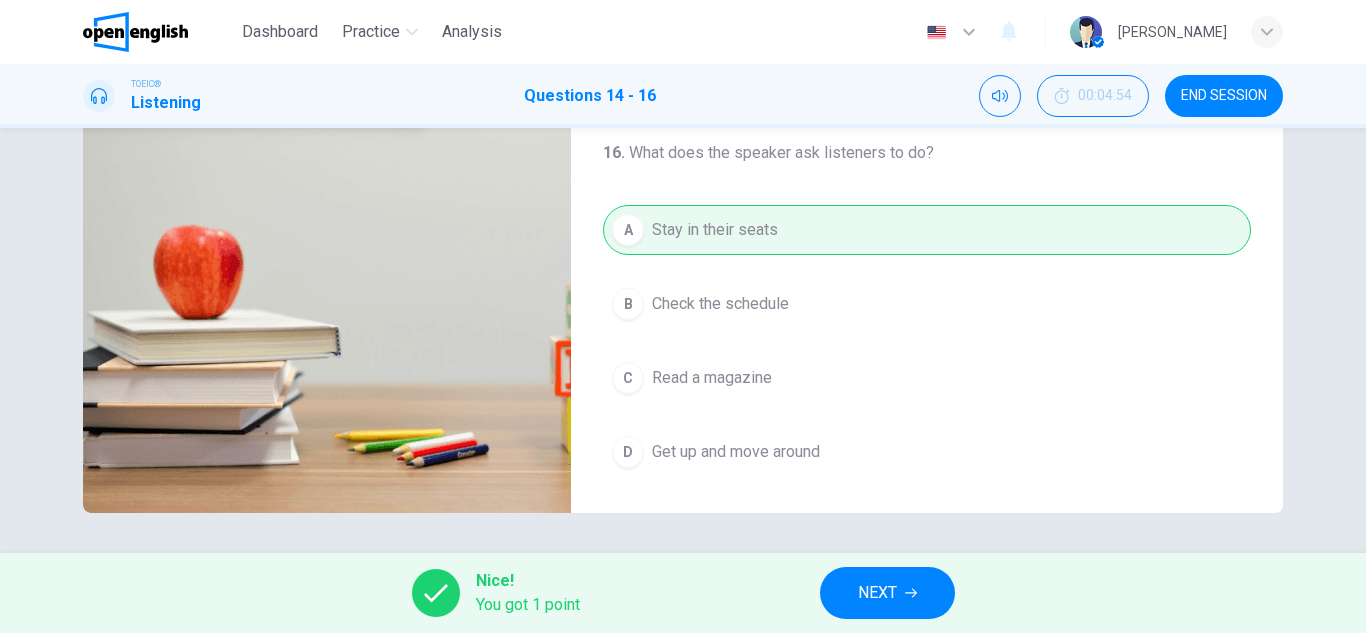type on "**" 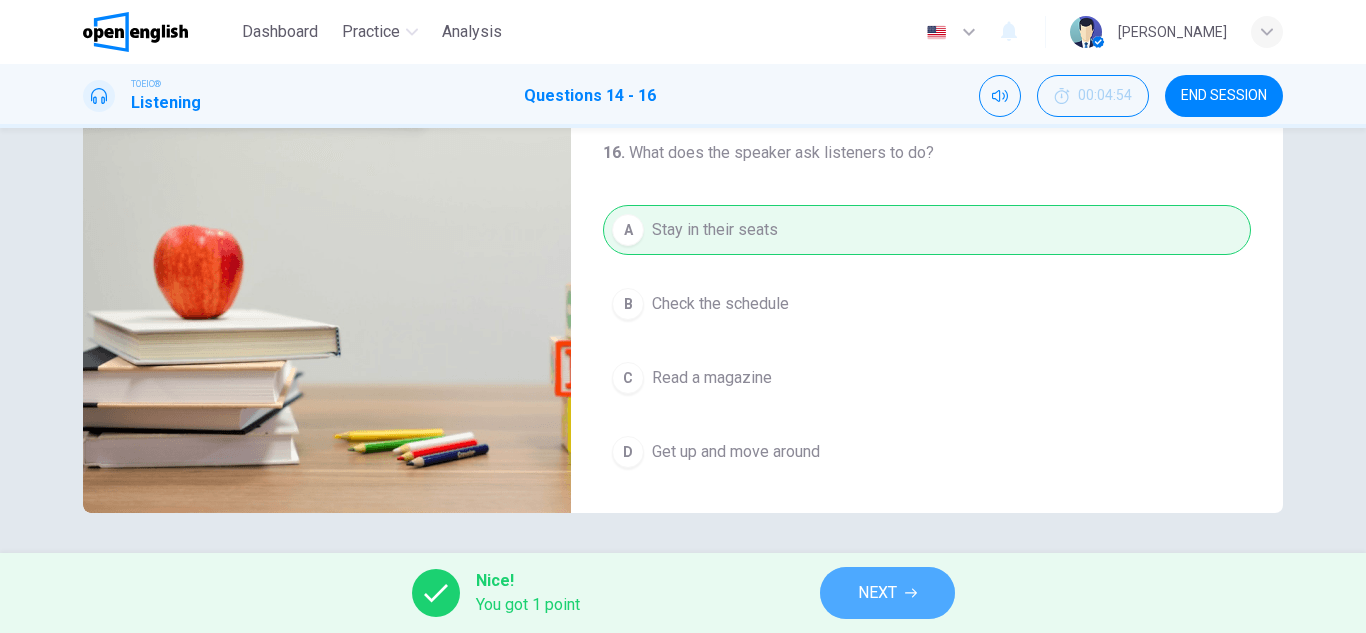 click on "NEXT" at bounding box center (887, 593) 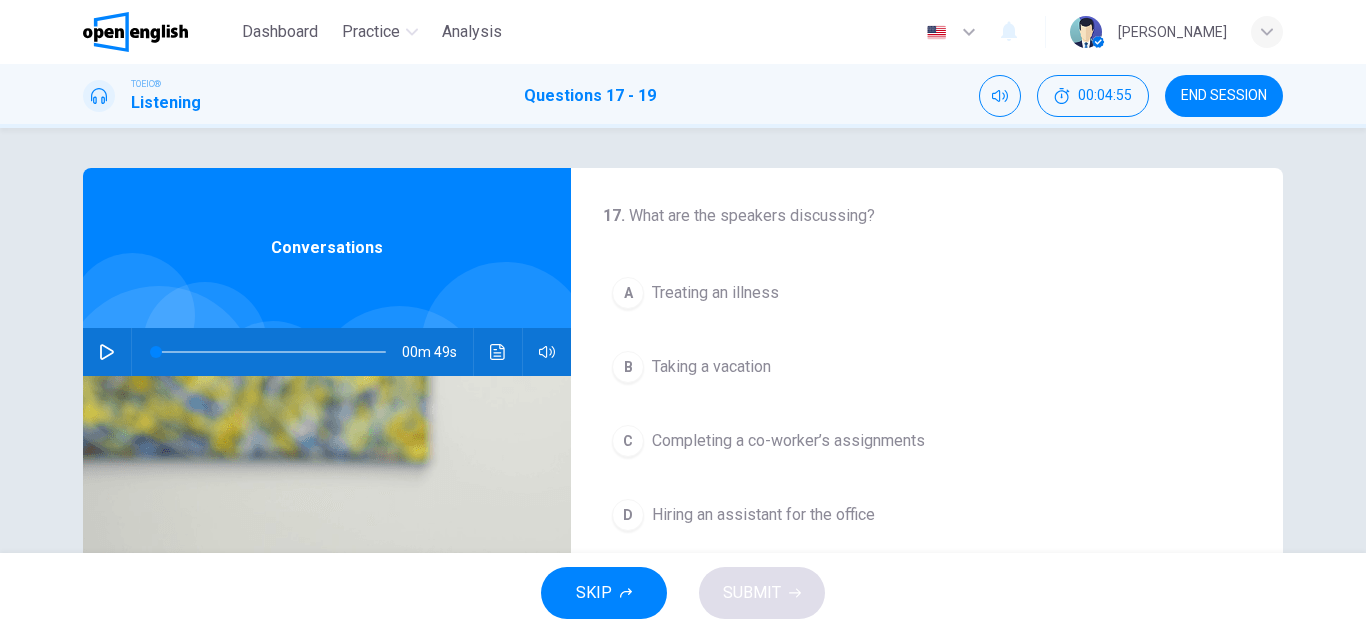 click on "END SESSION" at bounding box center [1224, 96] 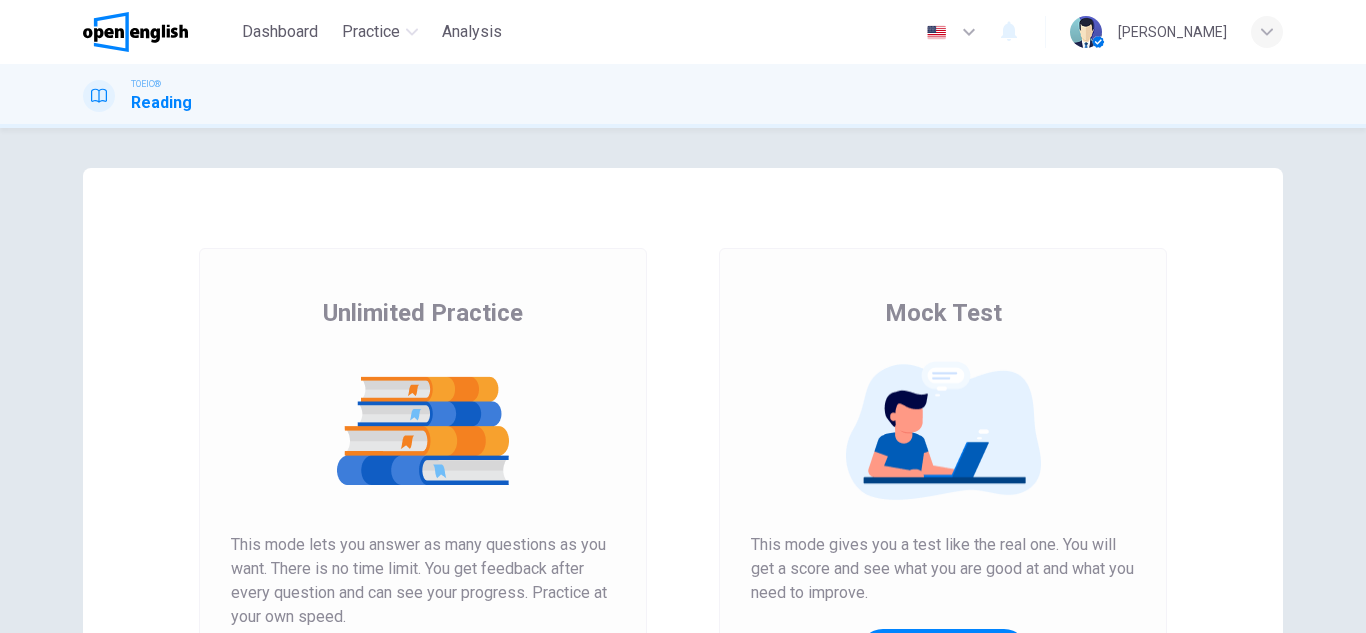 scroll, scrollTop: 0, scrollLeft: 0, axis: both 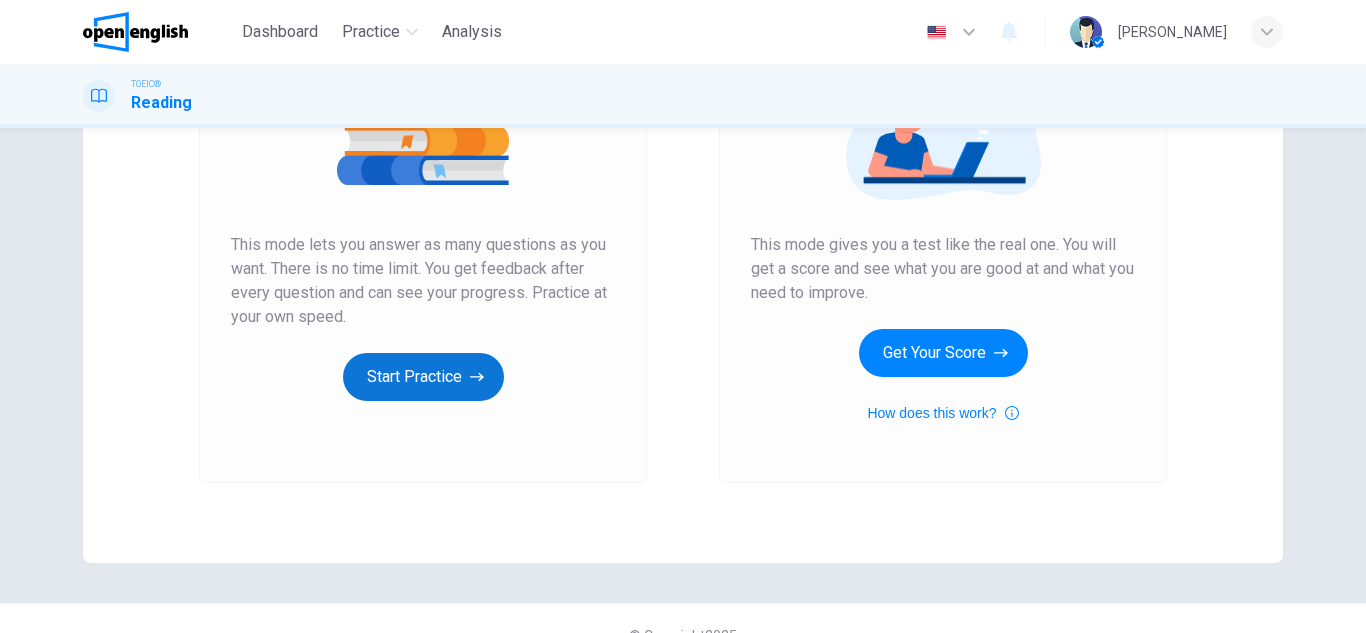 click on "Start Practice" at bounding box center [423, 377] 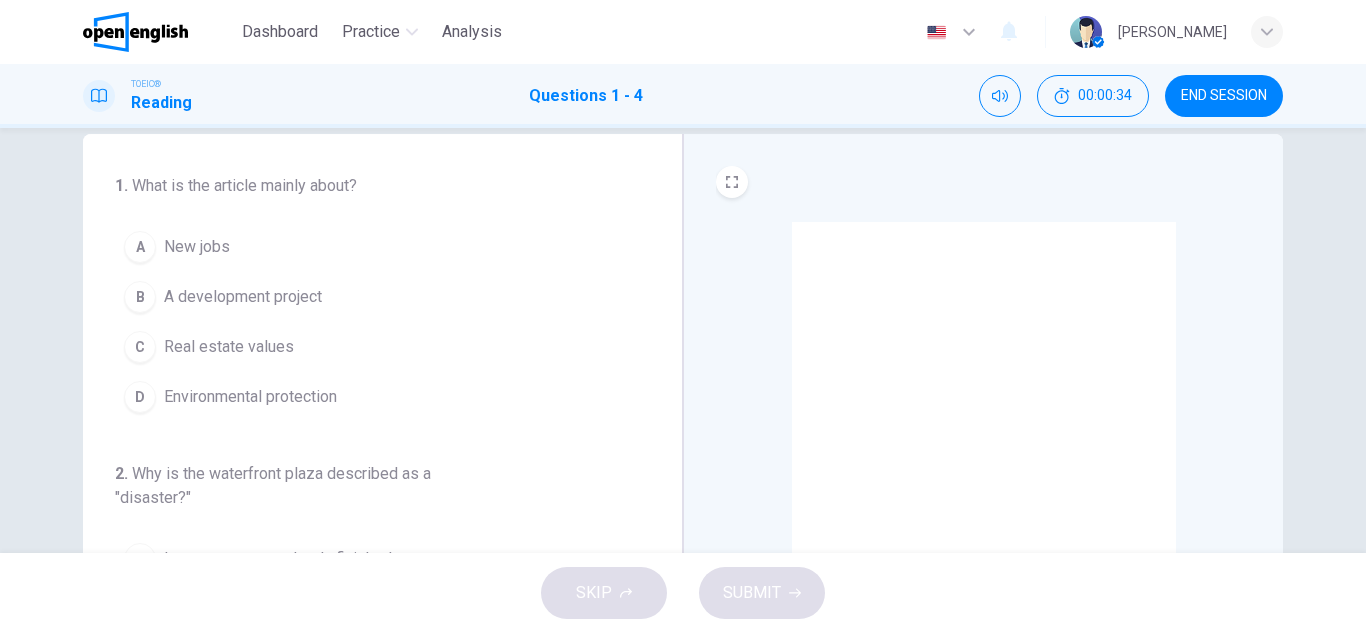 scroll, scrollTop: 0, scrollLeft: 0, axis: both 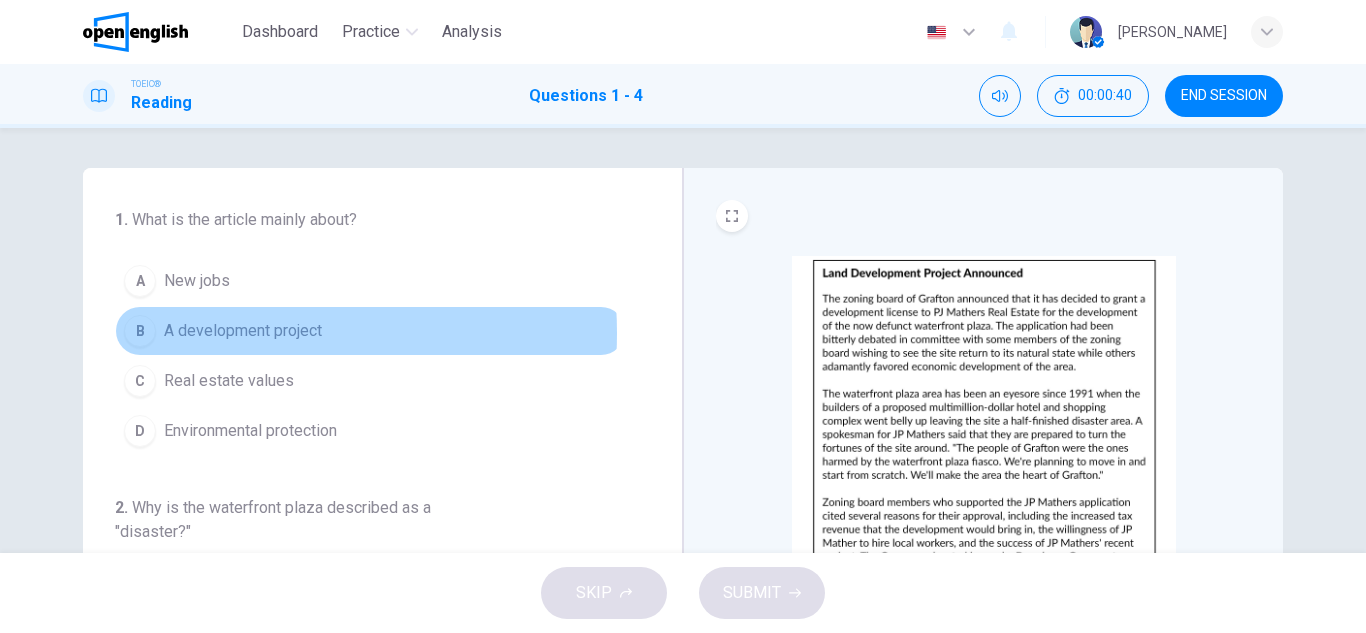click on "A development project" at bounding box center [243, 331] 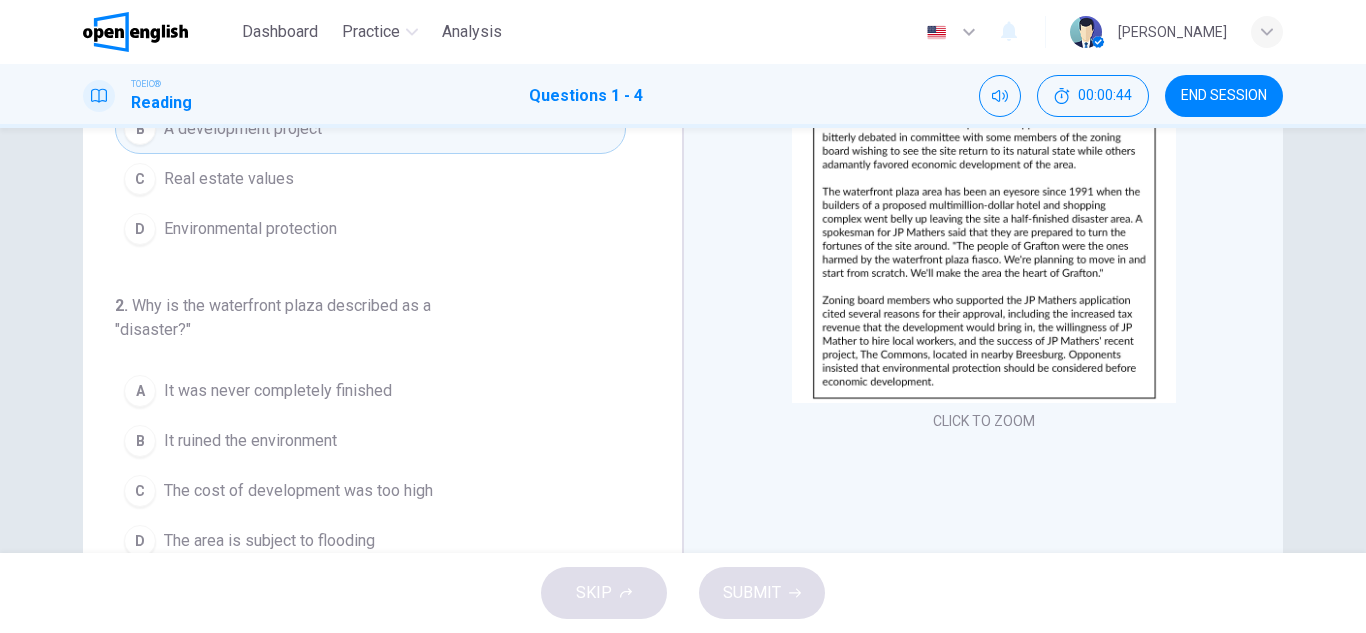 scroll, scrollTop: 250, scrollLeft: 0, axis: vertical 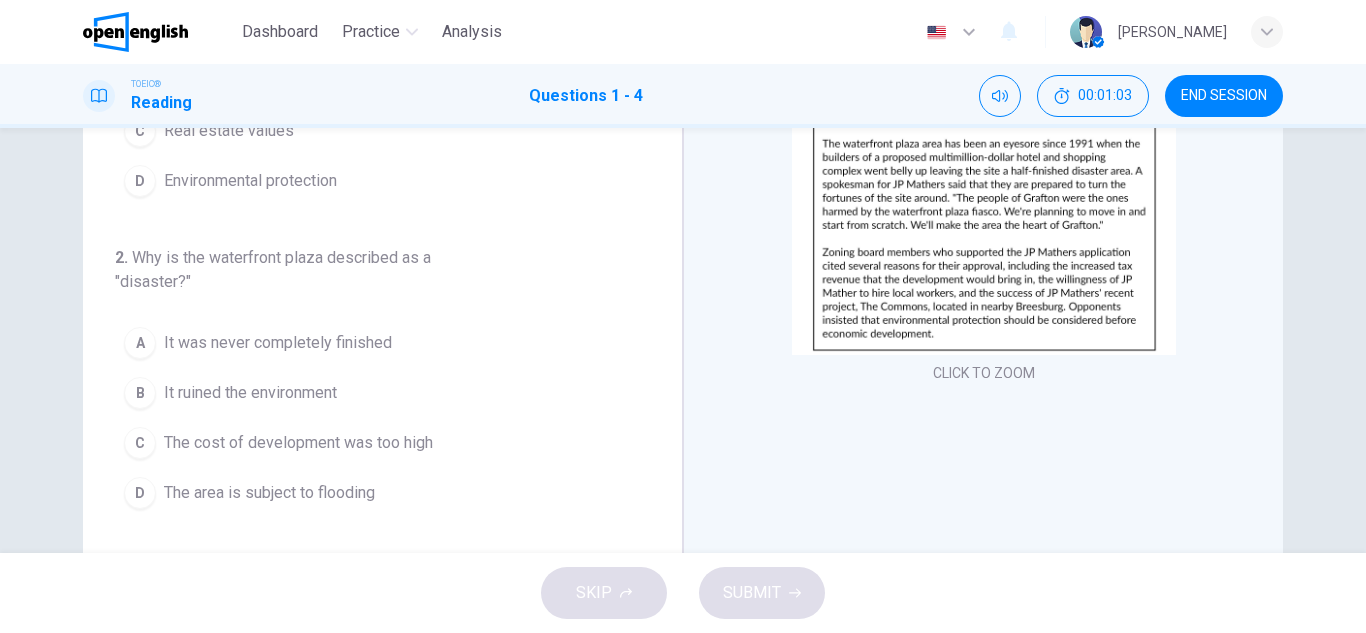 click on "It was never completely finished" at bounding box center [278, 343] 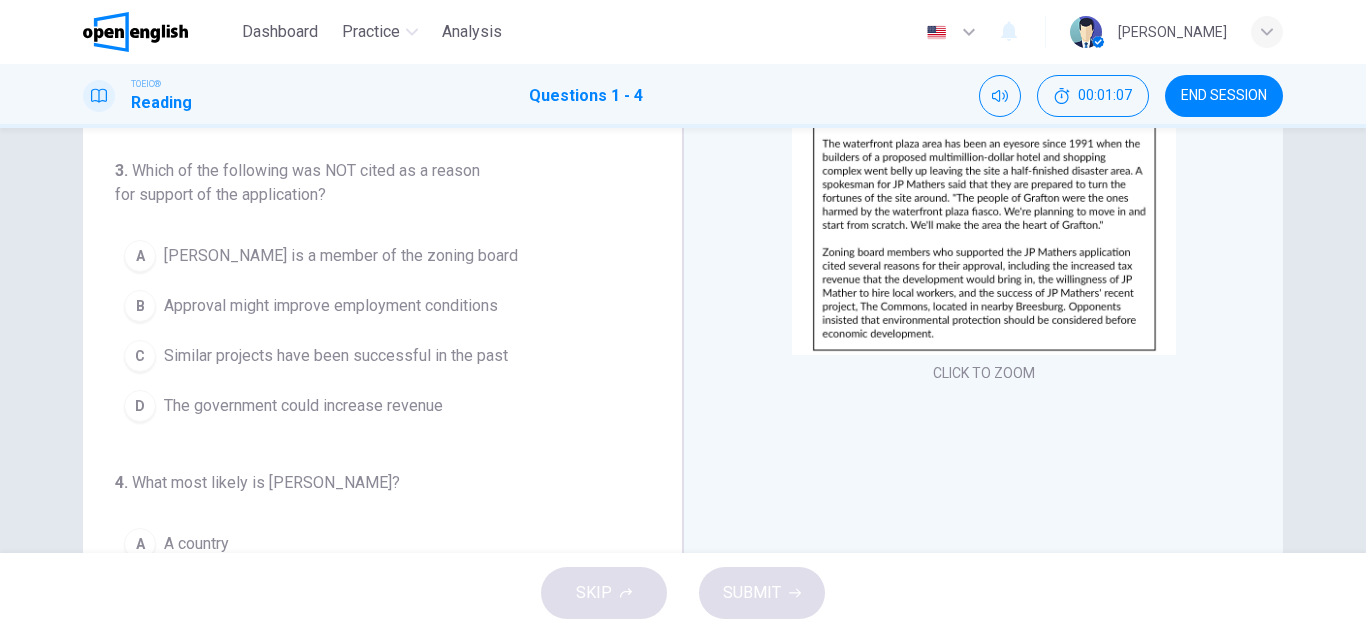 scroll, scrollTop: 400, scrollLeft: 0, axis: vertical 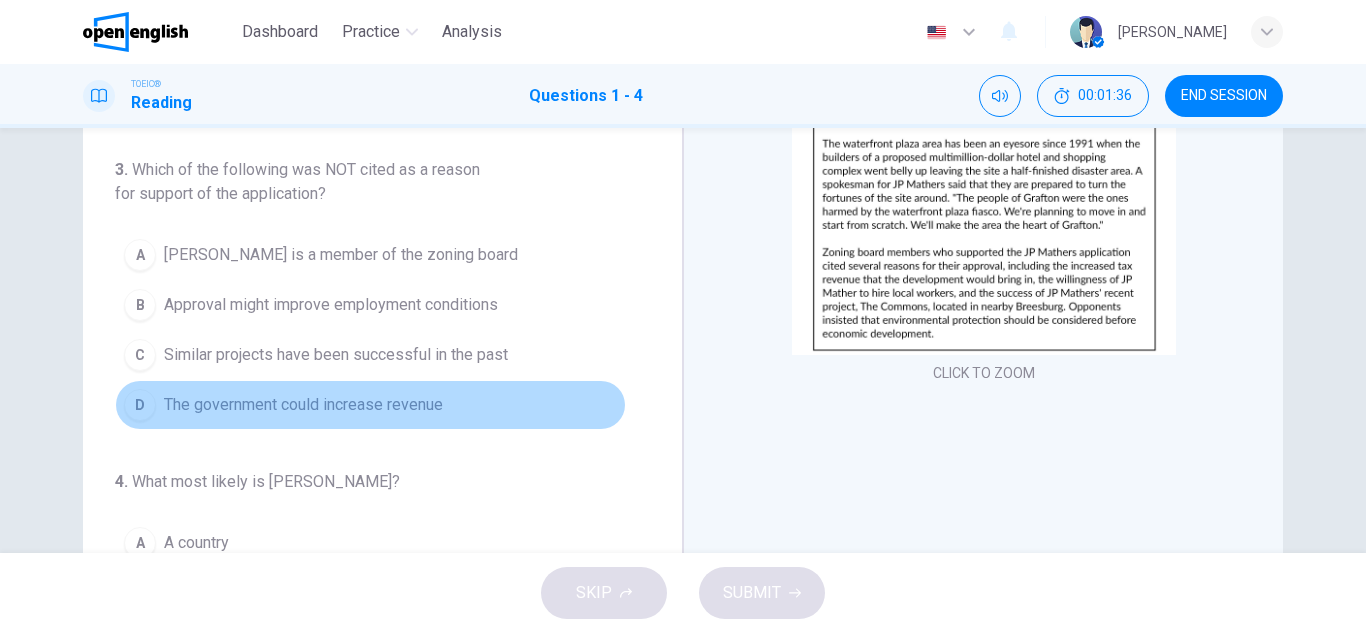 click on "The government could increase revenue" at bounding box center [303, 405] 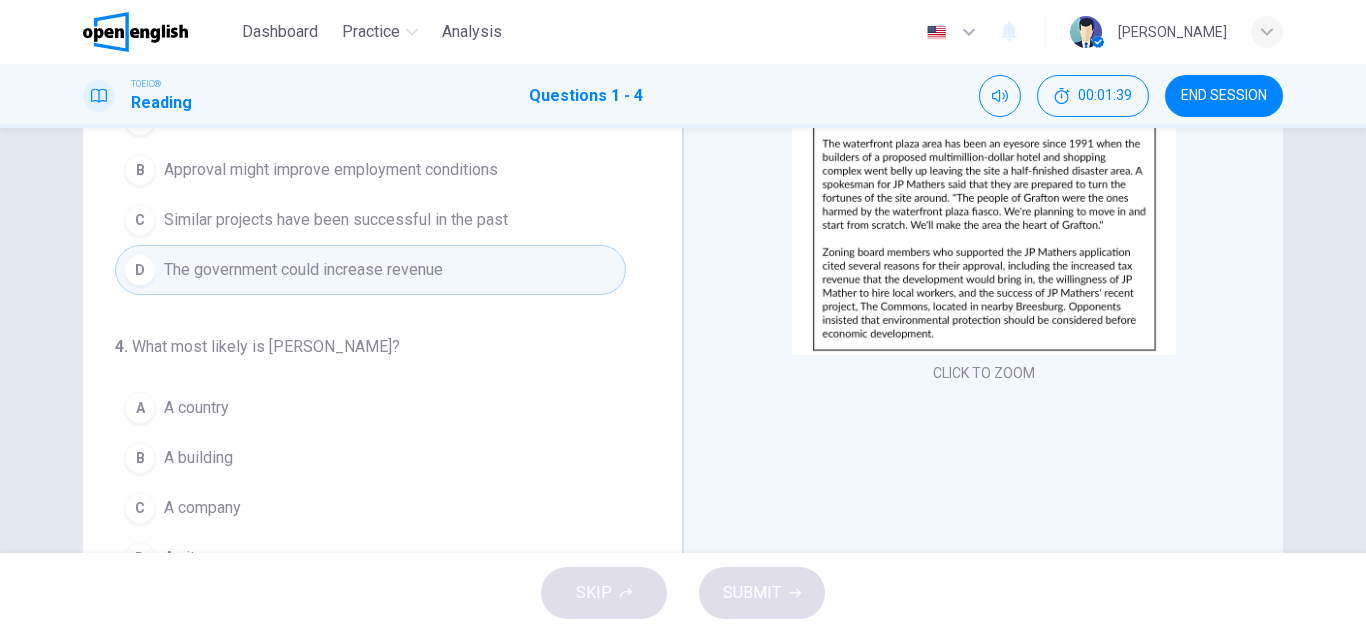 scroll, scrollTop: 545, scrollLeft: 0, axis: vertical 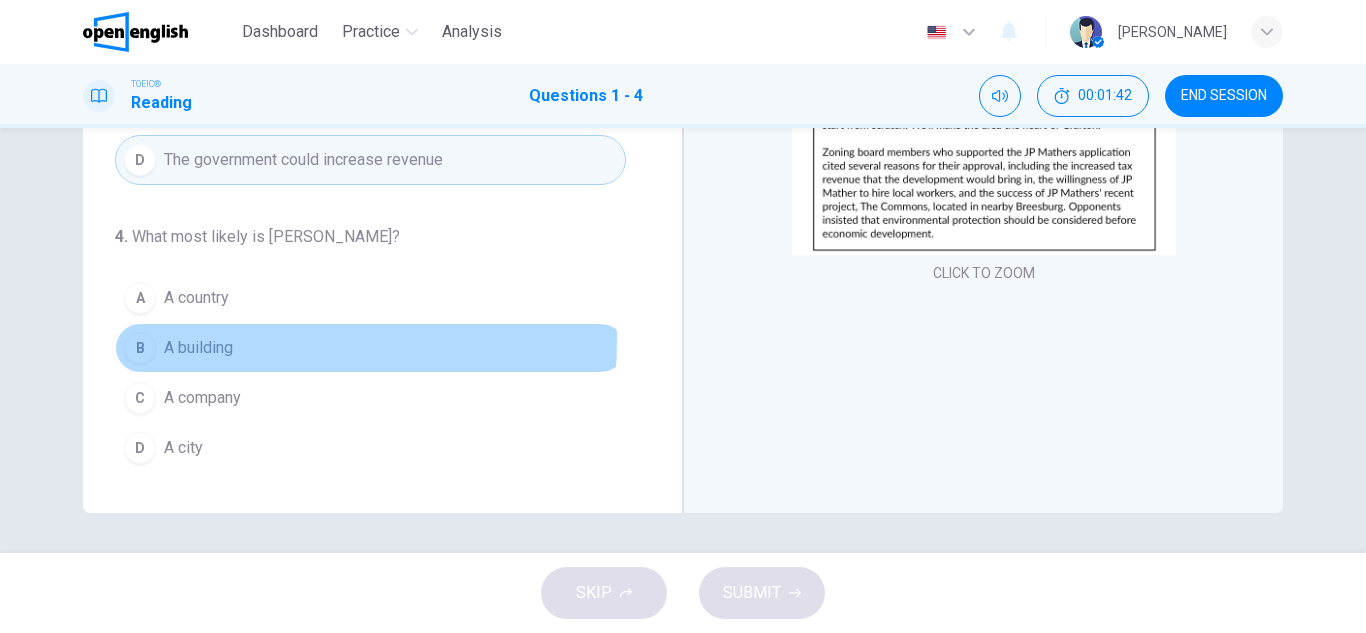 click on "A building" at bounding box center [198, 348] 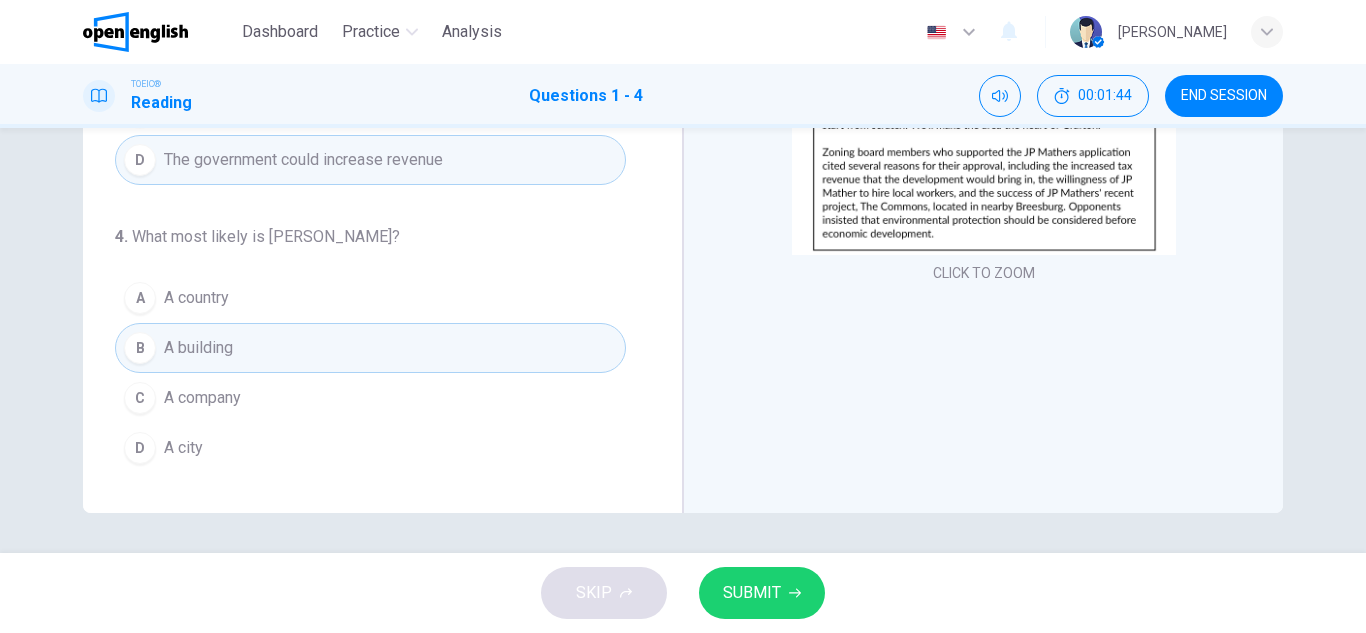 click on "SUBMIT" at bounding box center [752, 593] 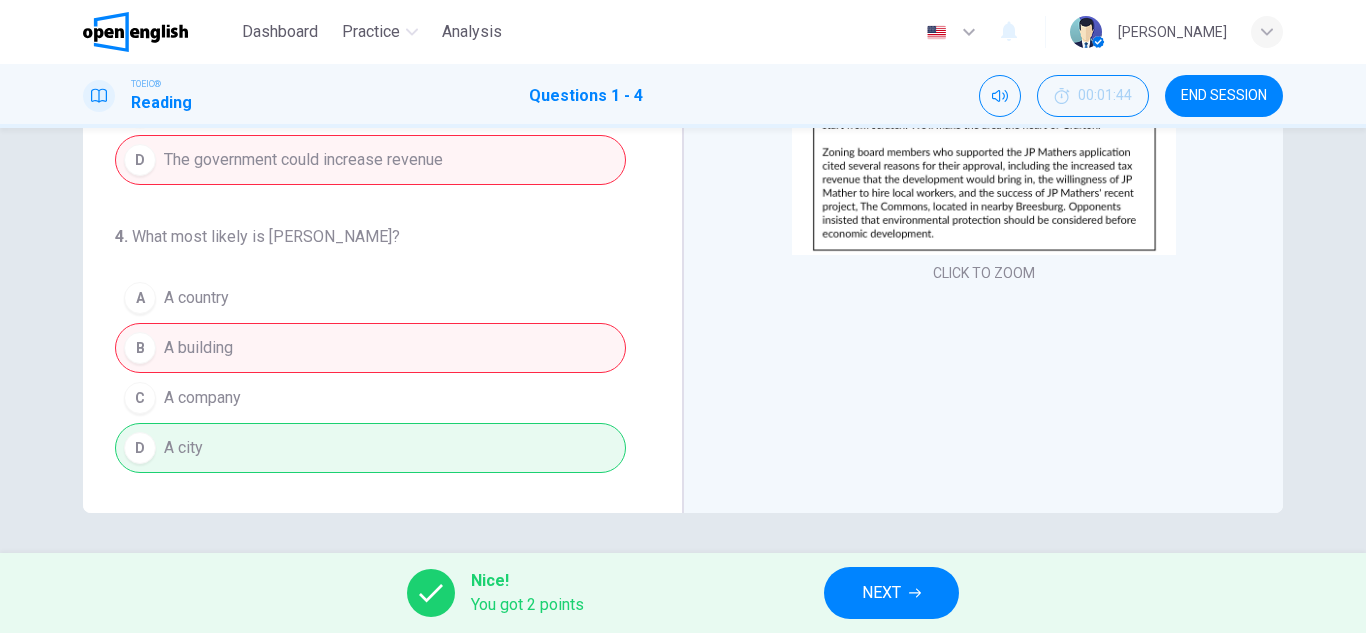 click 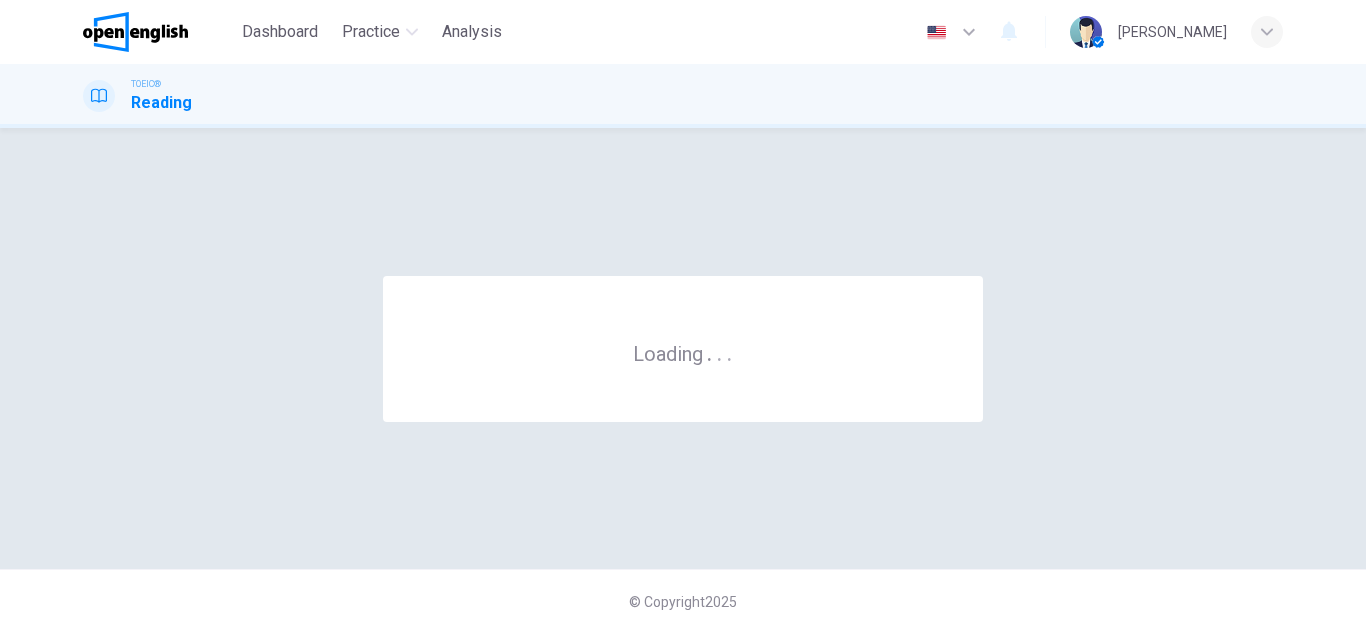 scroll, scrollTop: 0, scrollLeft: 0, axis: both 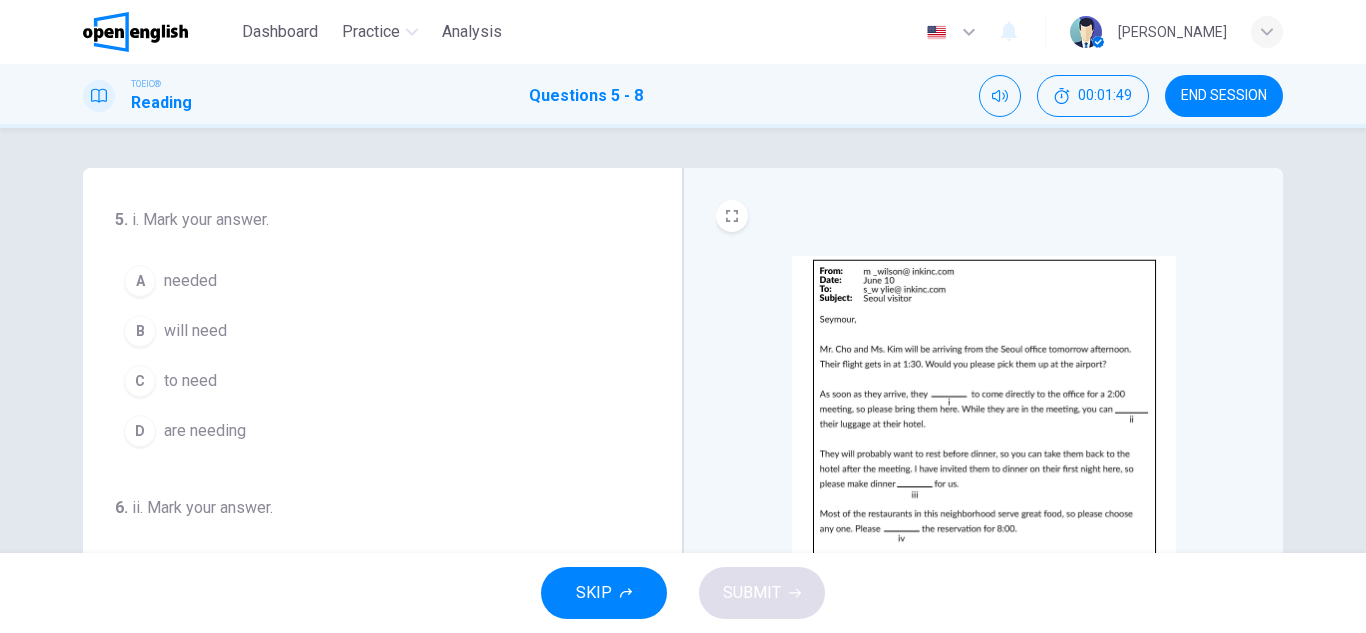 drag, startPoint x: 1139, startPoint y: 397, endPoint x: 1104, endPoint y: 300, distance: 103.121284 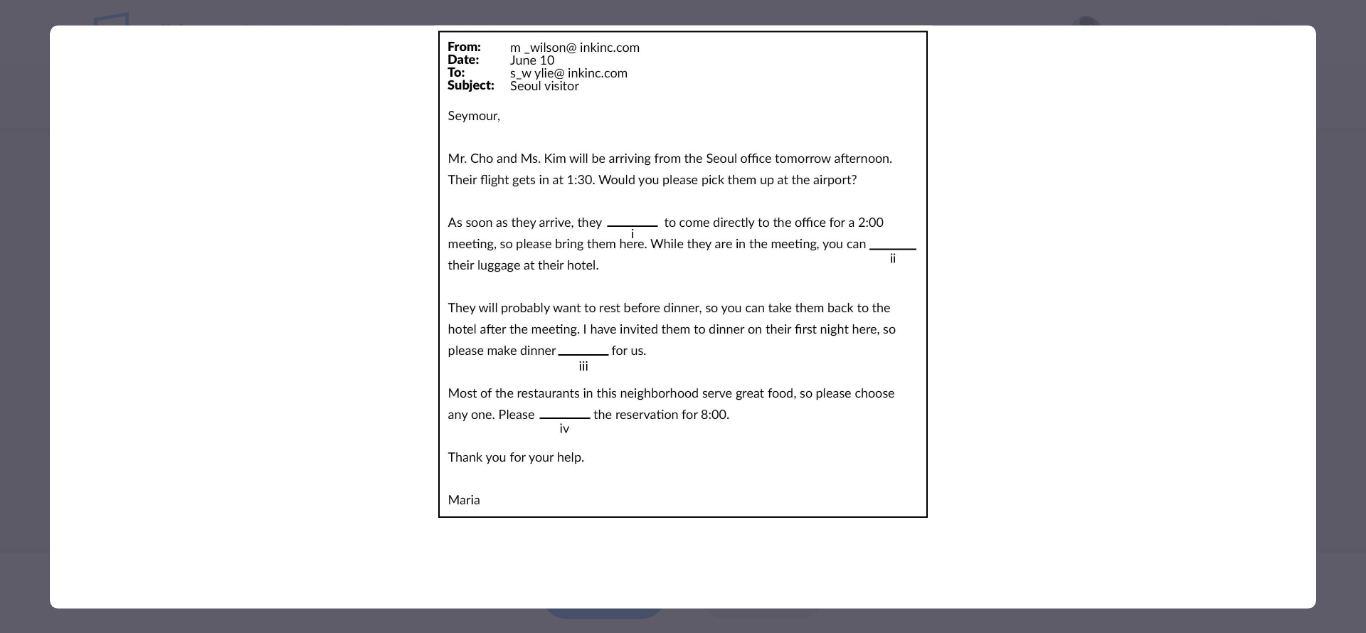 click at bounding box center (683, 316) 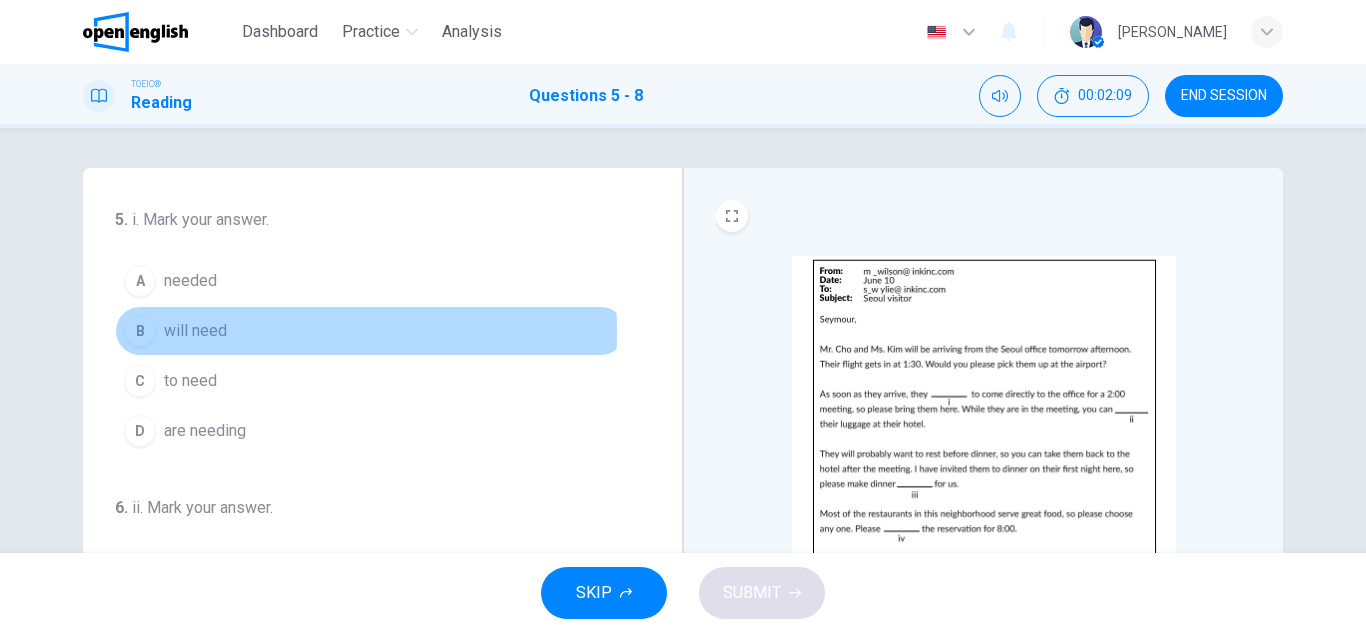 click on "will need" at bounding box center (195, 331) 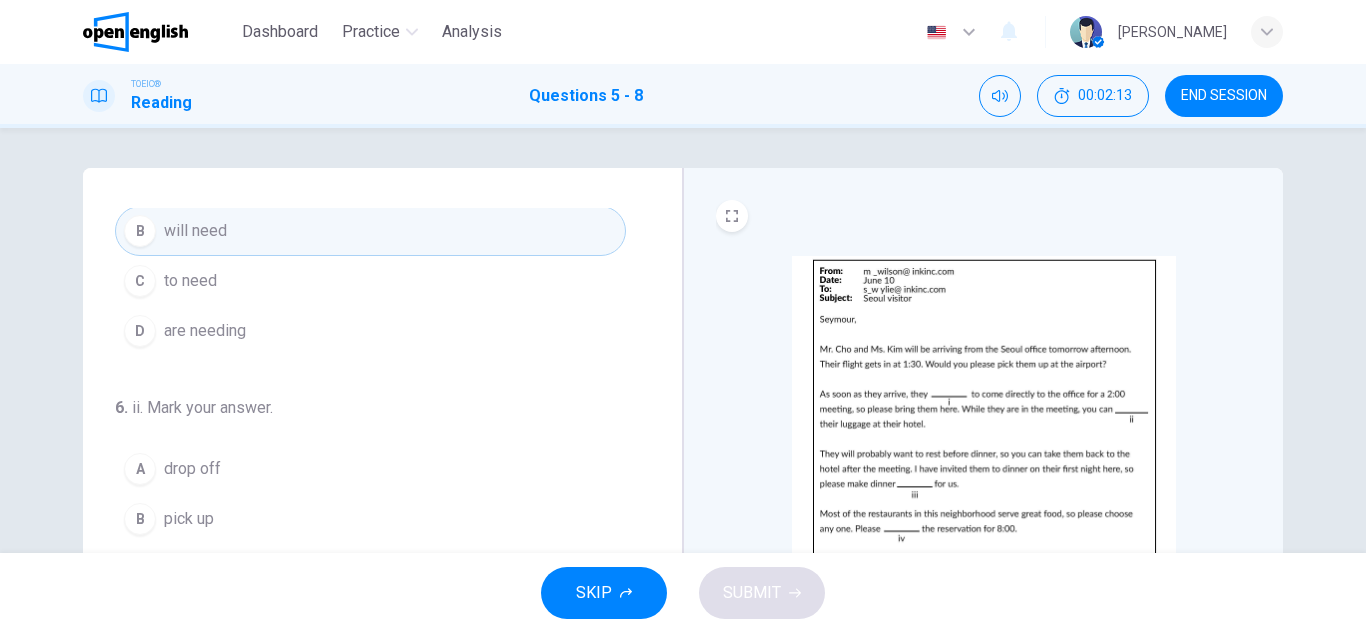 scroll, scrollTop: 200, scrollLeft: 0, axis: vertical 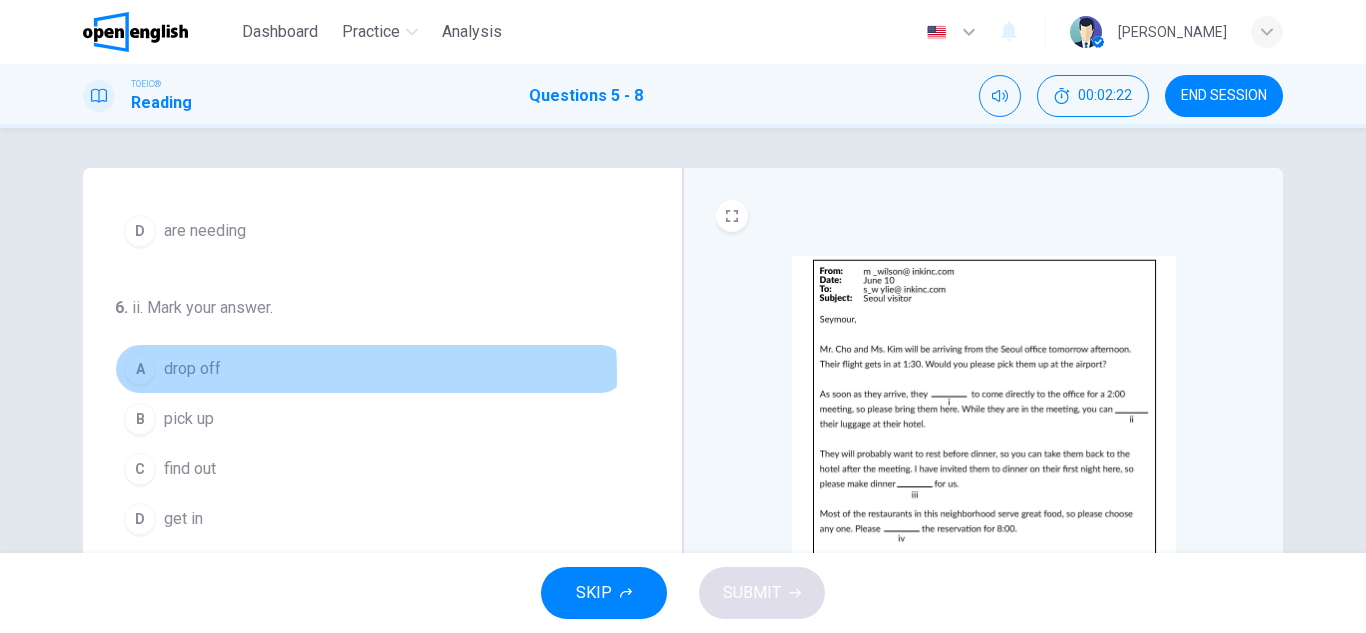click on "drop off" at bounding box center (192, 369) 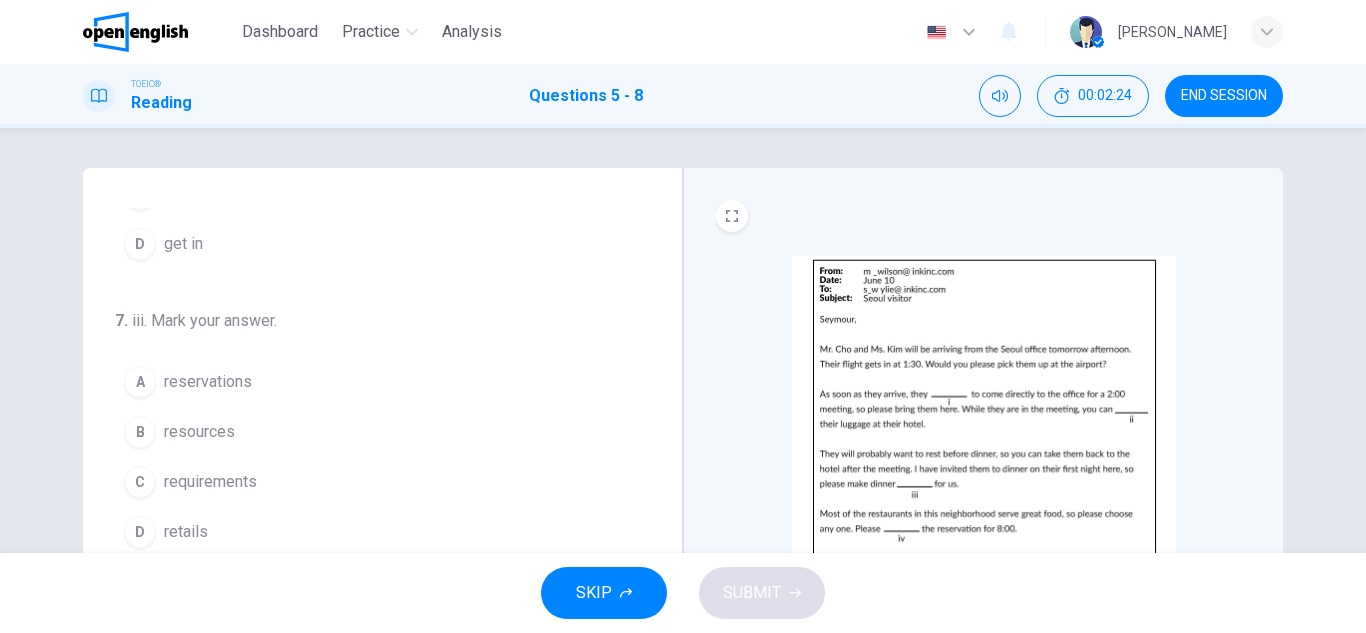 scroll, scrollTop: 497, scrollLeft: 0, axis: vertical 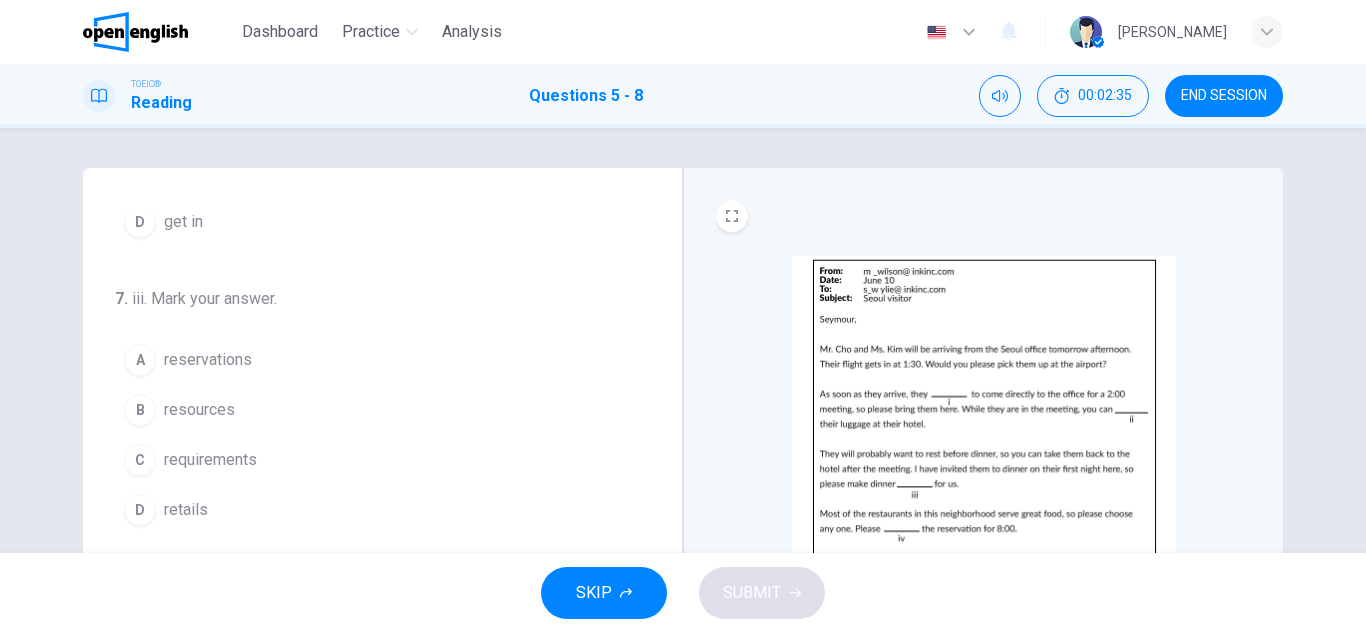 click on "A reservations" at bounding box center (370, 360) 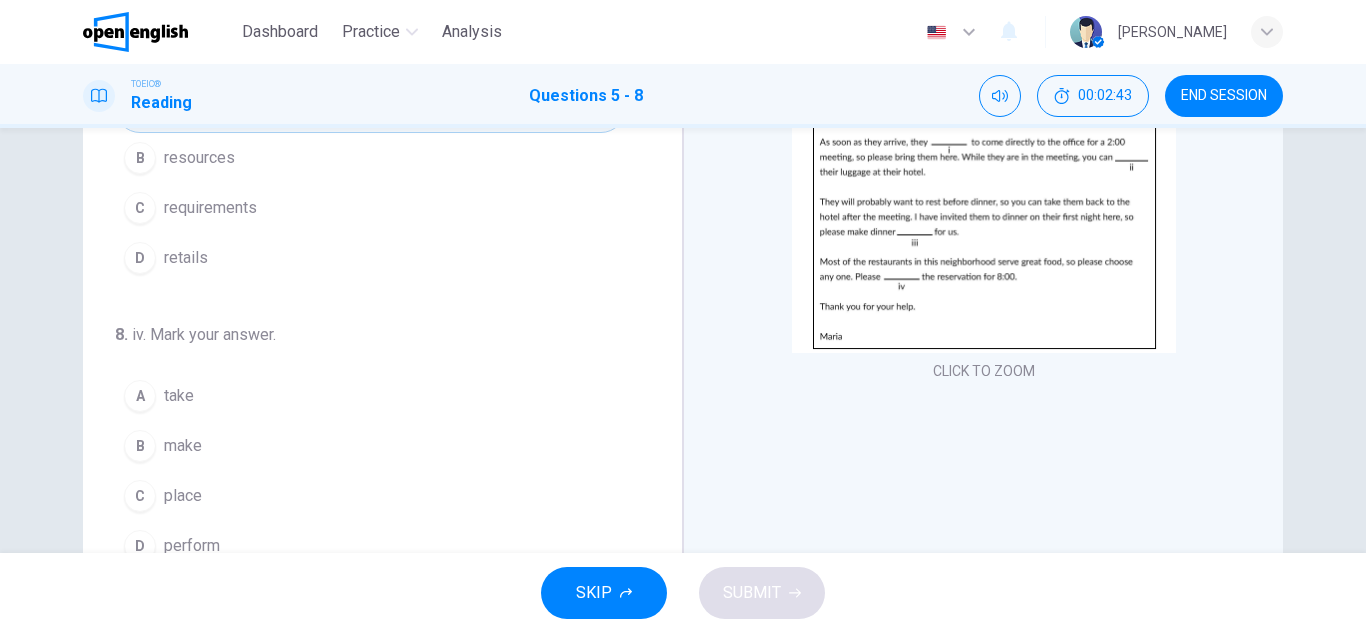 scroll, scrollTop: 300, scrollLeft: 0, axis: vertical 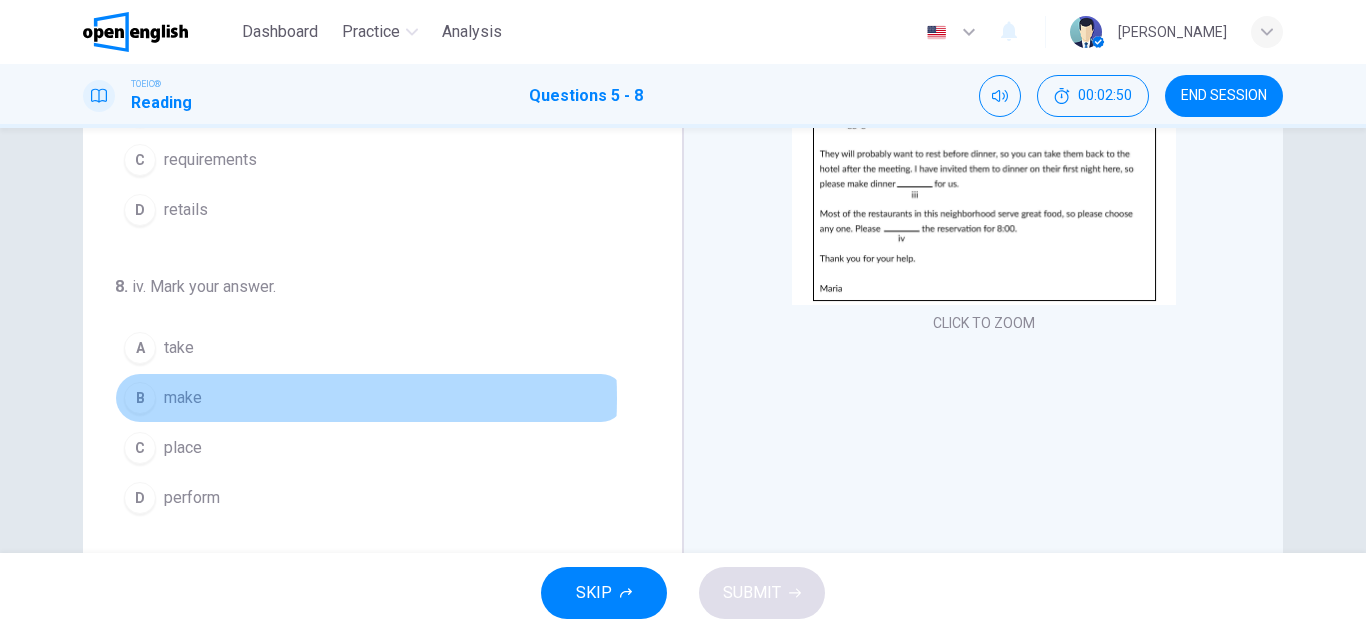click on "B make" at bounding box center [370, 398] 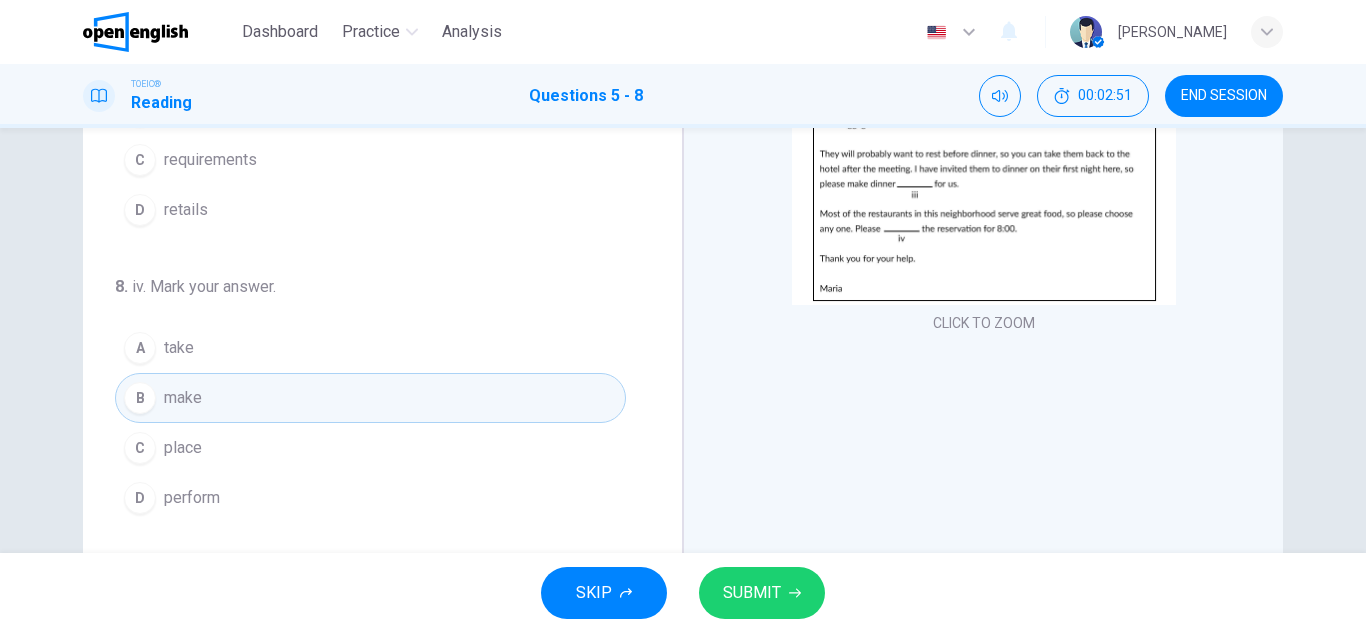 click on "SUBMIT" at bounding box center [752, 593] 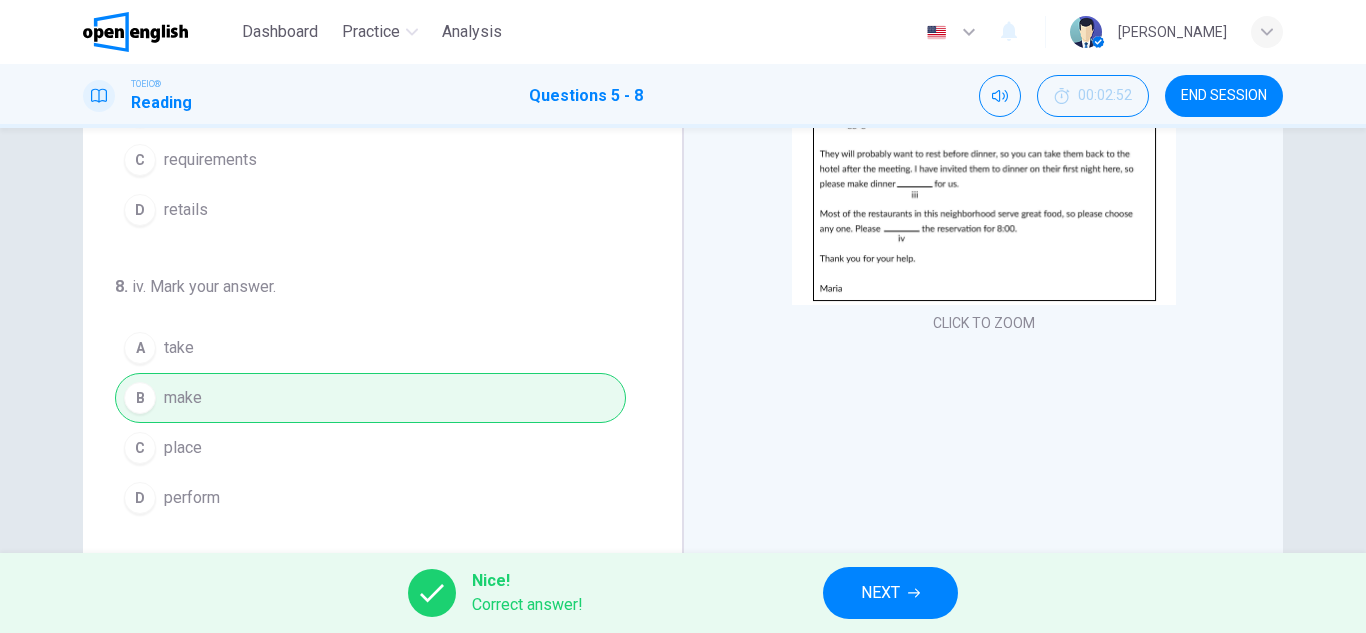 click on "NEXT" at bounding box center (890, 593) 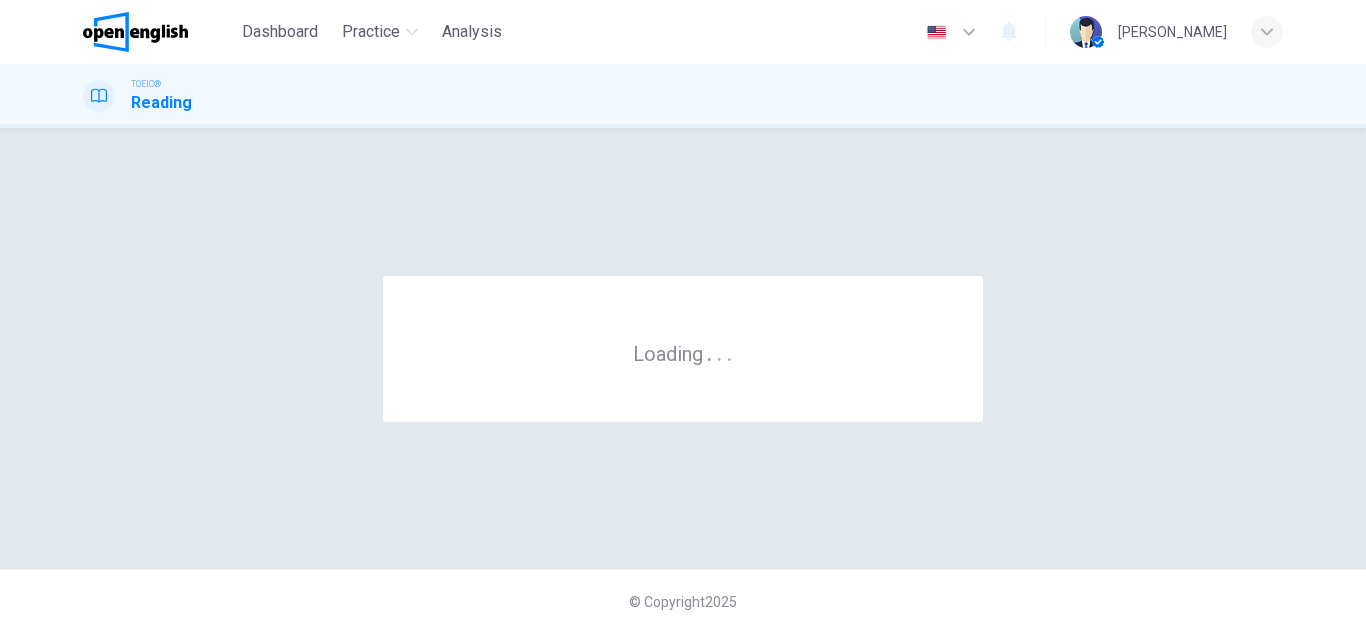 scroll, scrollTop: 0, scrollLeft: 0, axis: both 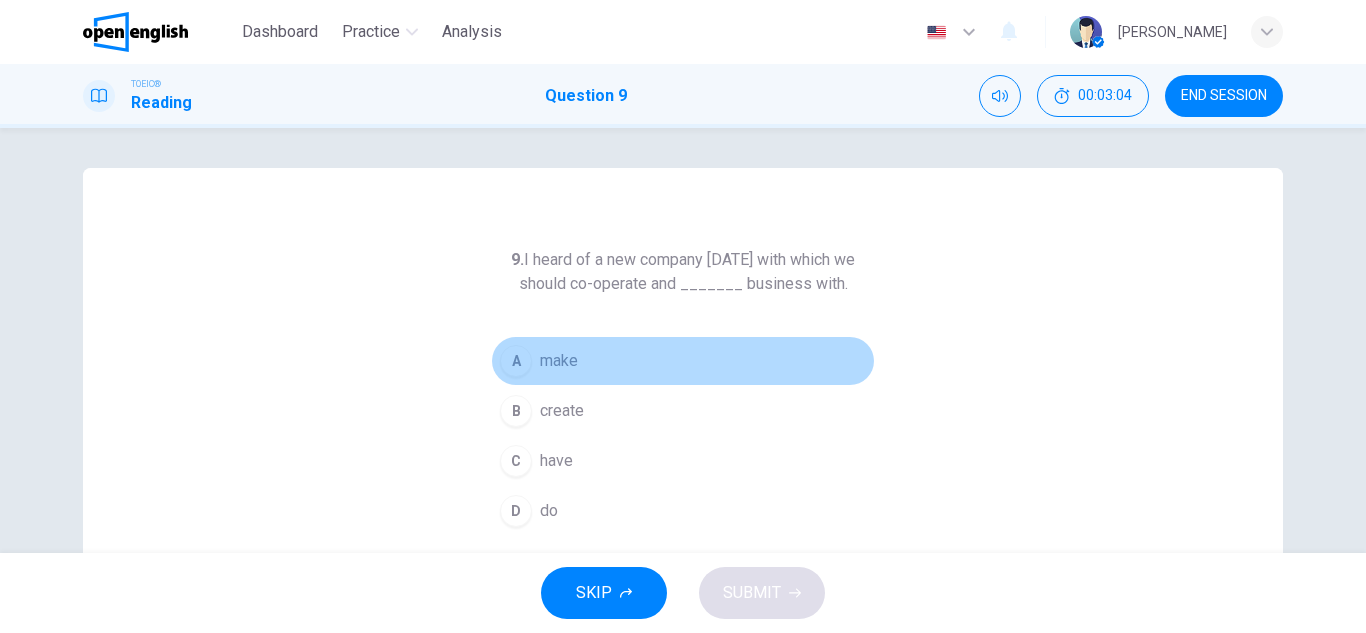 click on "make" at bounding box center (559, 361) 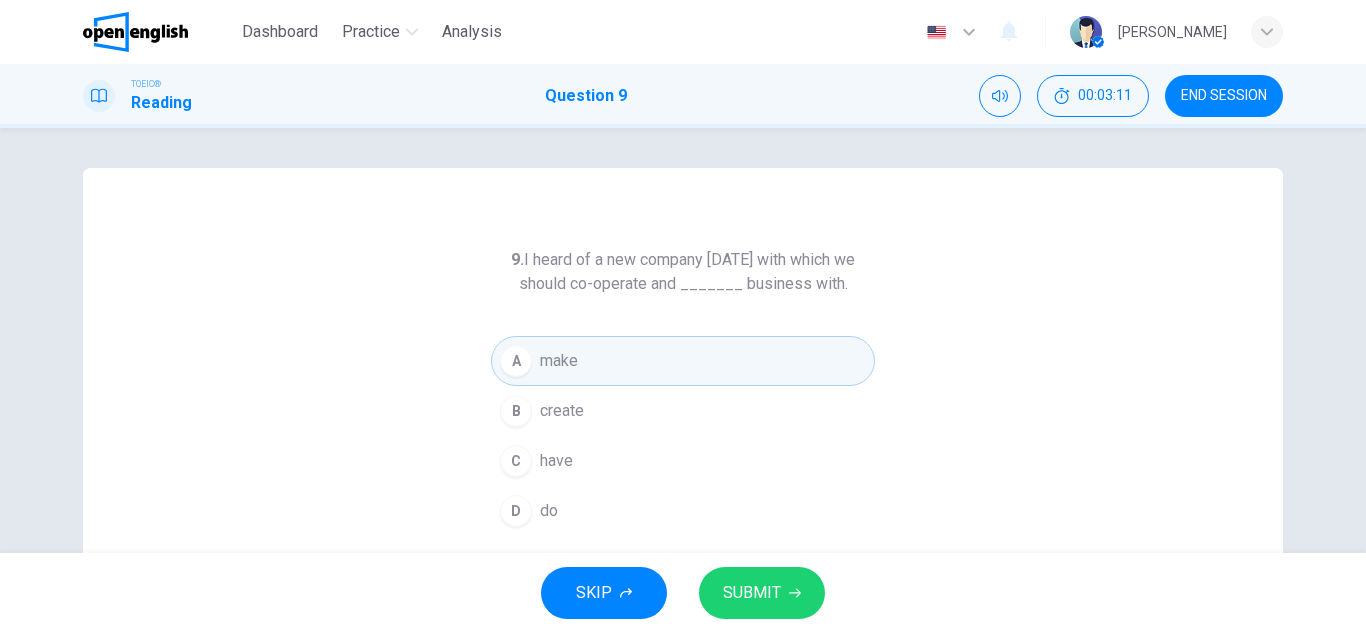 click on "have" at bounding box center [556, 461] 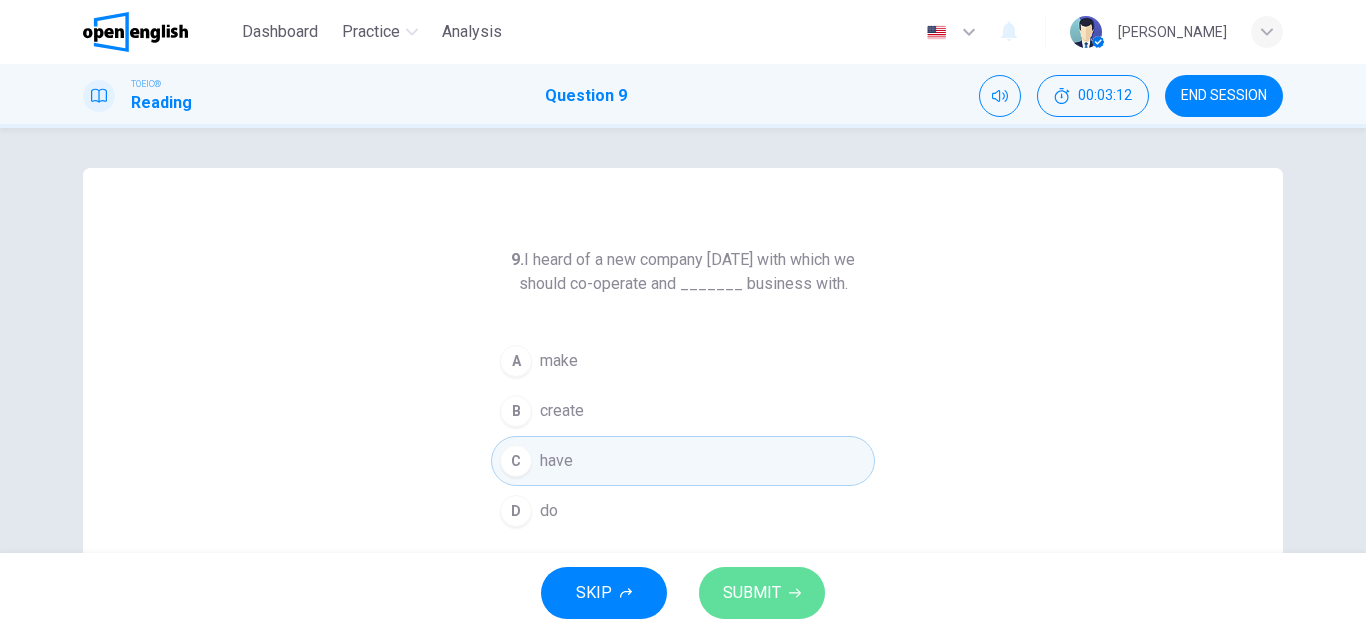 click on "SUBMIT" at bounding box center (762, 593) 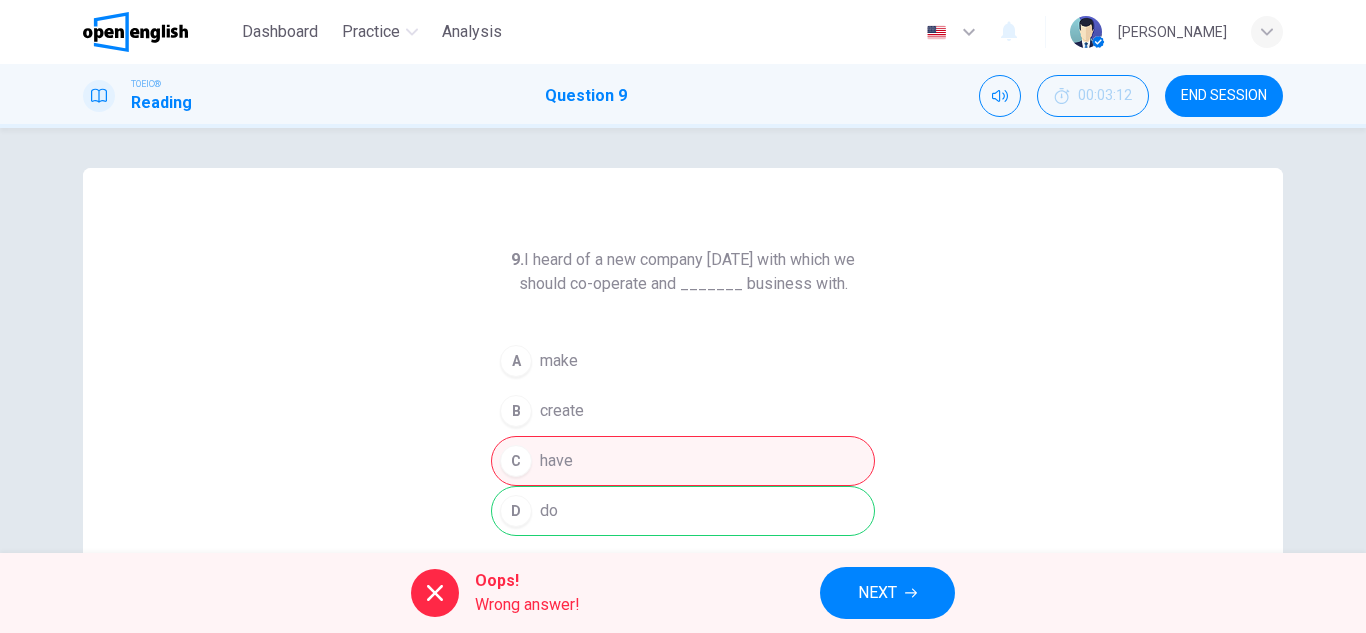 click on "NEXT" at bounding box center (877, 593) 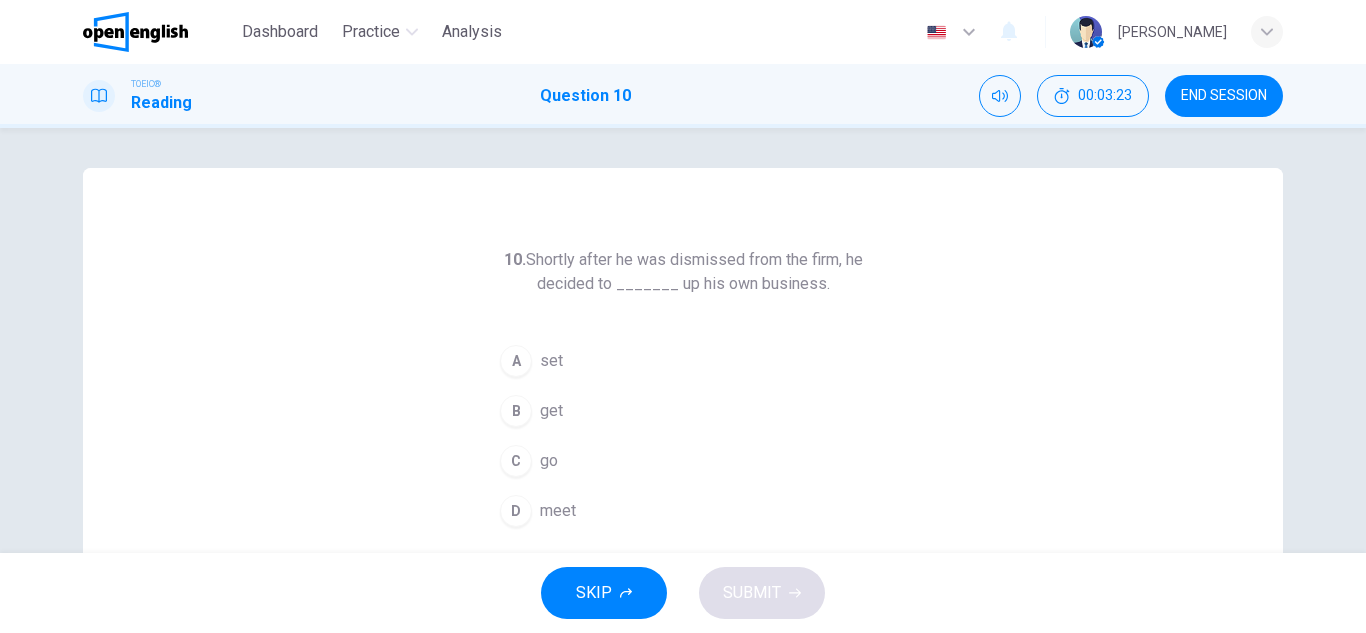 click on "B get" at bounding box center [683, 411] 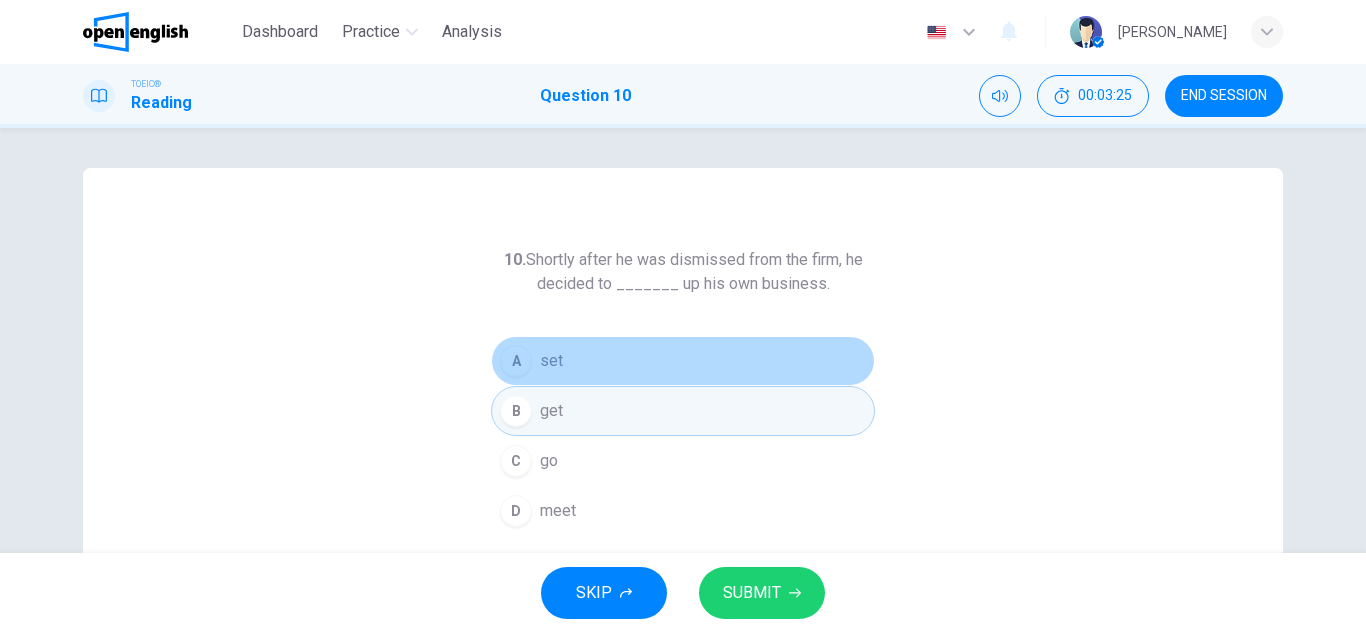 click on "A set" at bounding box center (683, 361) 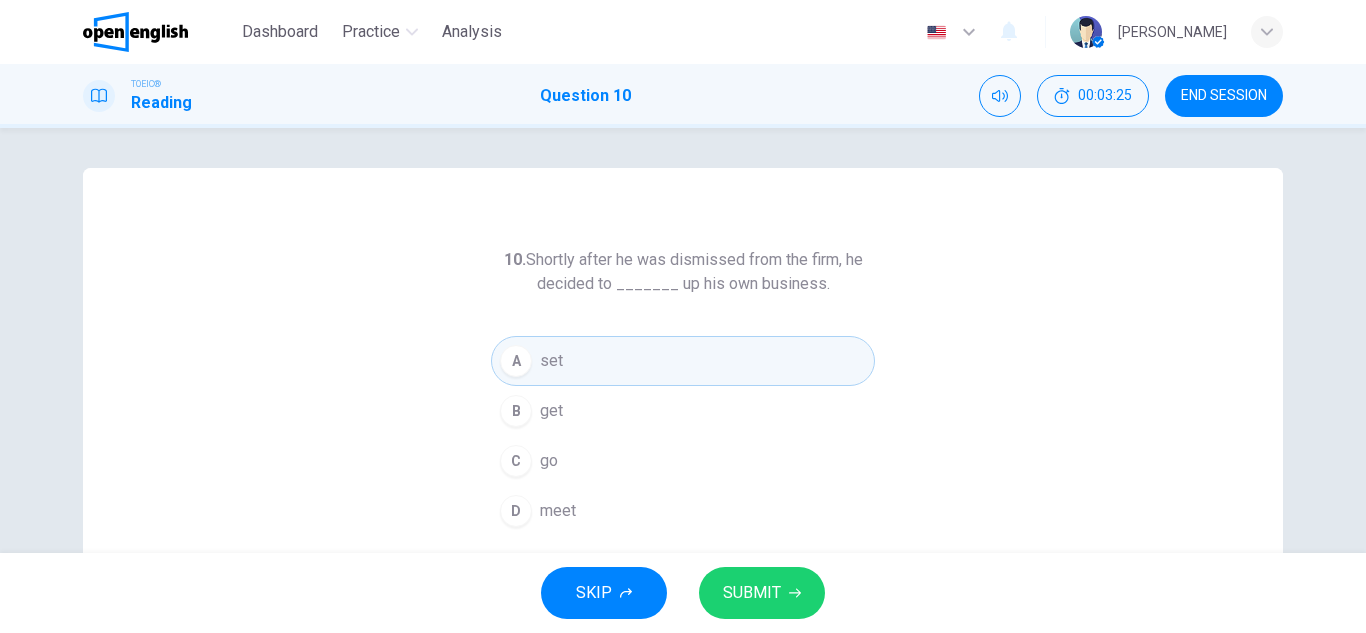 click on "SUBMIT" at bounding box center (752, 593) 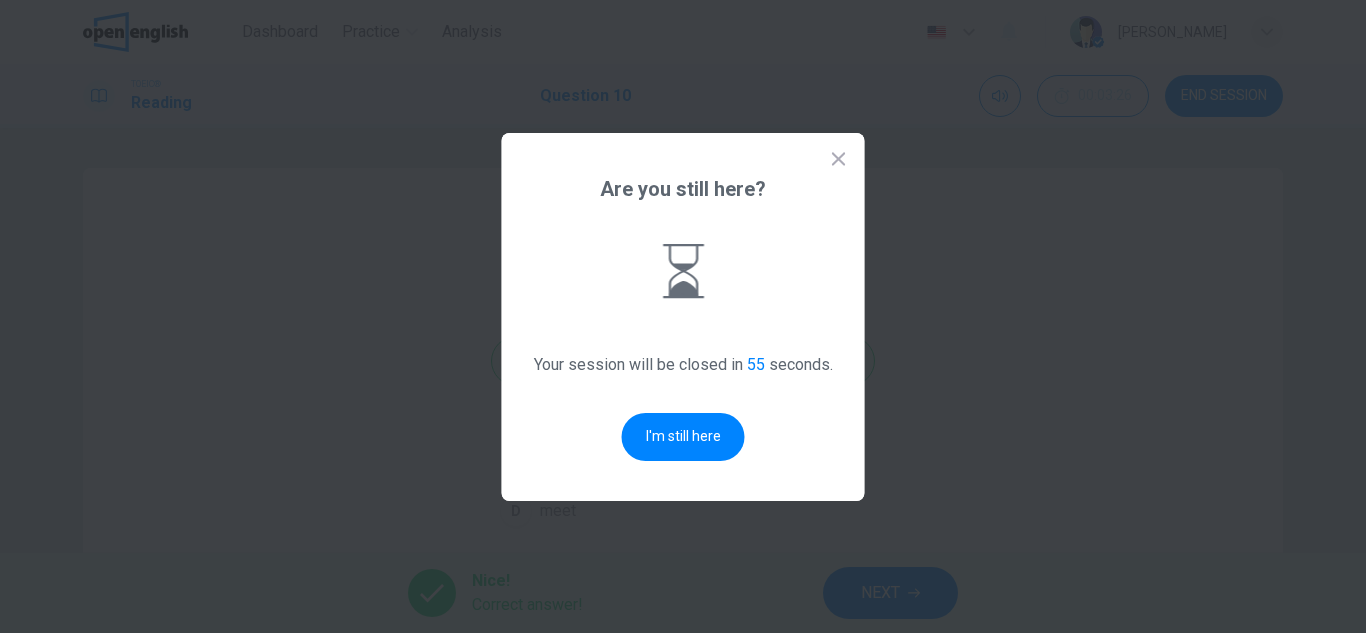 click 